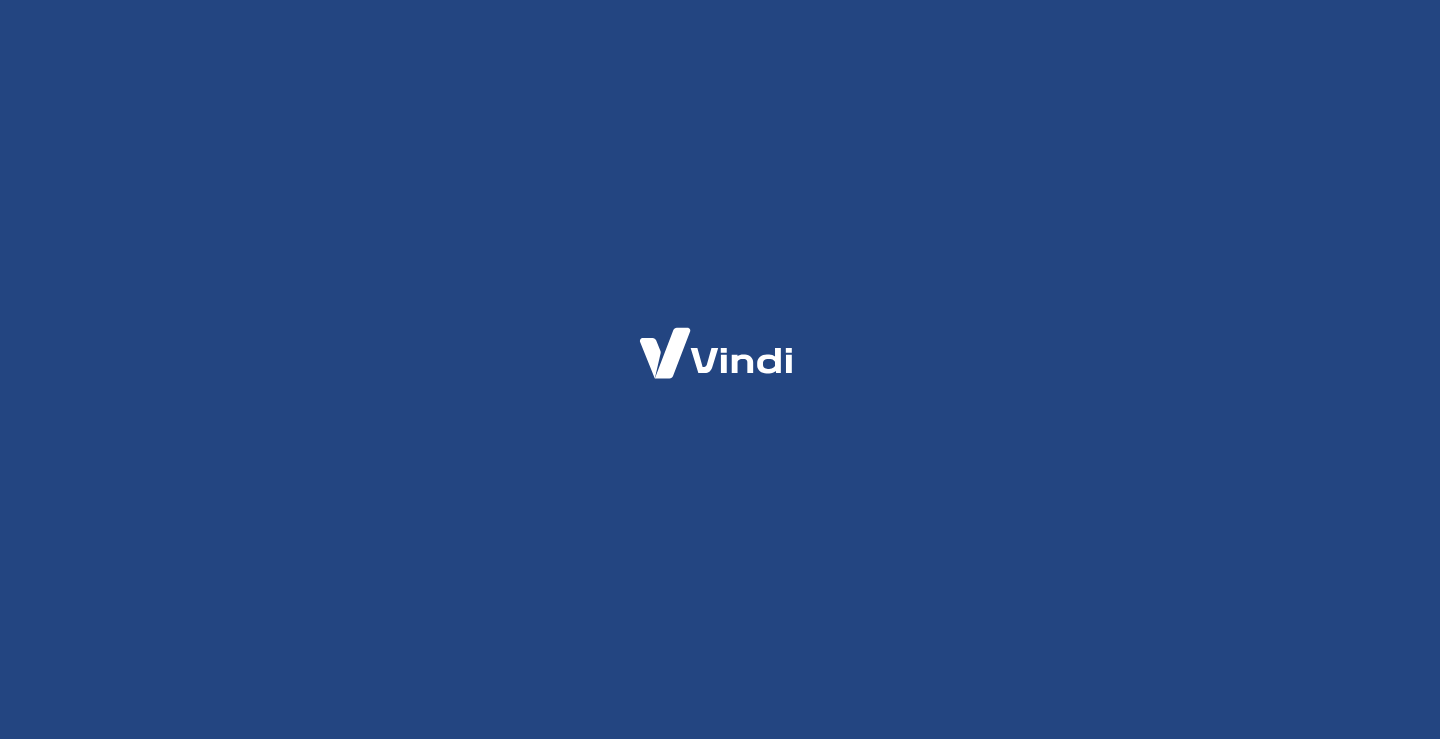 scroll, scrollTop: 0, scrollLeft: 0, axis: both 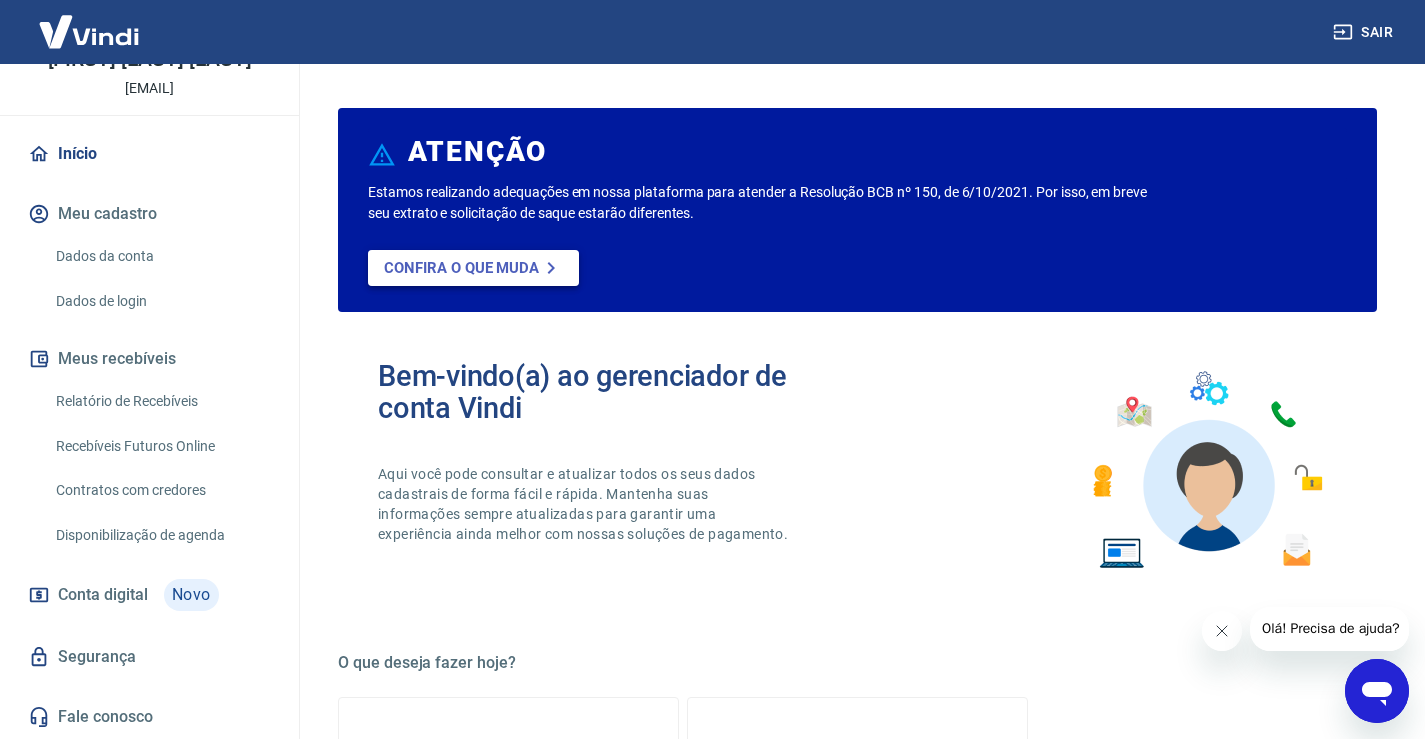 click on "Confira o que muda" at bounding box center [473, 268] 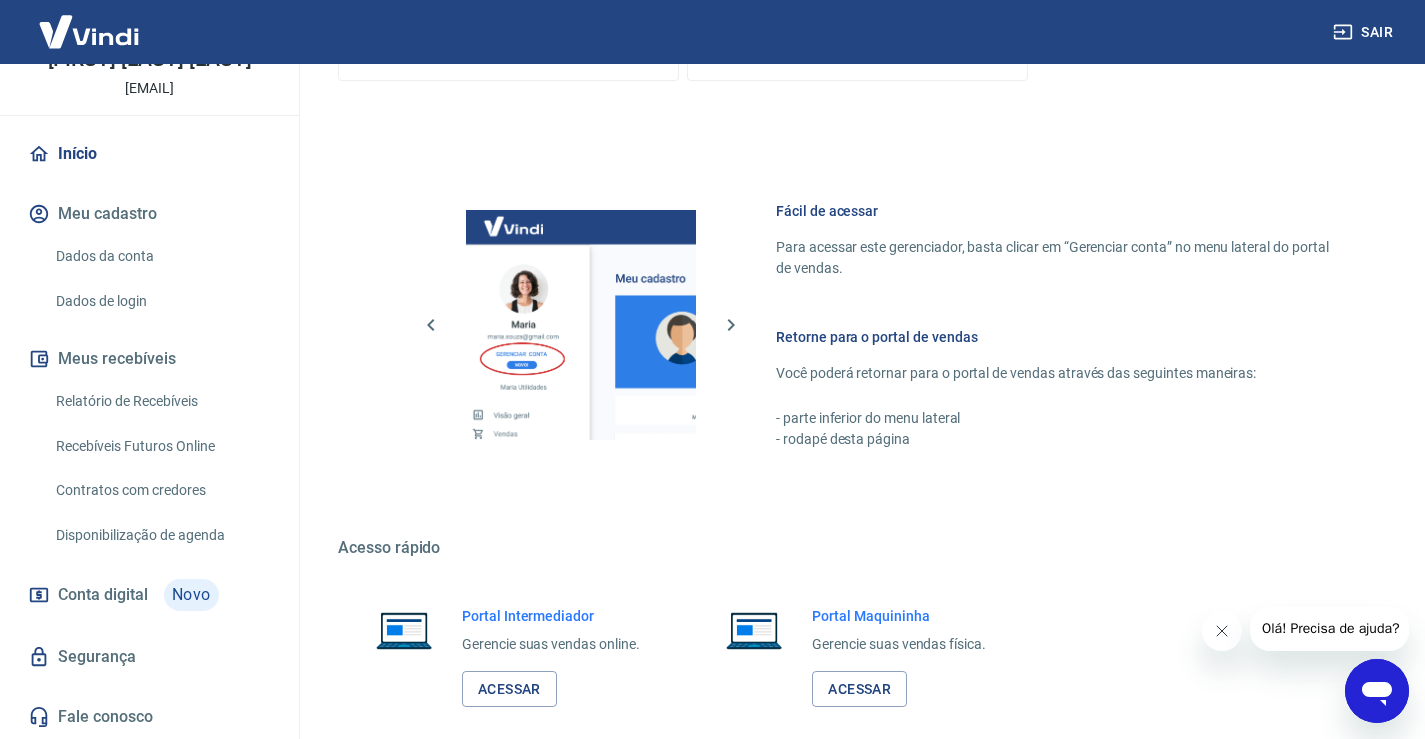 scroll, scrollTop: 1067, scrollLeft: 0, axis: vertical 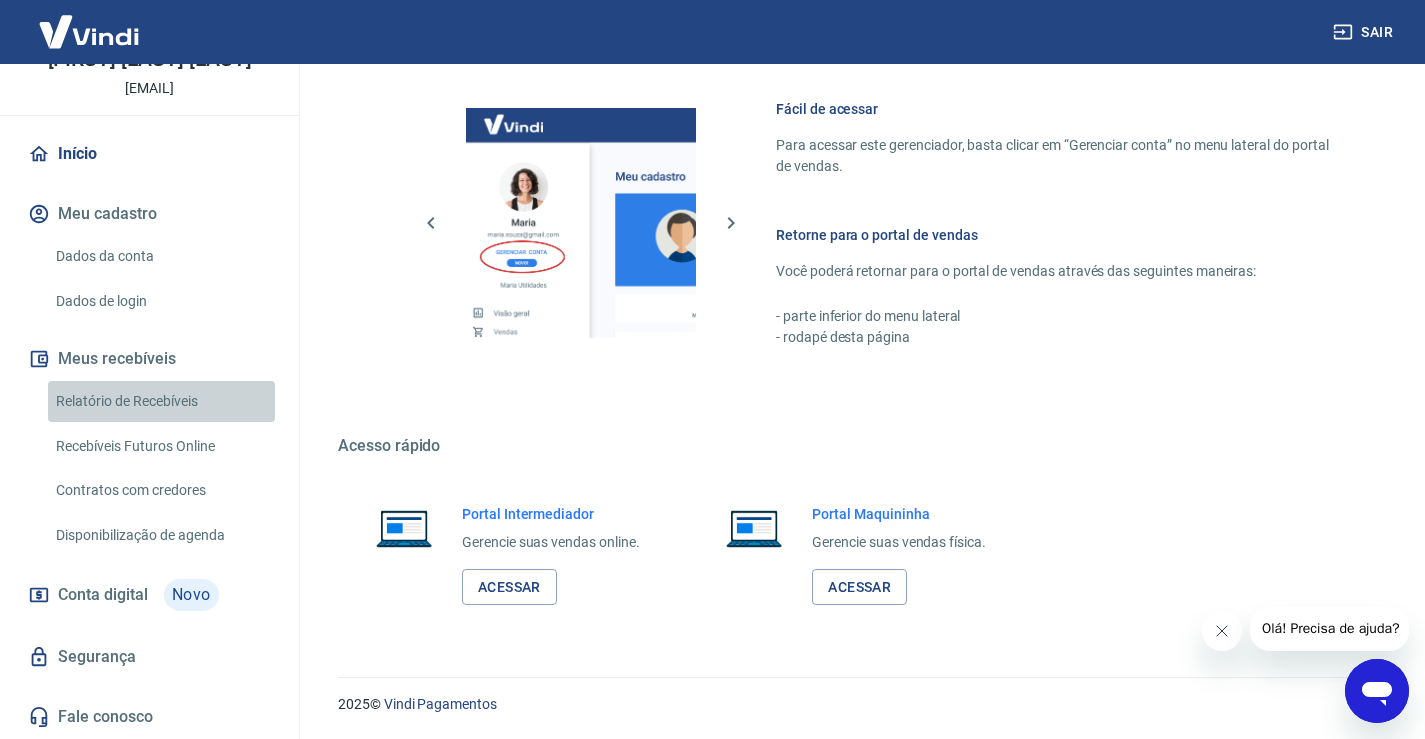 click on "Relatório de Recebíveis" at bounding box center (161, 401) 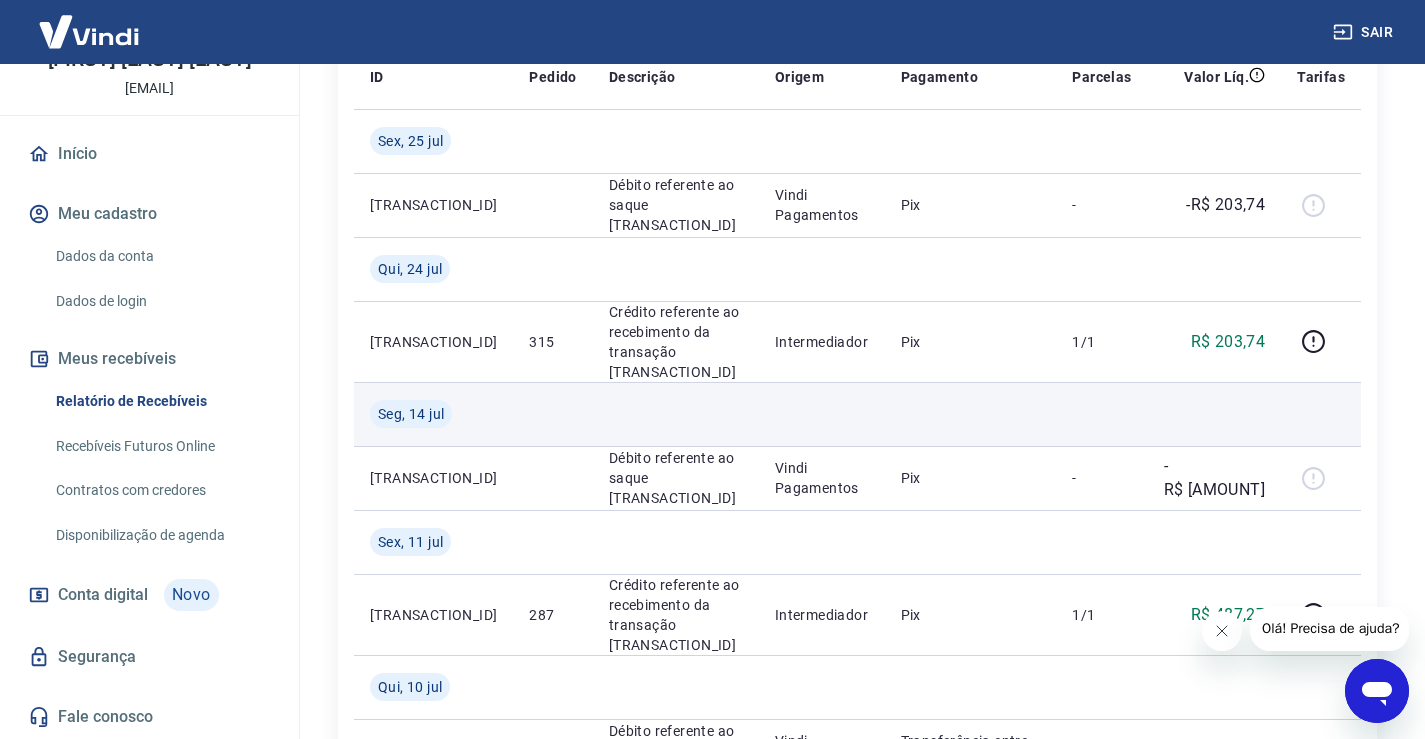 scroll, scrollTop: 0, scrollLeft: 0, axis: both 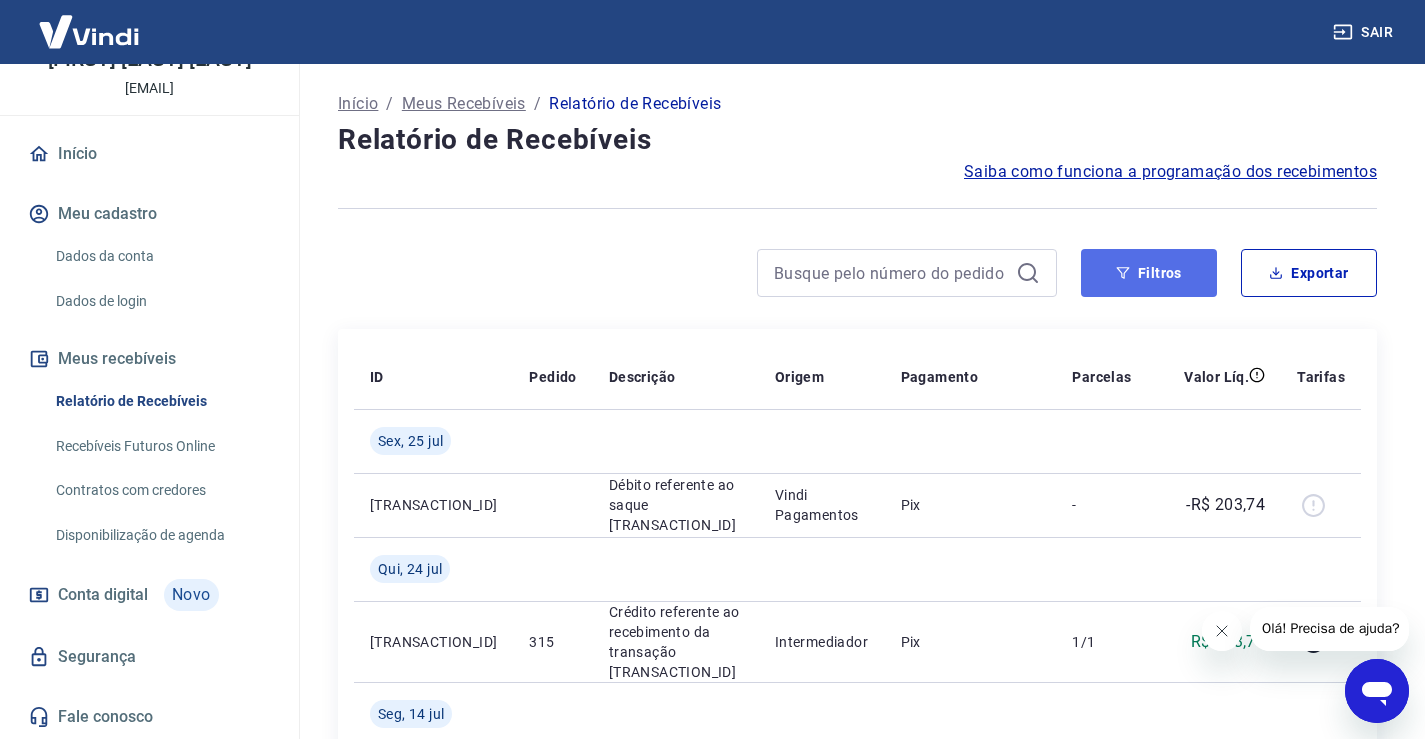 click on "Filtros" at bounding box center [1149, 273] 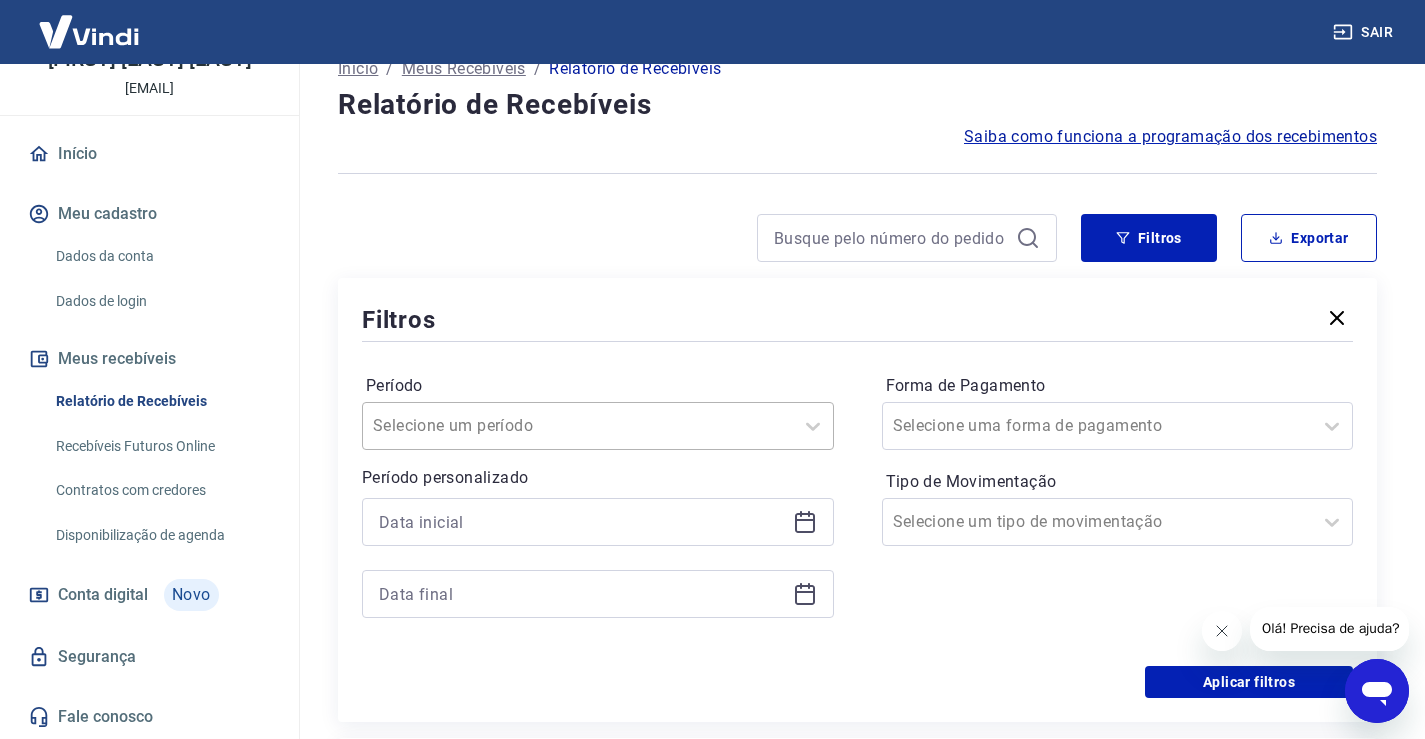 click on "Selecione um período" at bounding box center (598, 426) 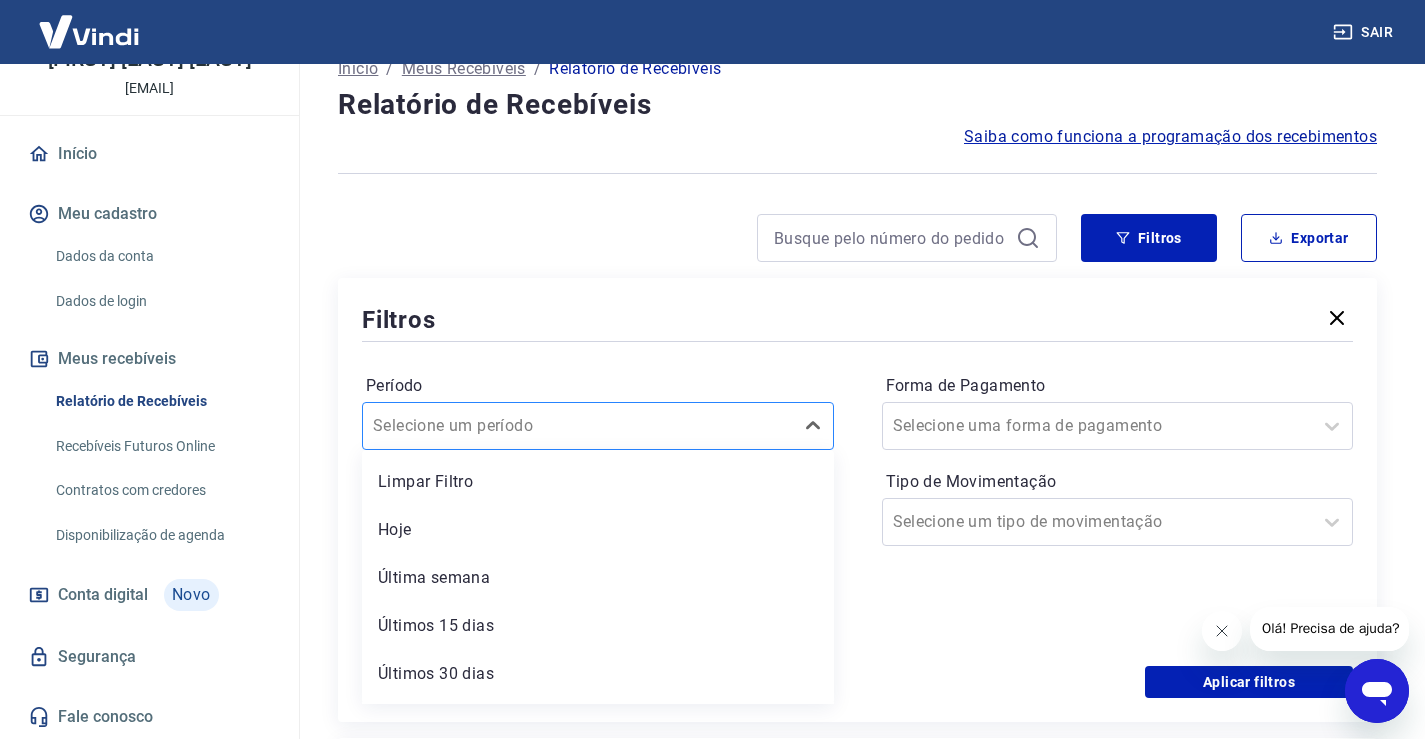 scroll, scrollTop: 46, scrollLeft: 0, axis: vertical 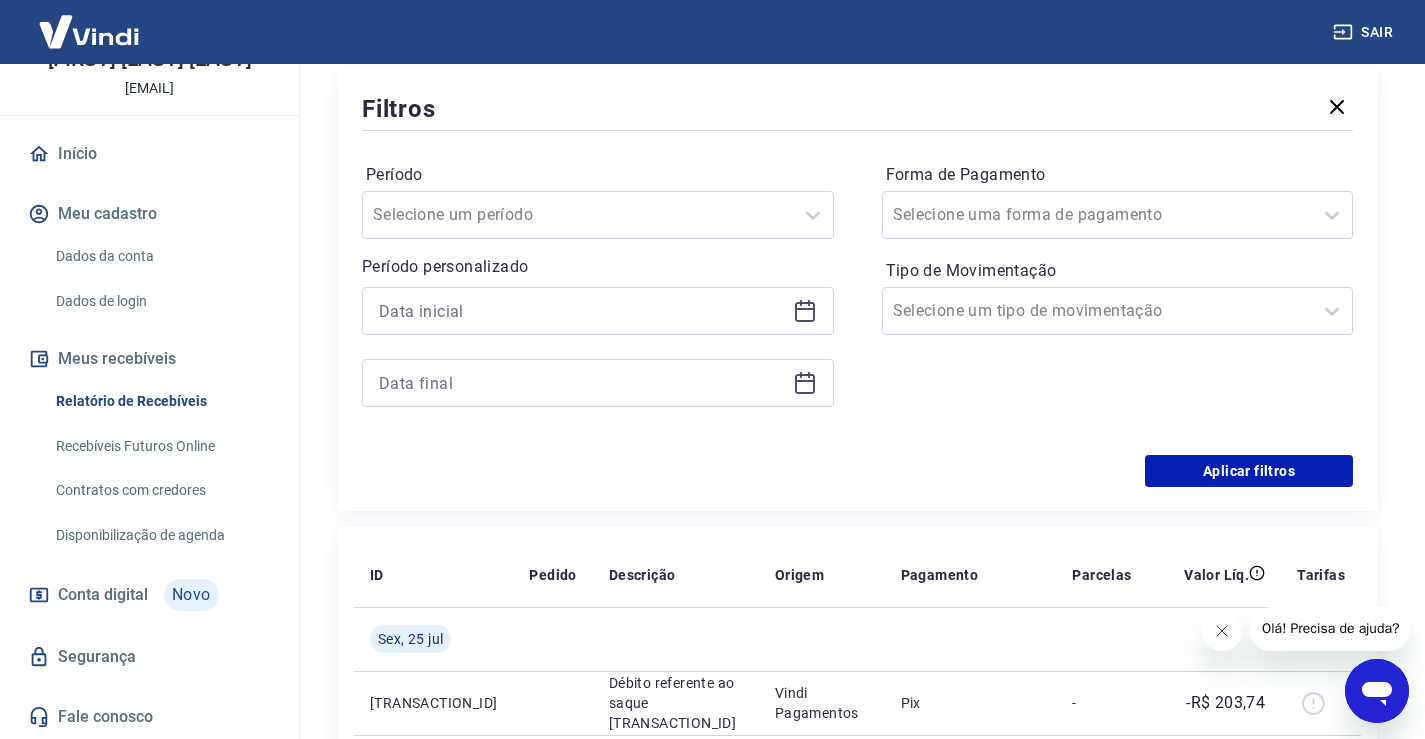click on "Forma de Pagamento Selecione uma forma de pagamento Tipo de Movimentação Selecione um tipo de movimentação" at bounding box center (1118, 295) 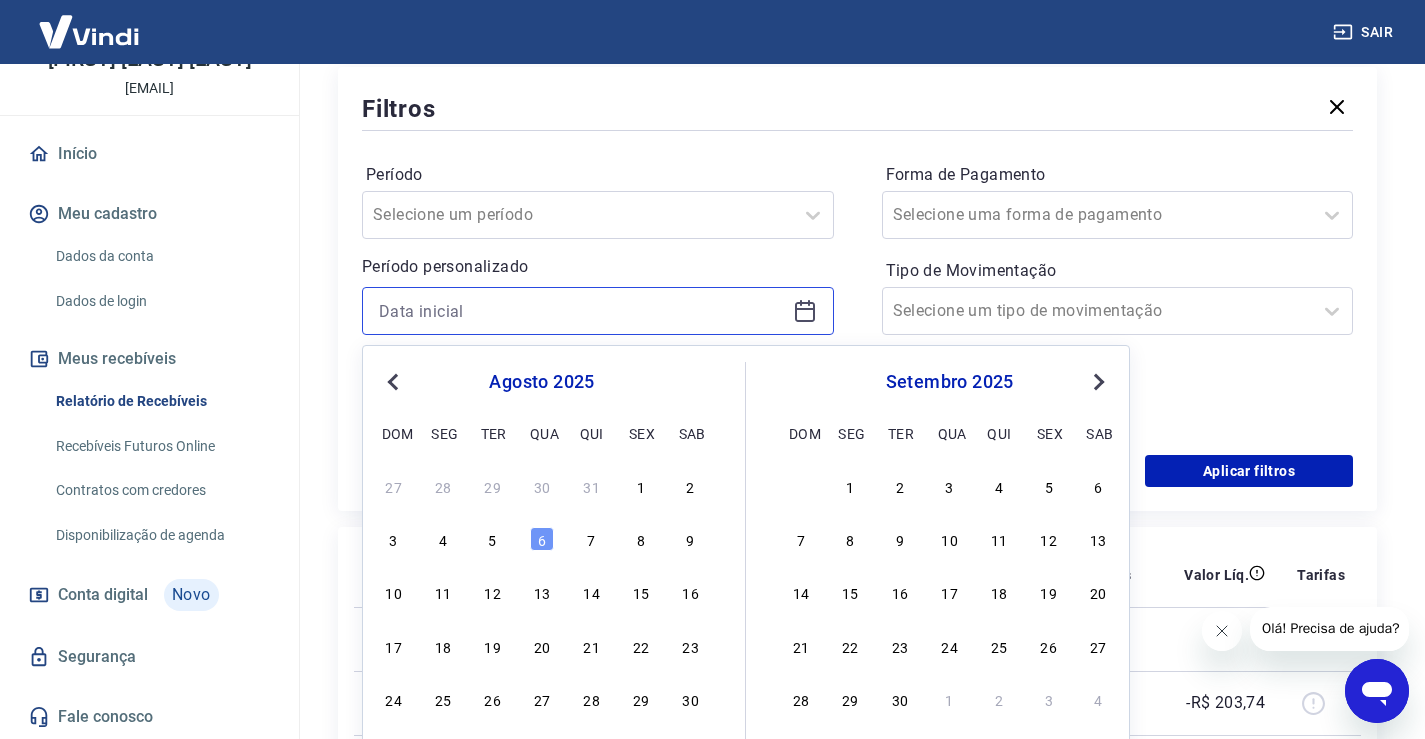 click at bounding box center [582, 311] 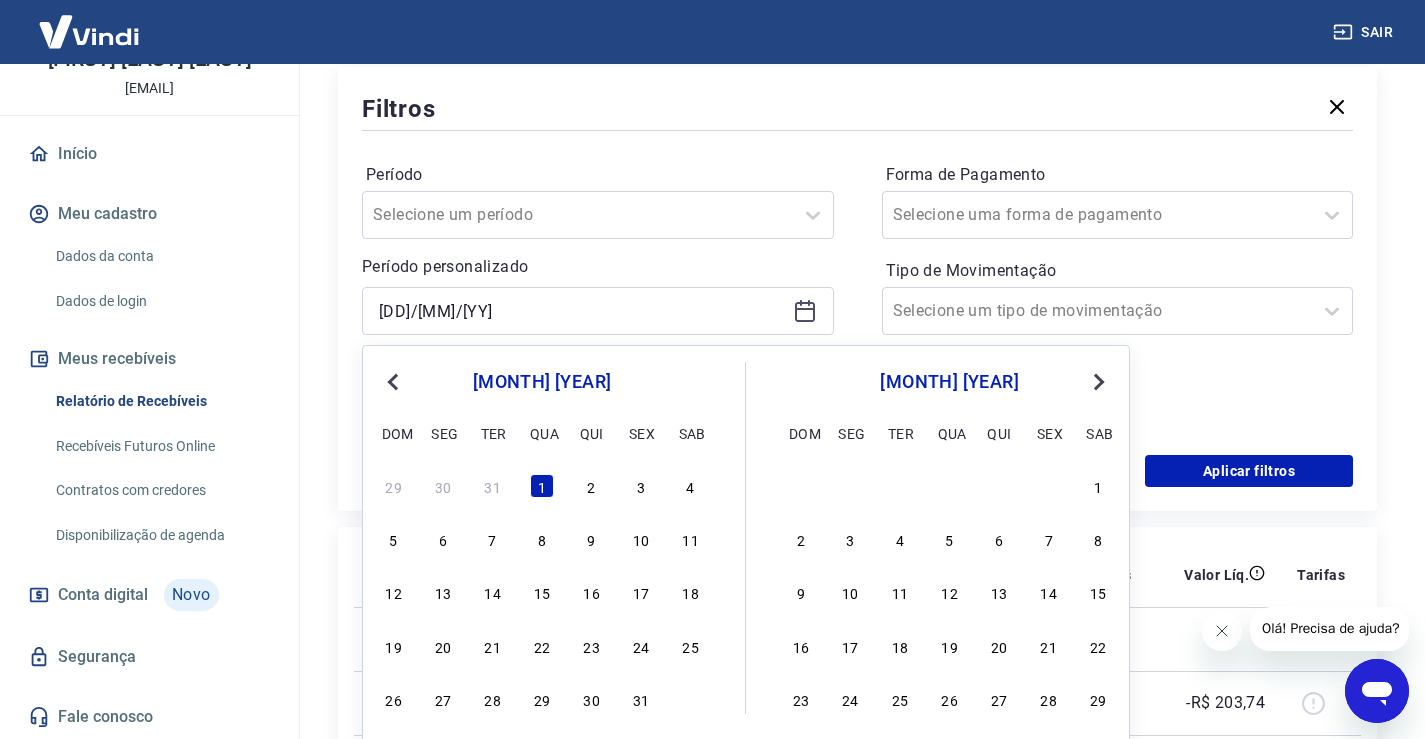 click on "[MONTH] [YEAR] dom seg ter qua qui sex sab" at bounding box center (542, 404) 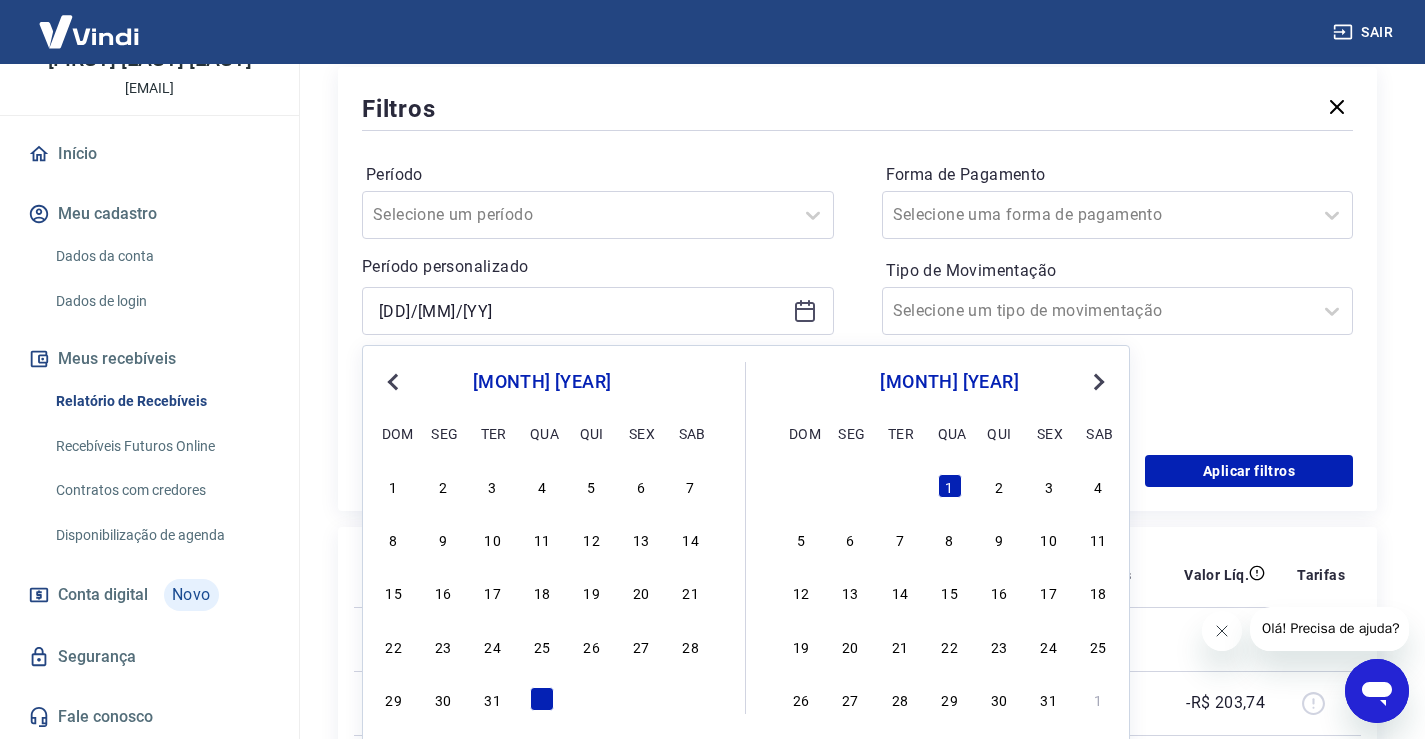 scroll, scrollTop: 346, scrollLeft: 0, axis: vertical 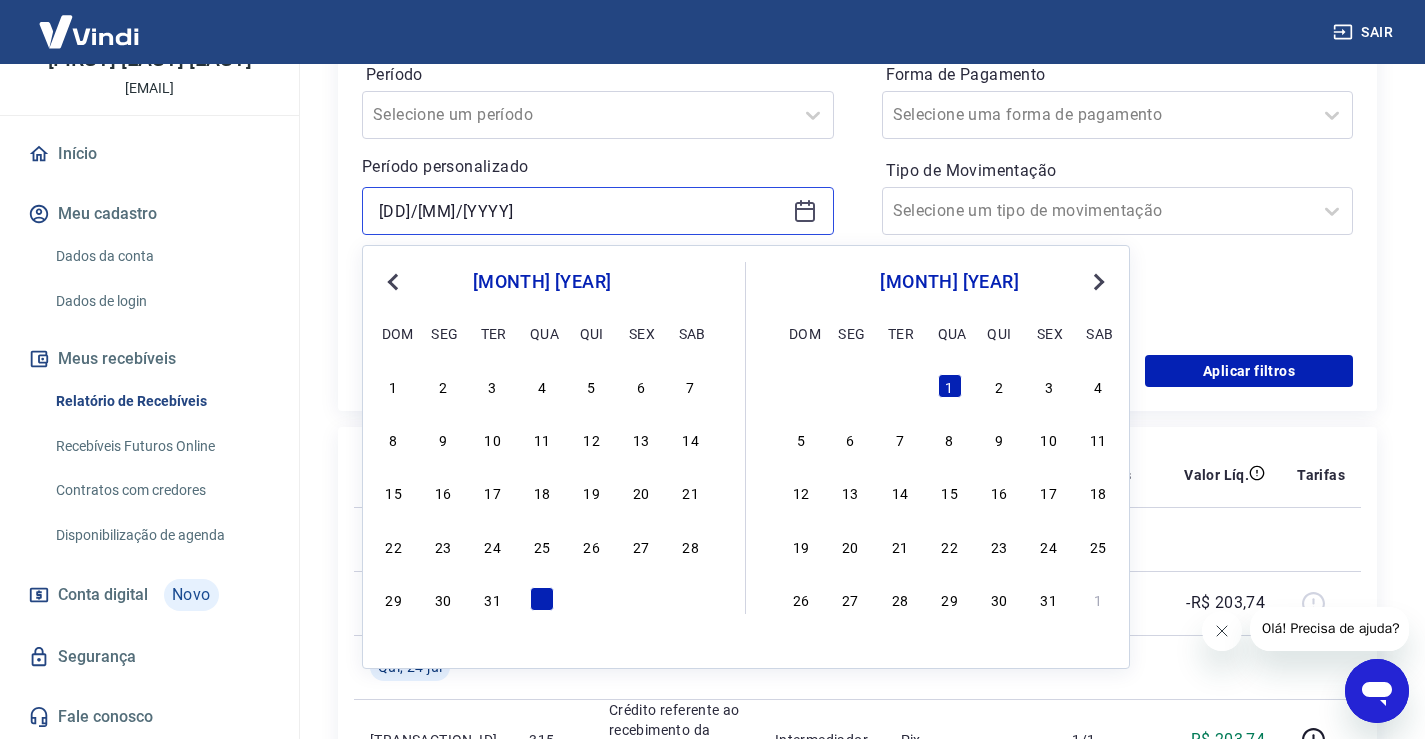 click on "[DD]/[MM]/[YYYY]" at bounding box center [582, 211] 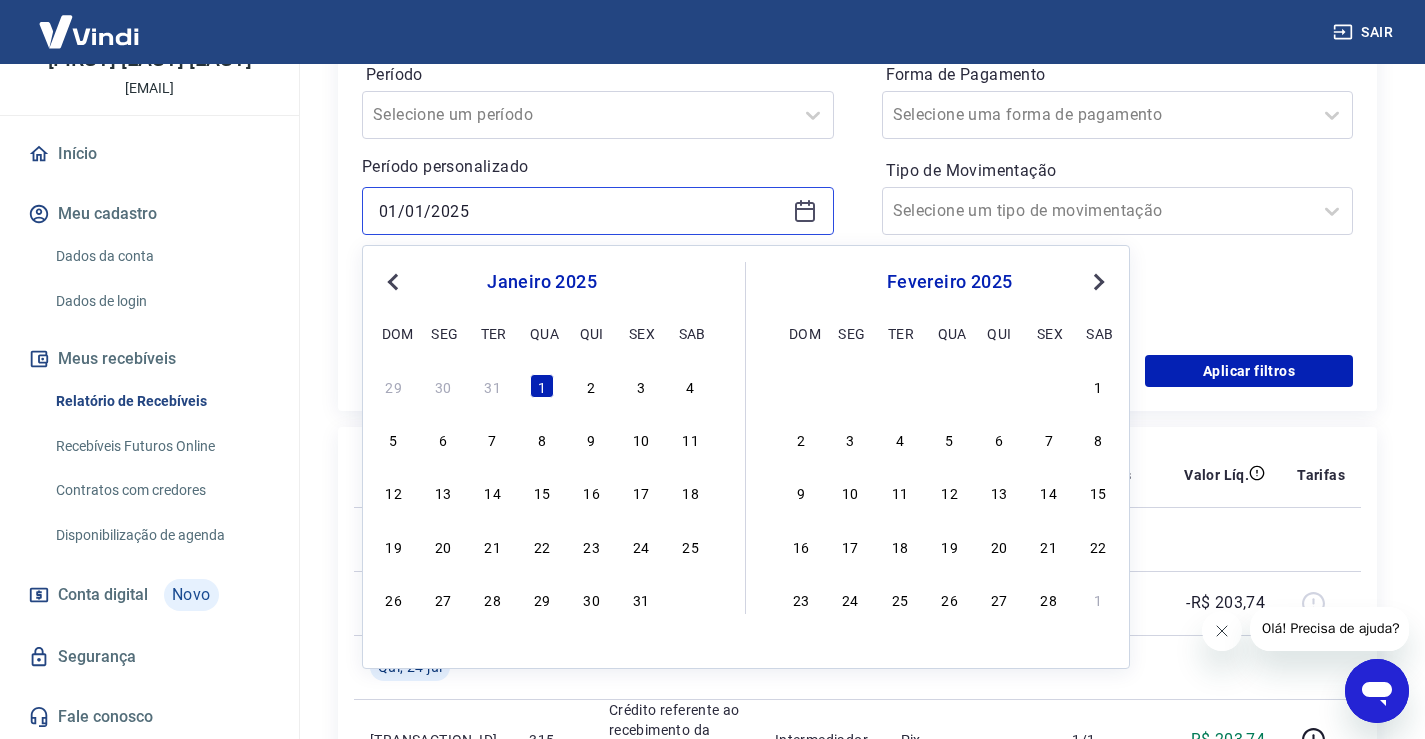 type on "01/01/2025" 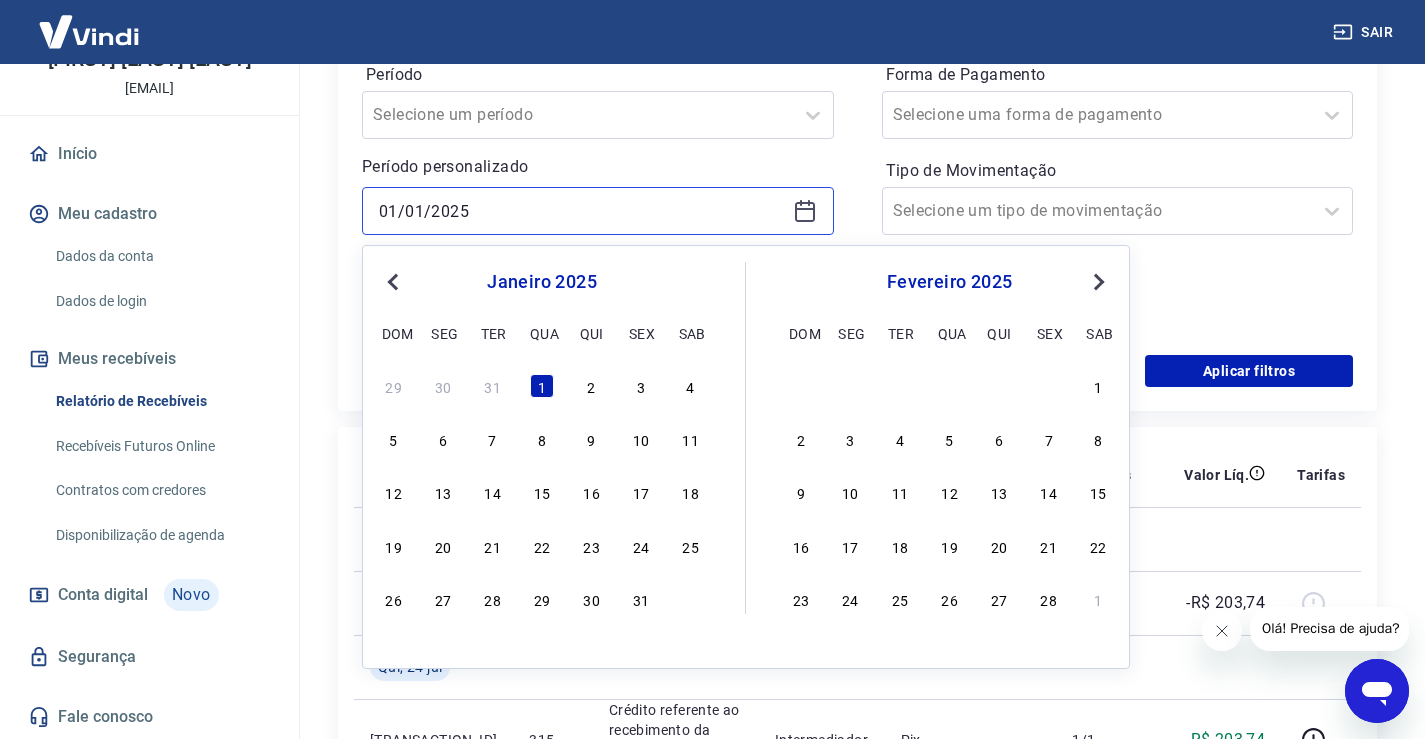 click on "01/01/2025" at bounding box center (582, 211) 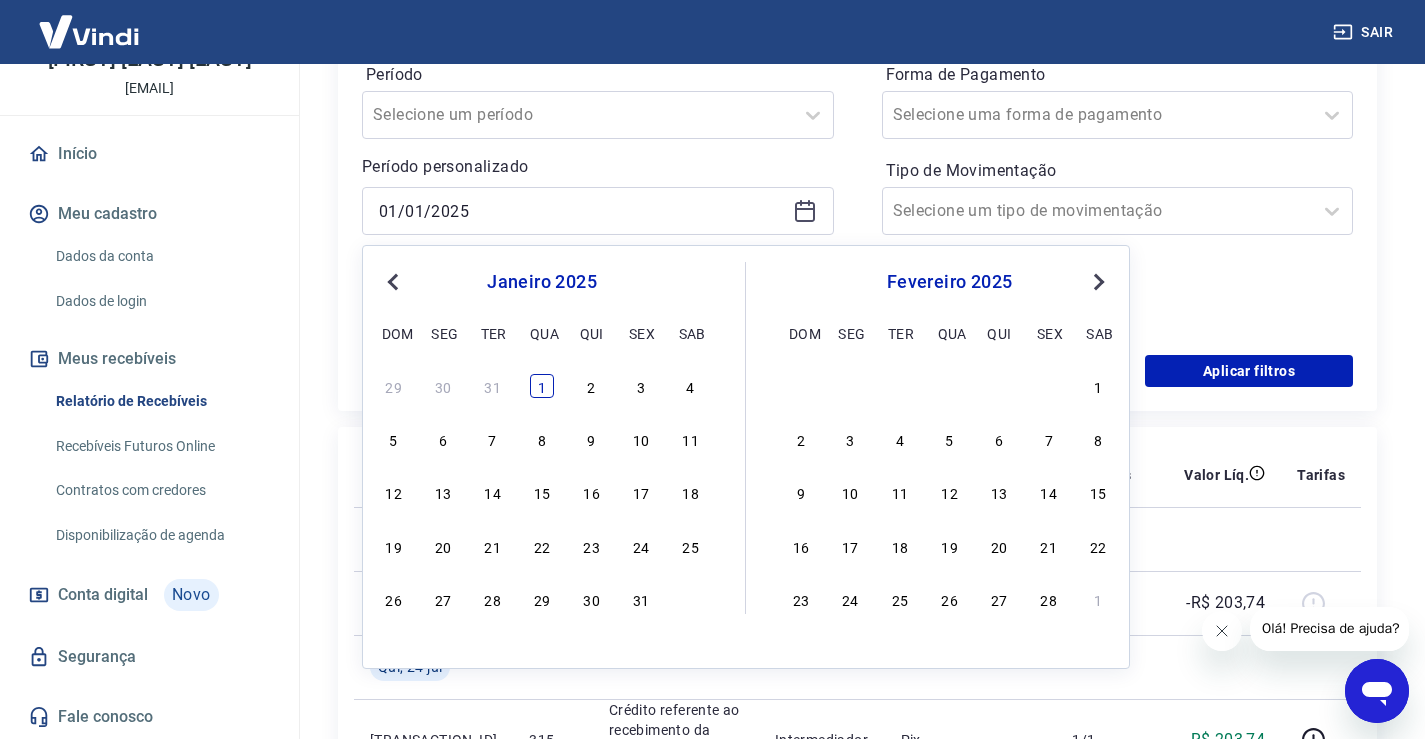 click on "1" at bounding box center [542, 386] 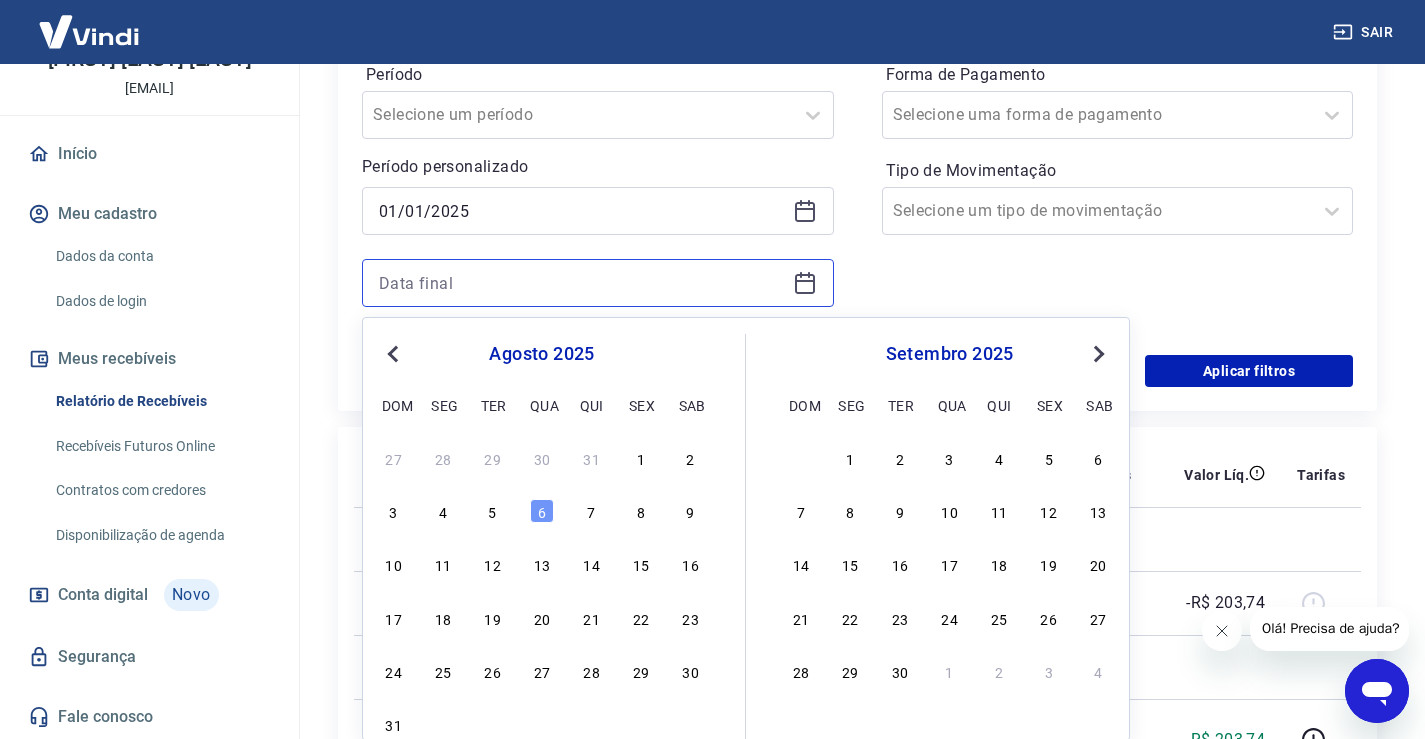 click at bounding box center [582, 283] 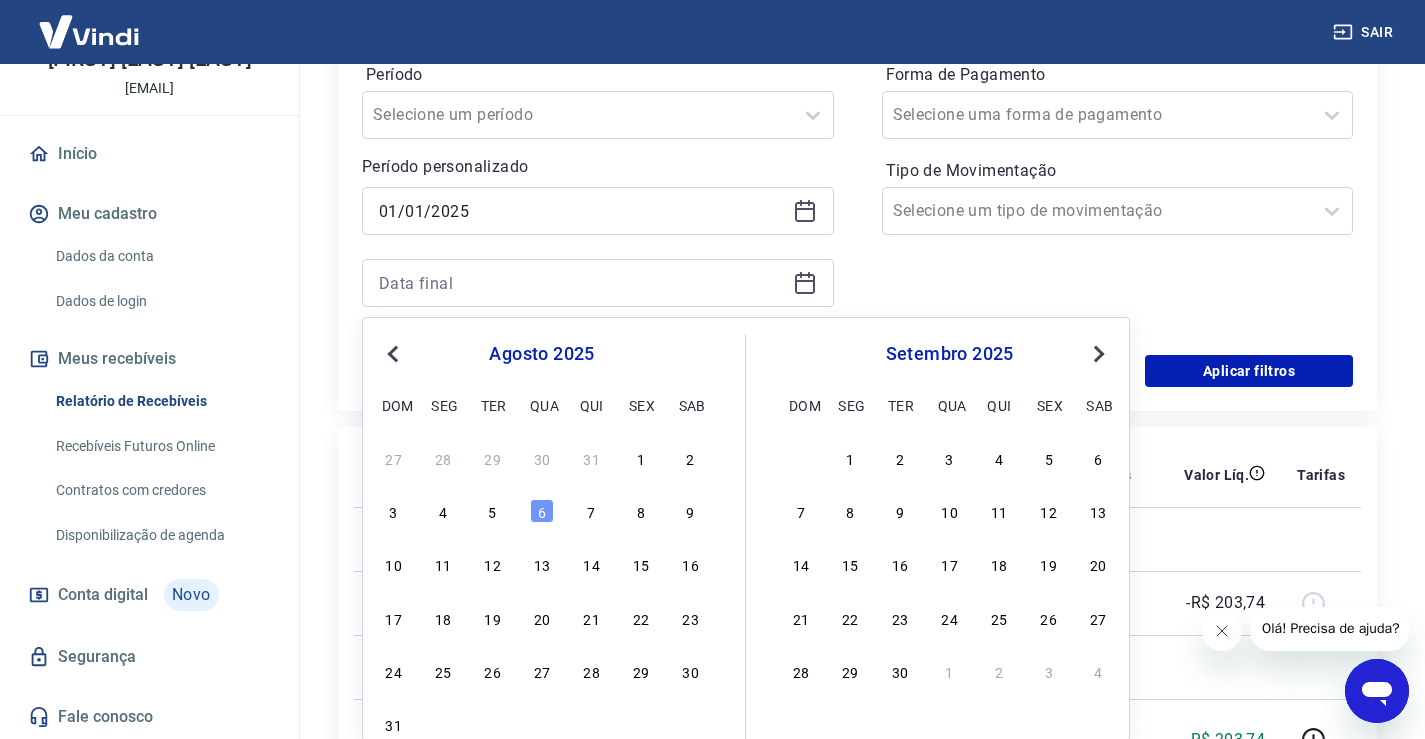 click on "Previous Month" at bounding box center (393, 354) 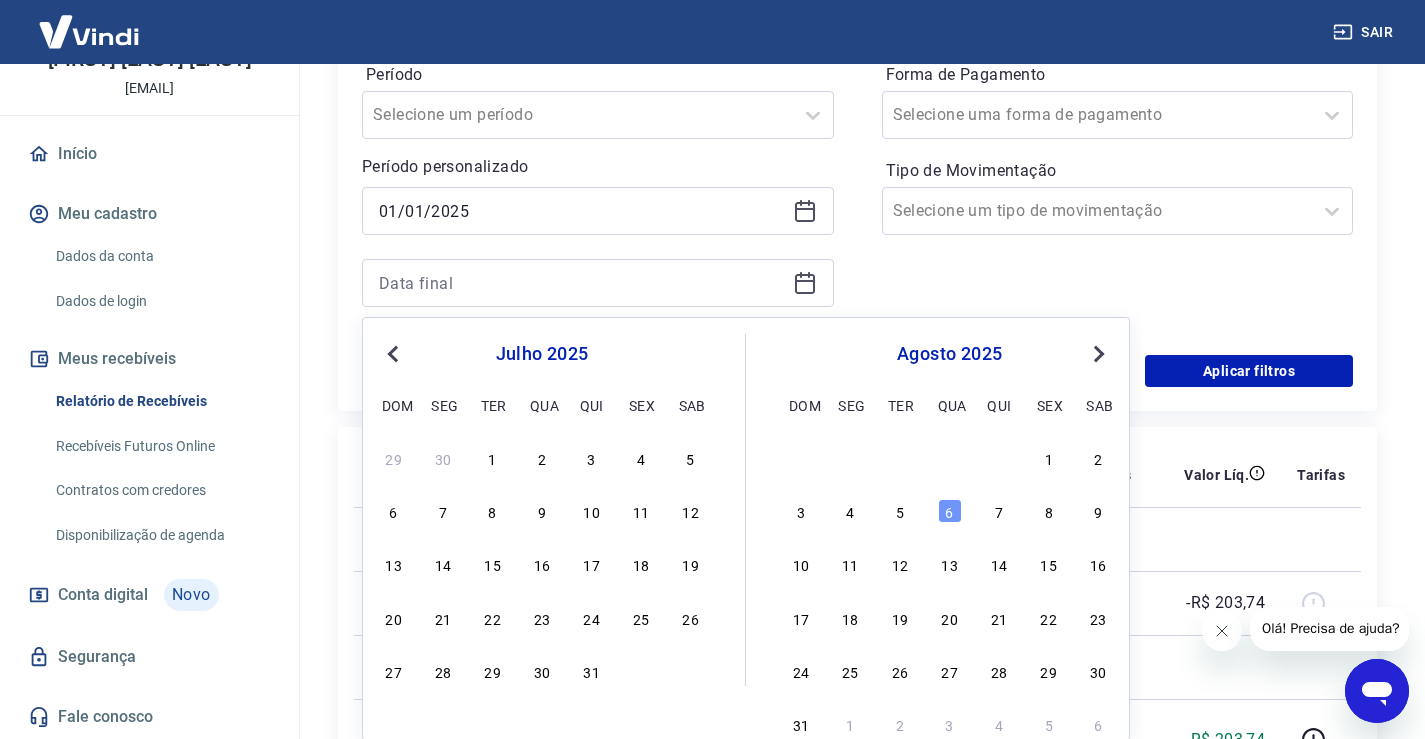 click on "Previous Month" at bounding box center [393, 354] 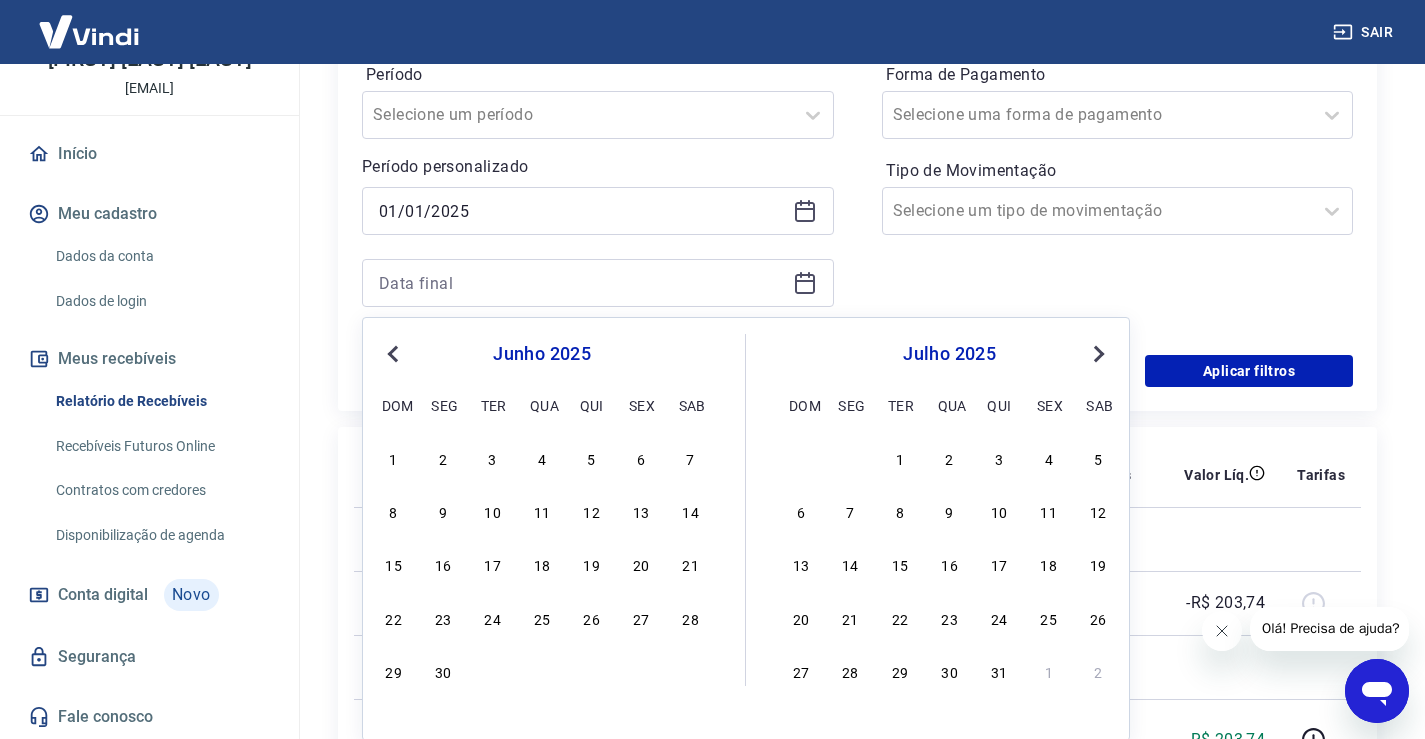 click on "Previous Month" at bounding box center [393, 354] 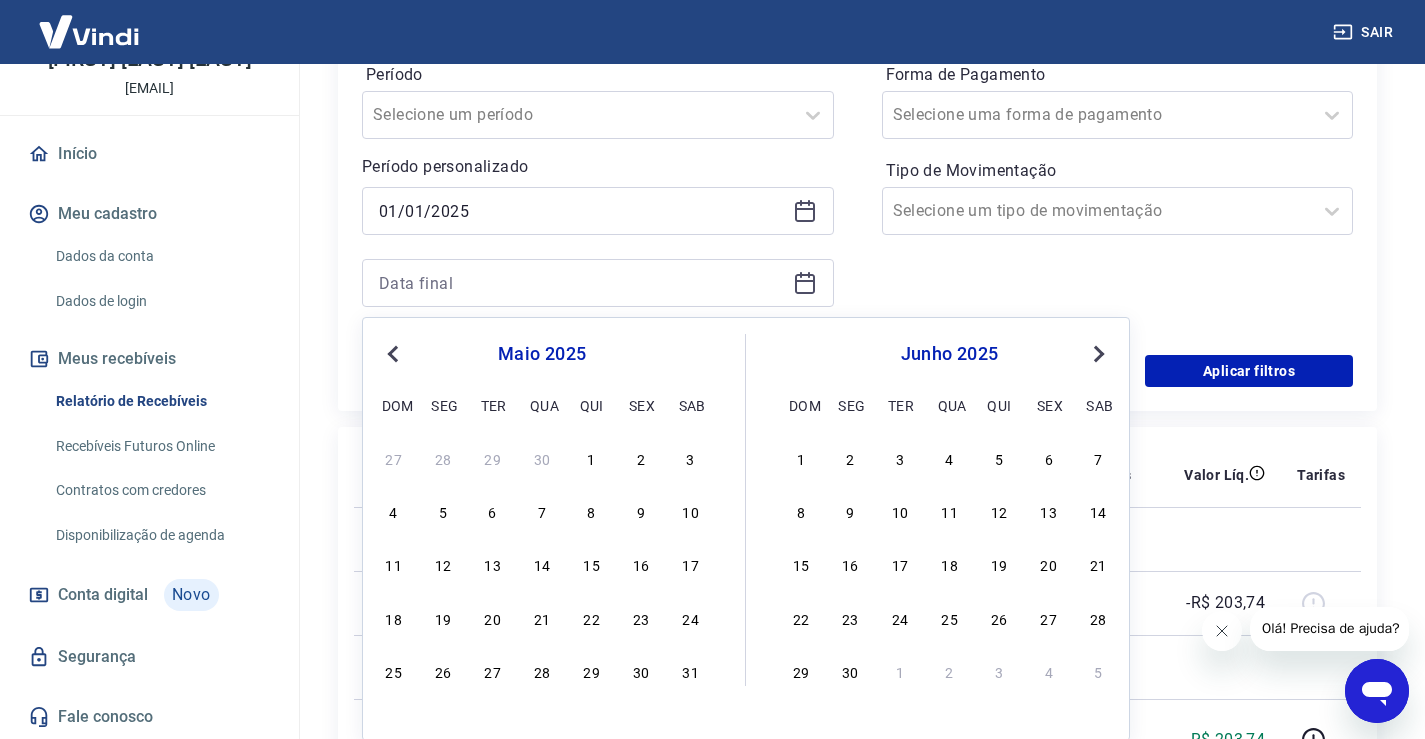 click on "Previous Month" at bounding box center (393, 354) 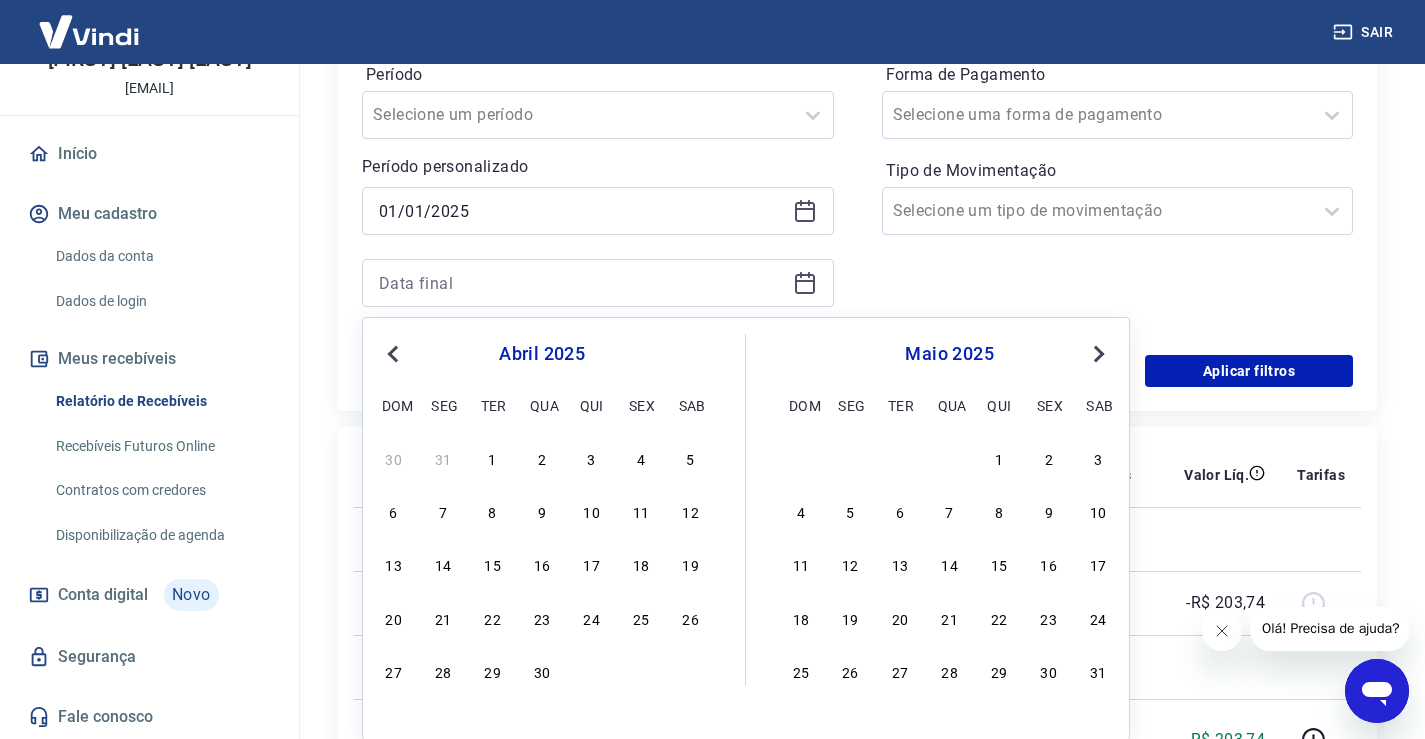 click on "Previous Month" at bounding box center (393, 354) 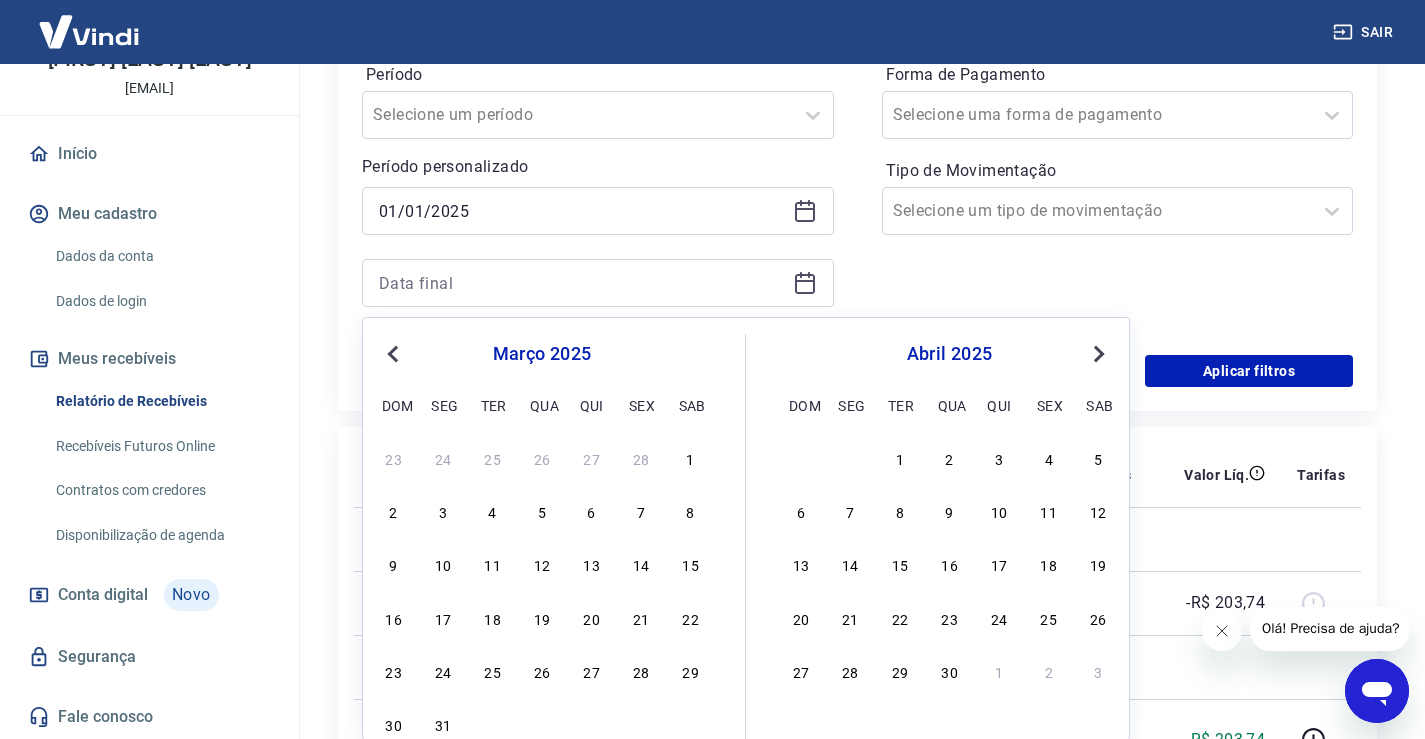 click on "Previous Month" at bounding box center [393, 354] 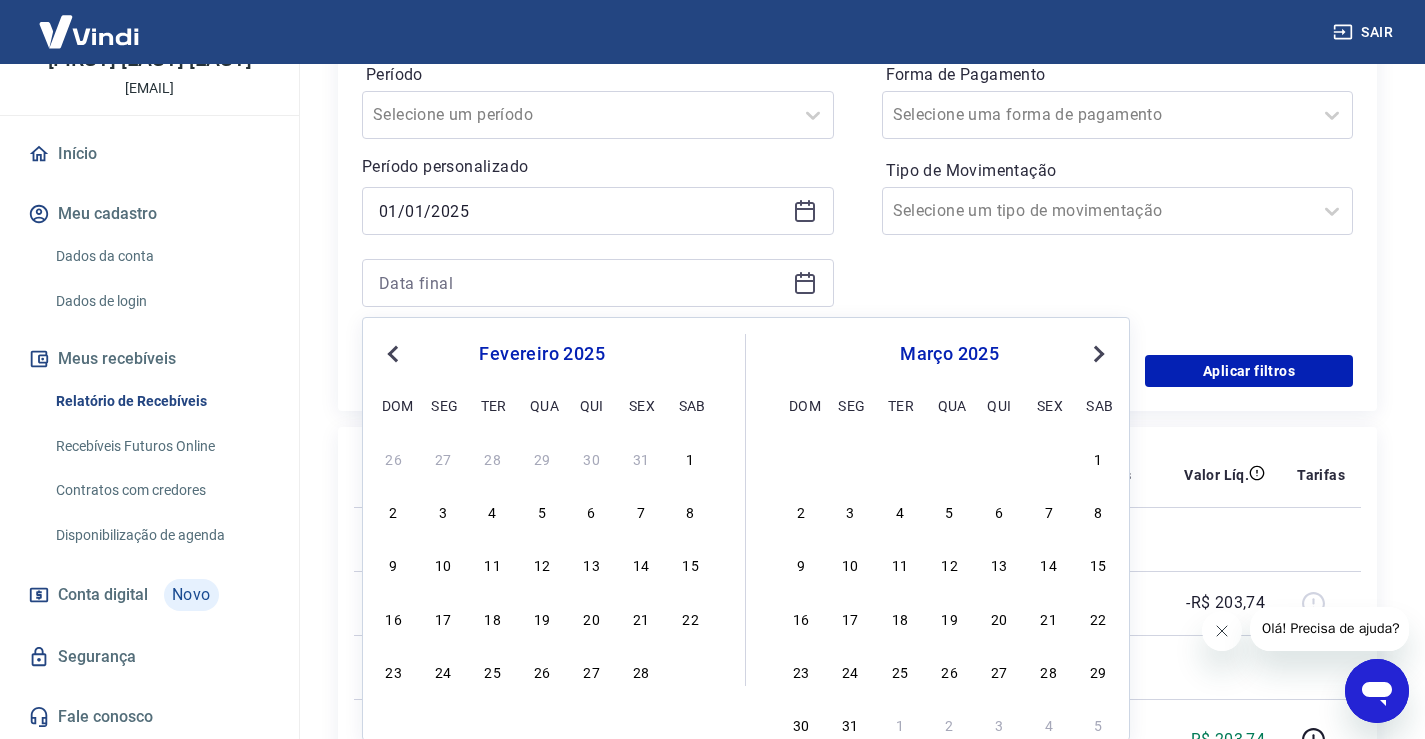 click on "Previous Month" at bounding box center (393, 354) 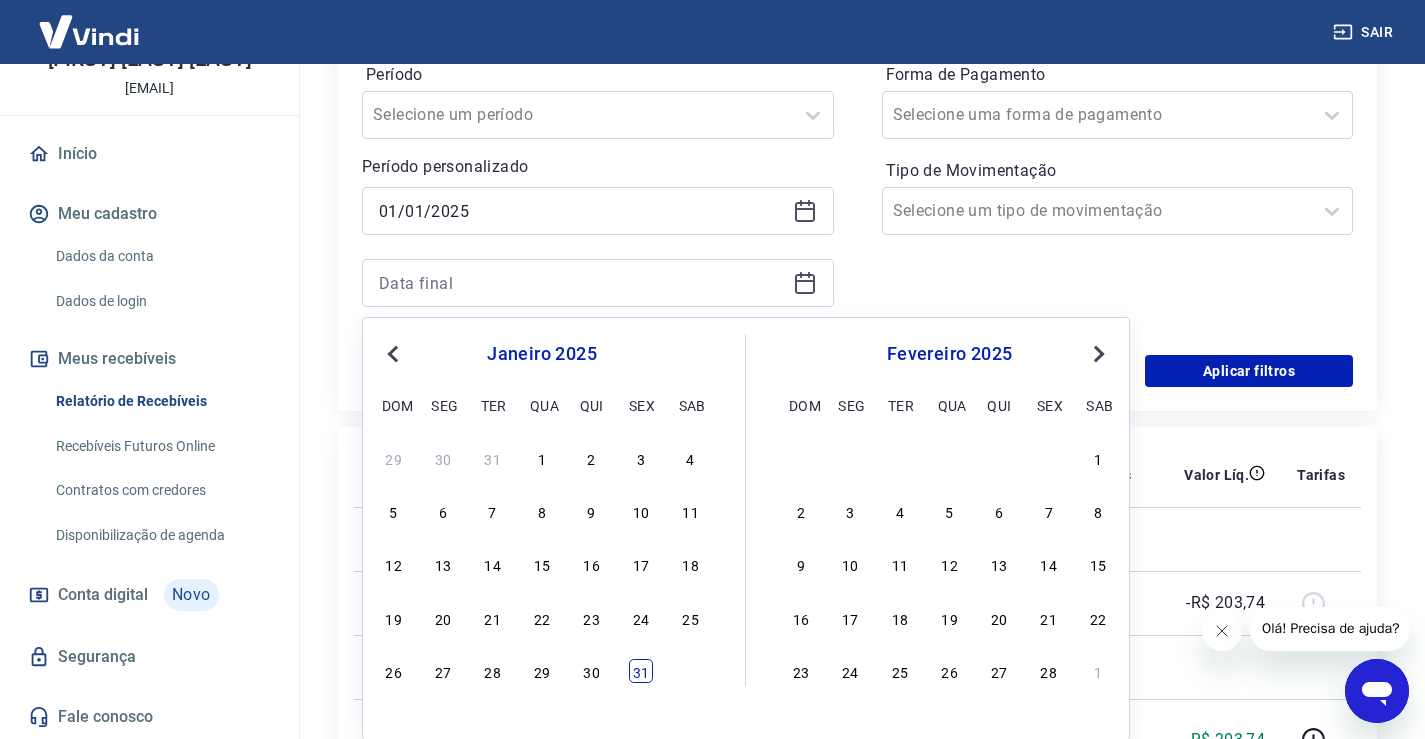 click on "31" at bounding box center (641, 671) 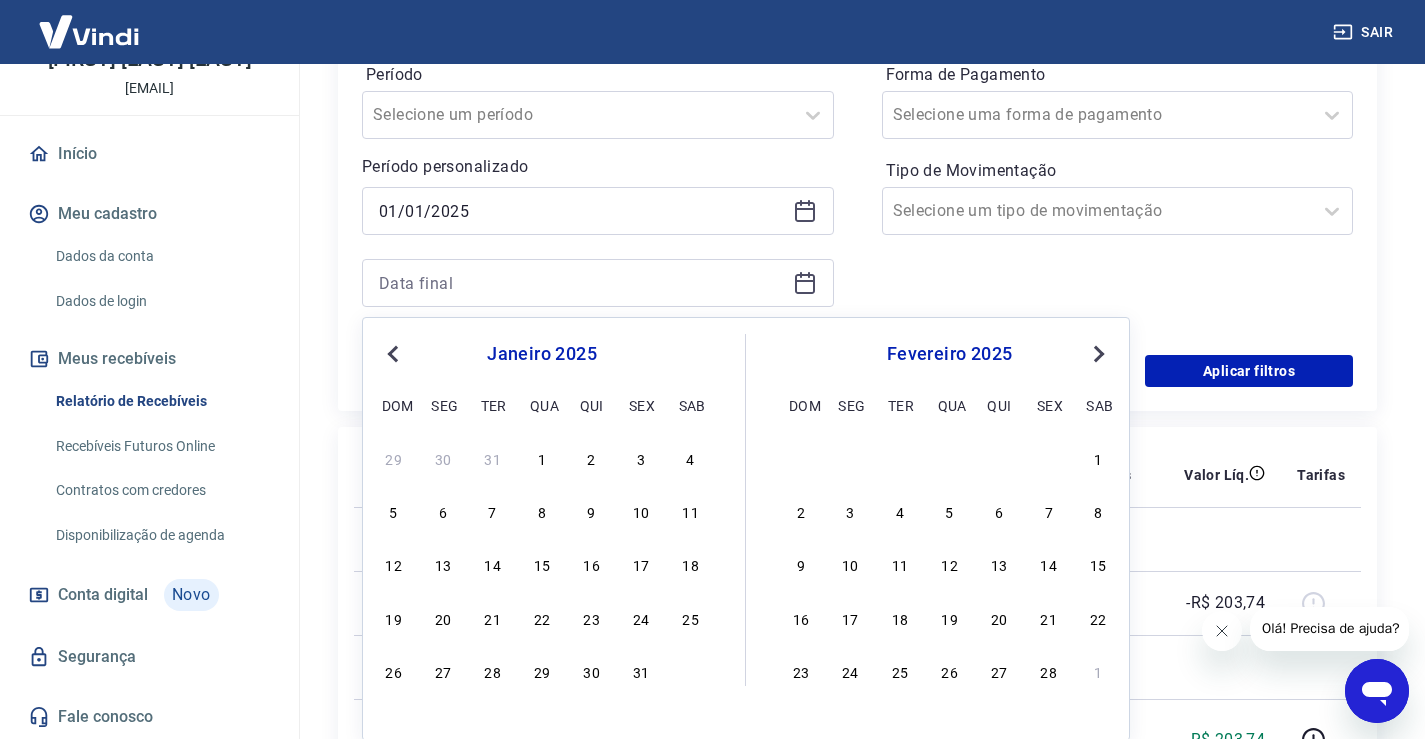 type on "31/01/2025" 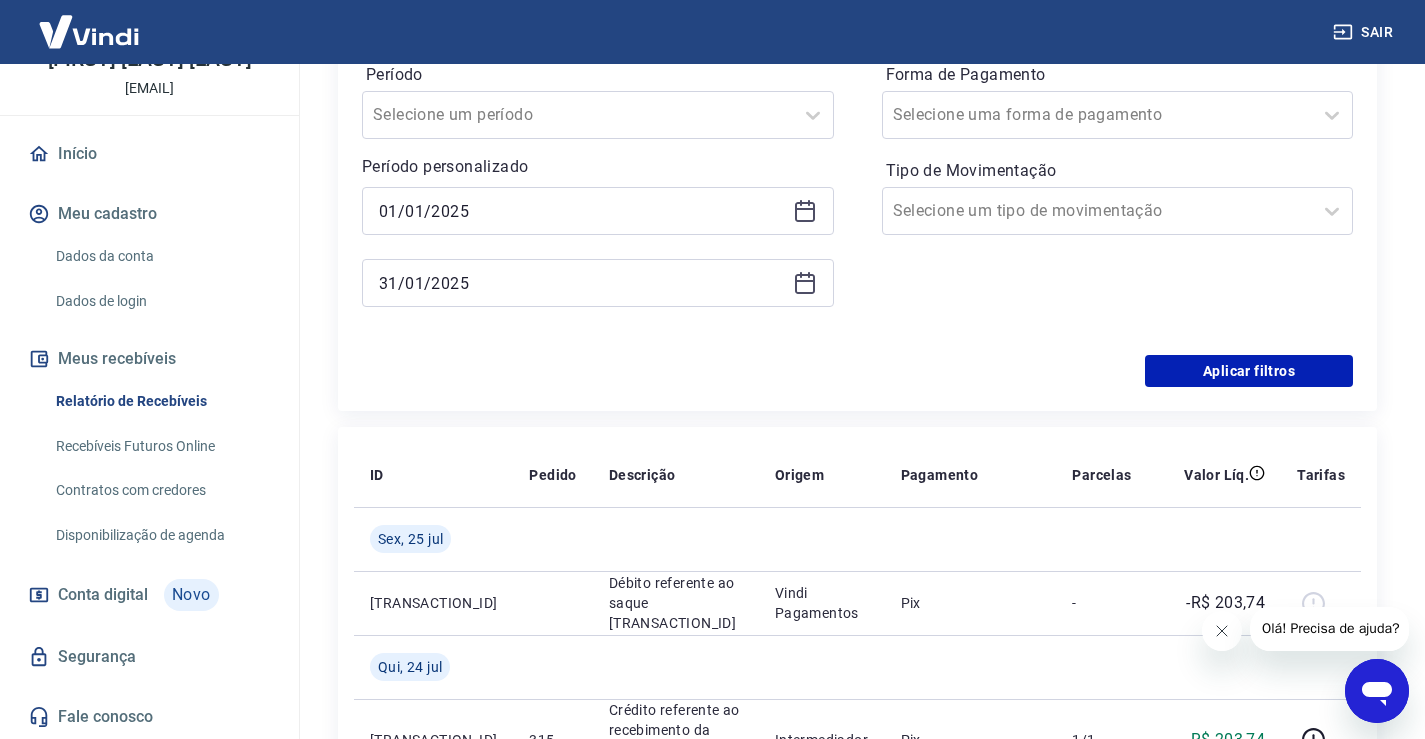 scroll, scrollTop: 246, scrollLeft: 0, axis: vertical 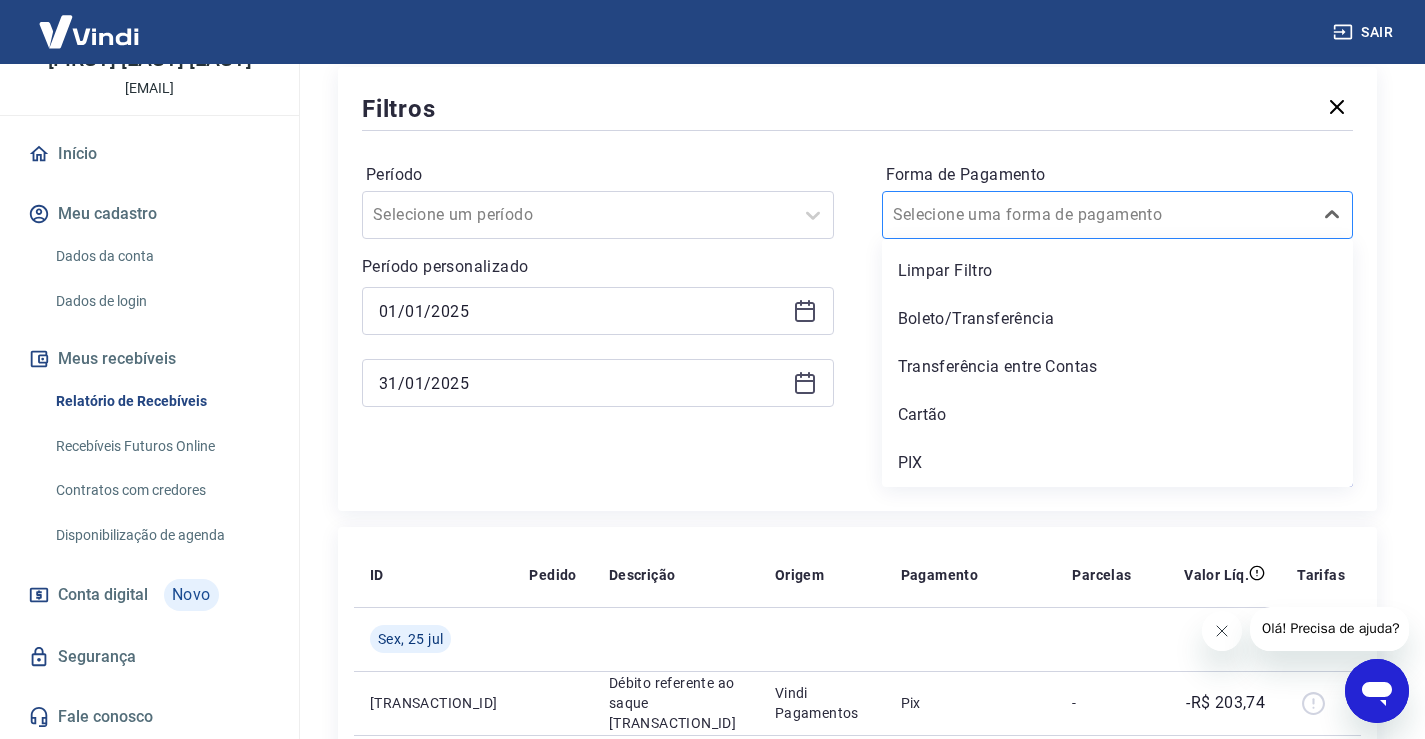 click on "Forma de Pagamento" at bounding box center [994, 215] 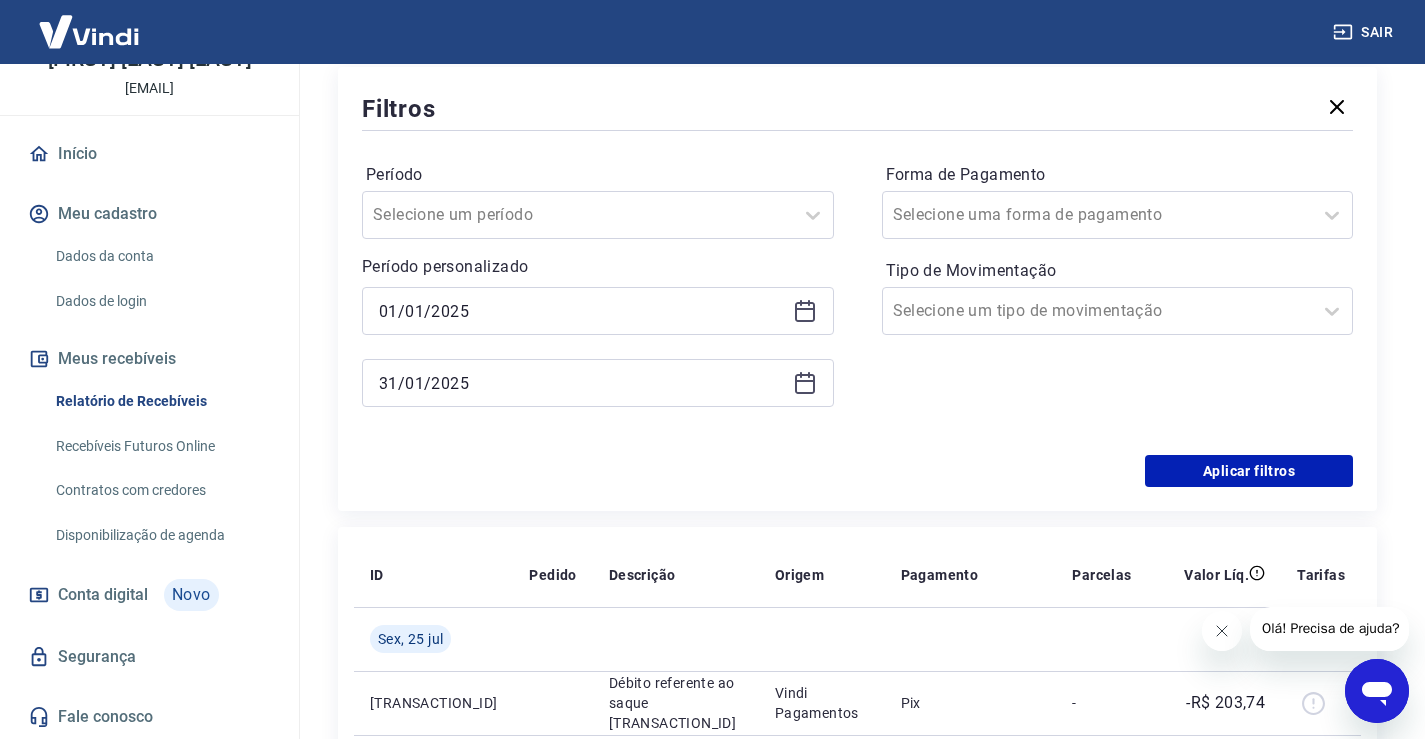 click on "Filtros" at bounding box center [857, 108] 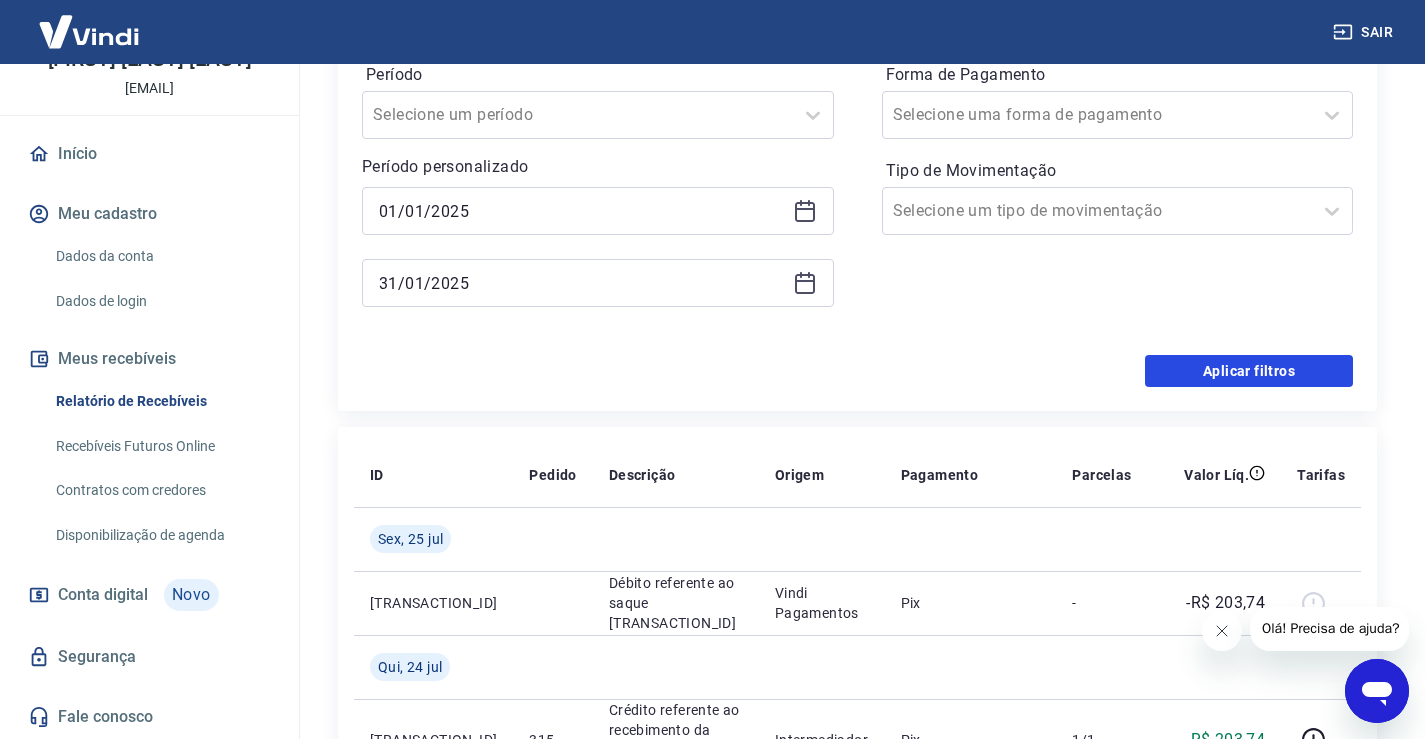 drag, startPoint x: 1269, startPoint y: 376, endPoint x: 1171, endPoint y: 357, distance: 99.824844 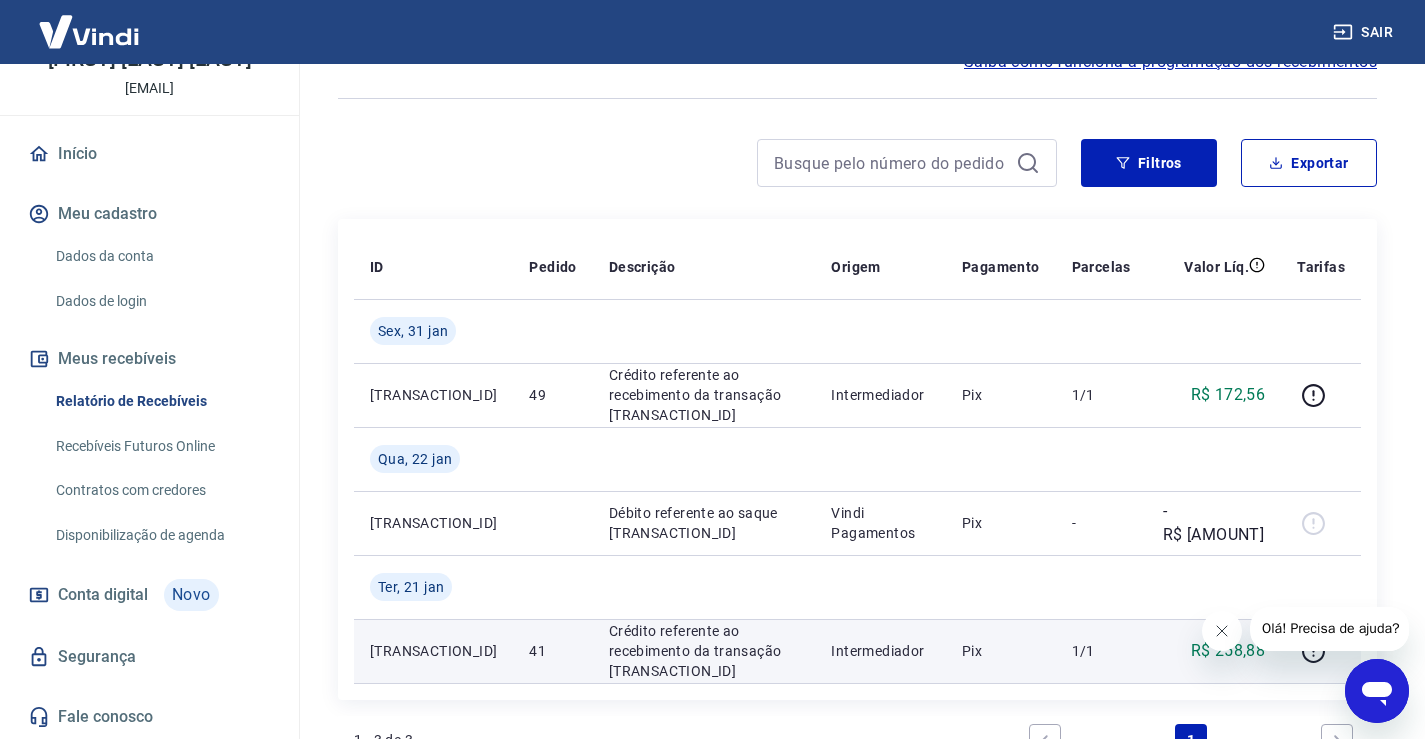 scroll, scrollTop: 83, scrollLeft: 0, axis: vertical 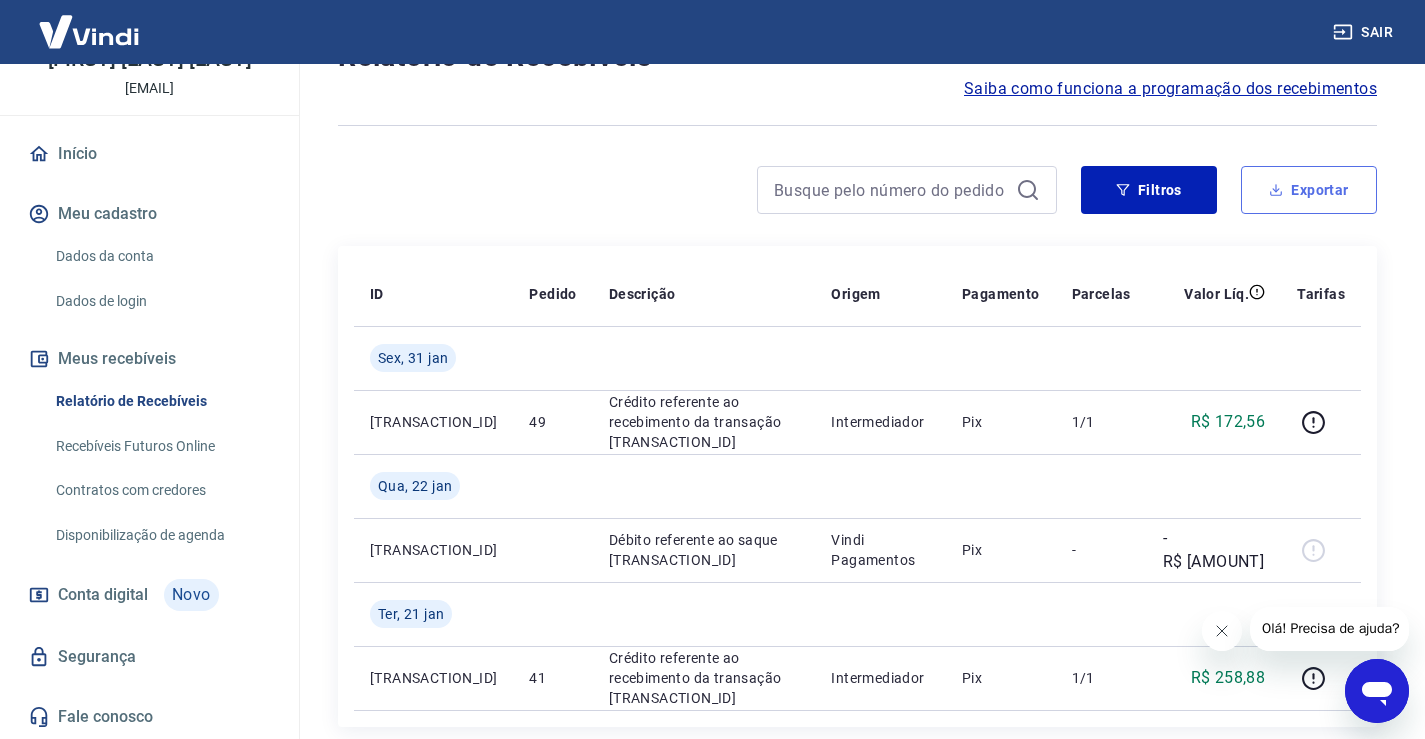 click on "Exportar" at bounding box center (1309, 190) 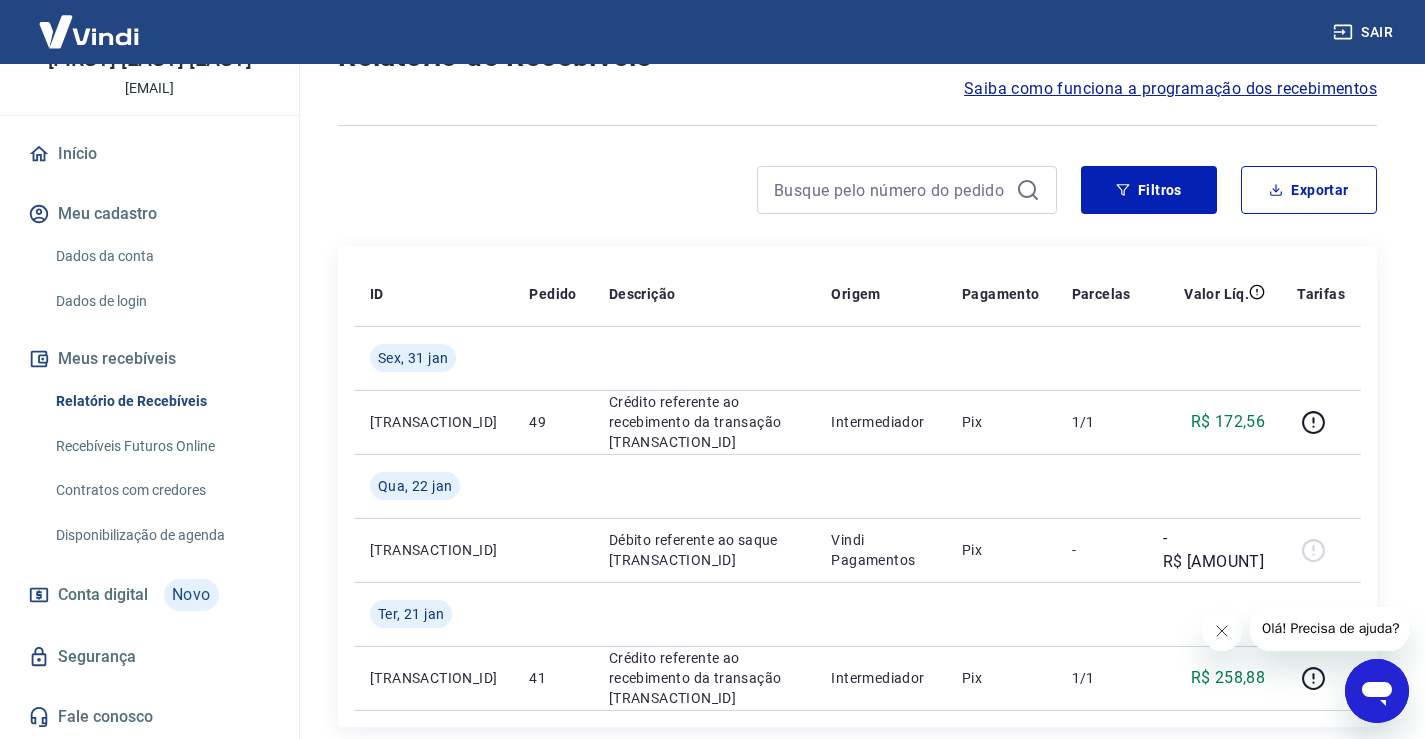type on "01/01/2025" 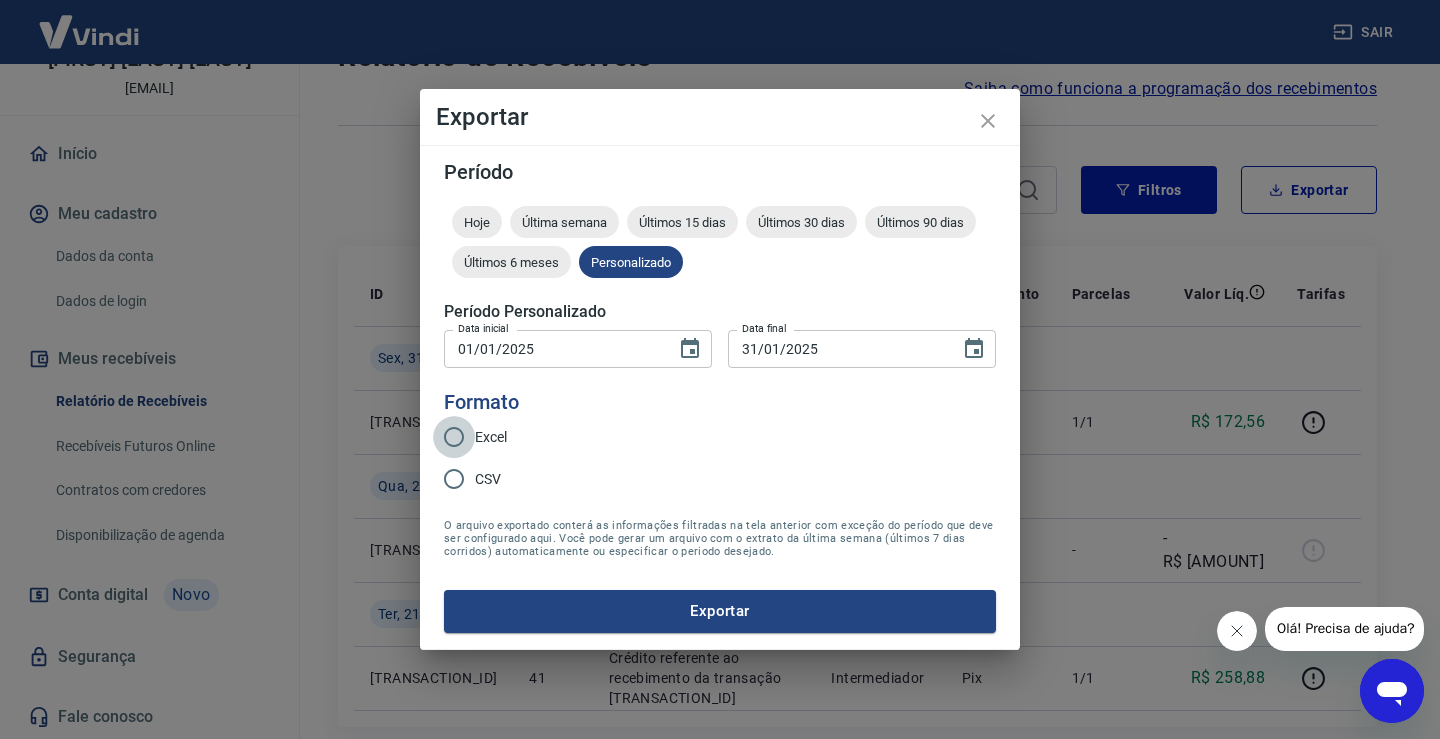 click on "Excel" at bounding box center [454, 437] 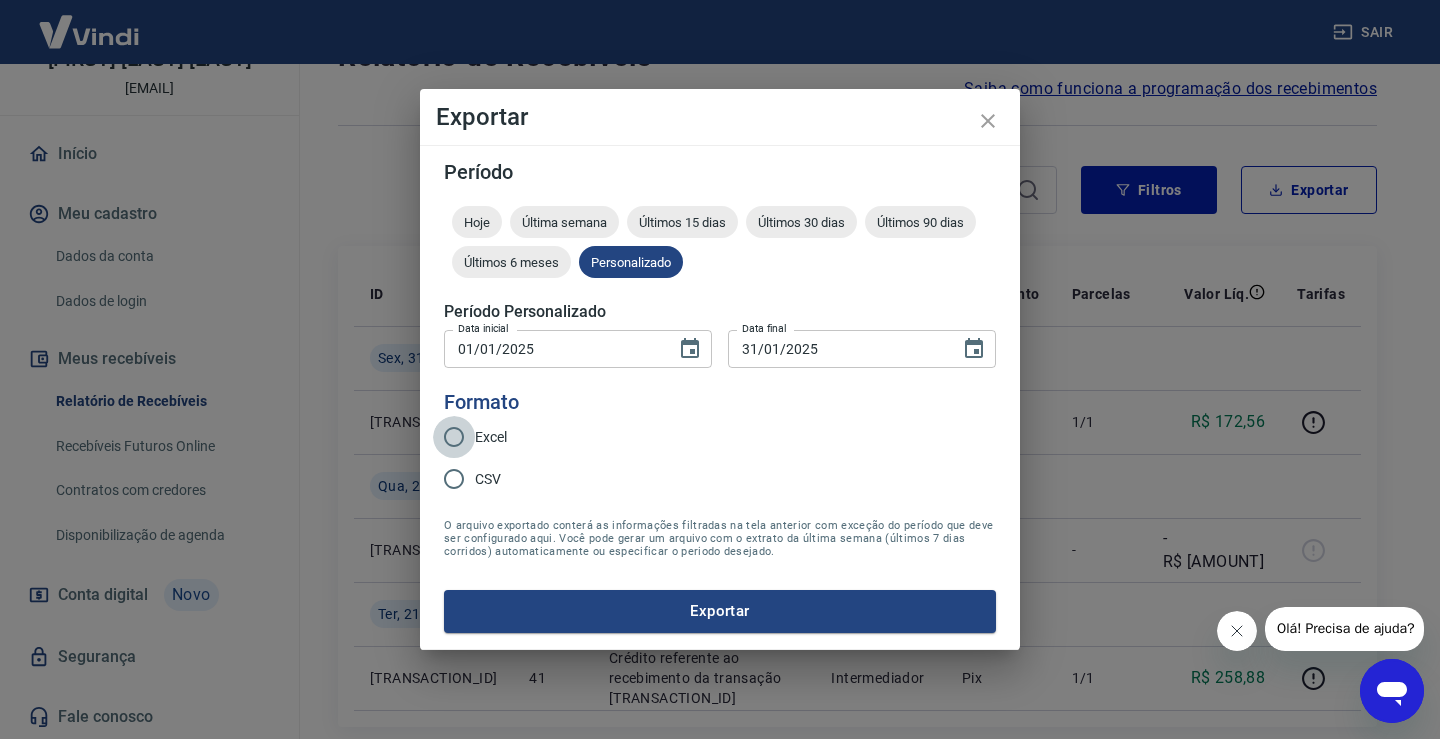 radio on "true" 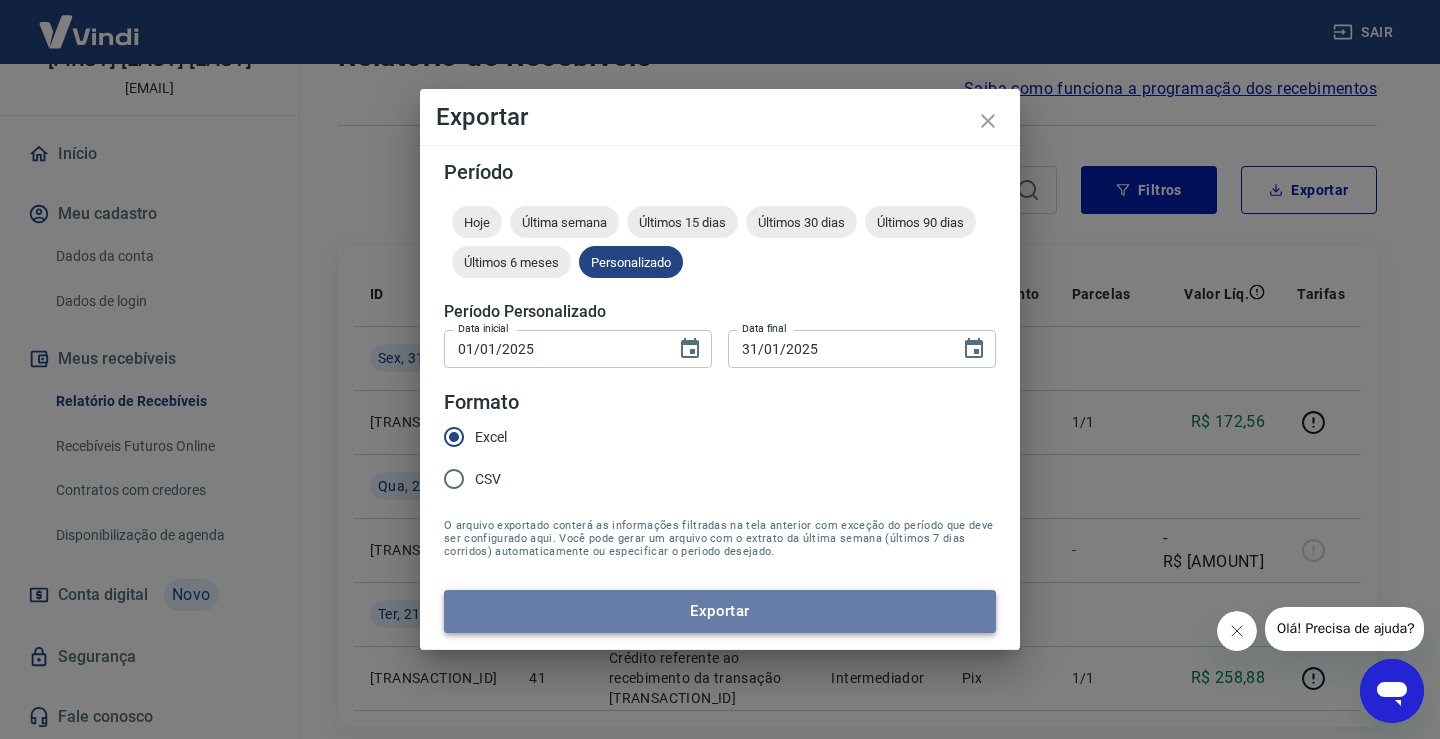 click on "Exportar" at bounding box center [720, 611] 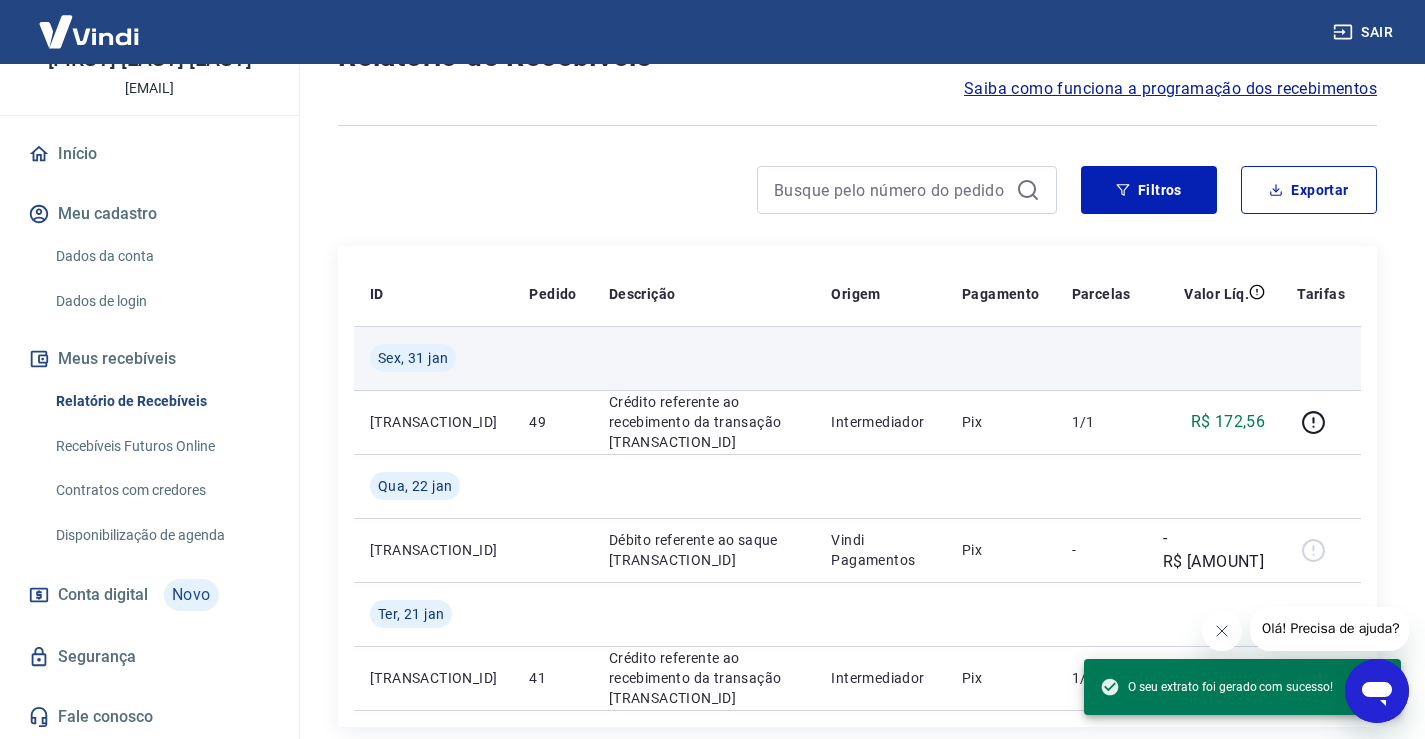 click at bounding box center (1214, 358) 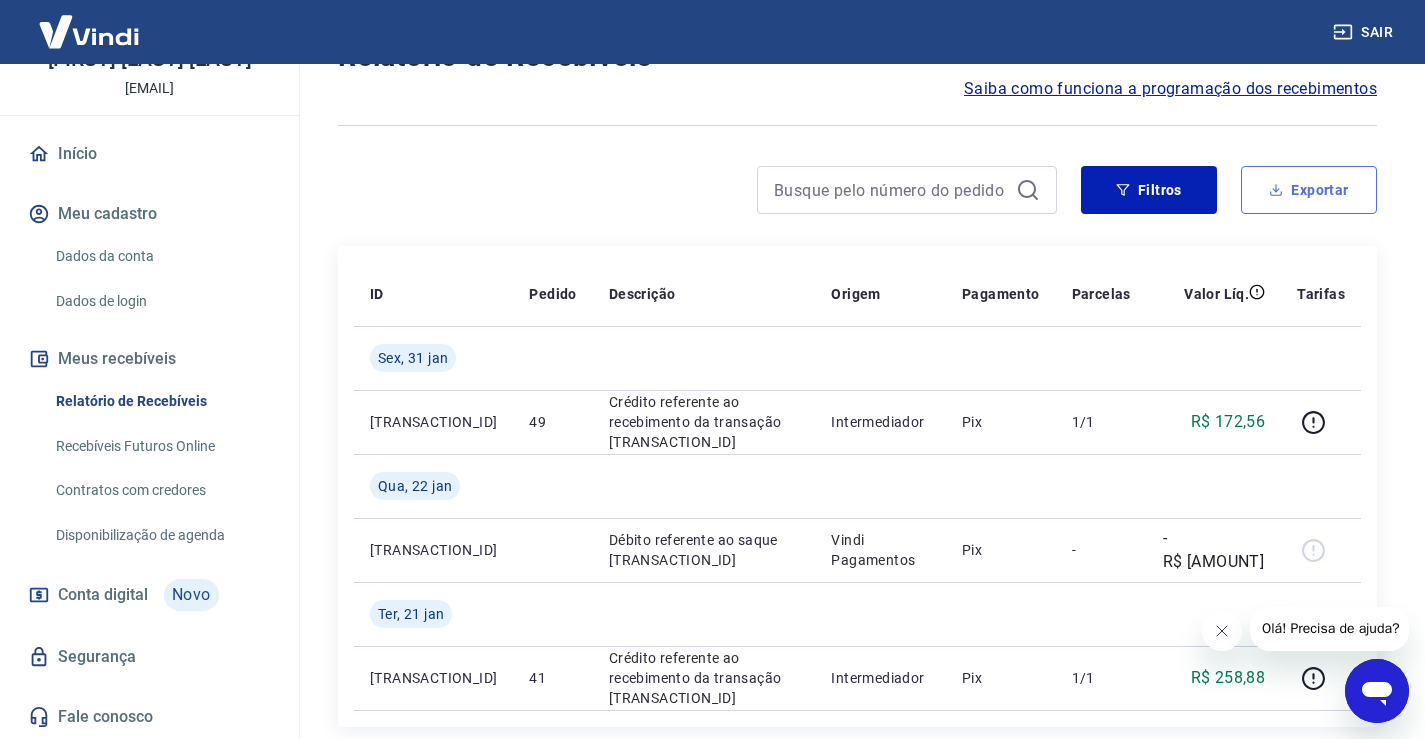 click on "Exportar" at bounding box center [1309, 190] 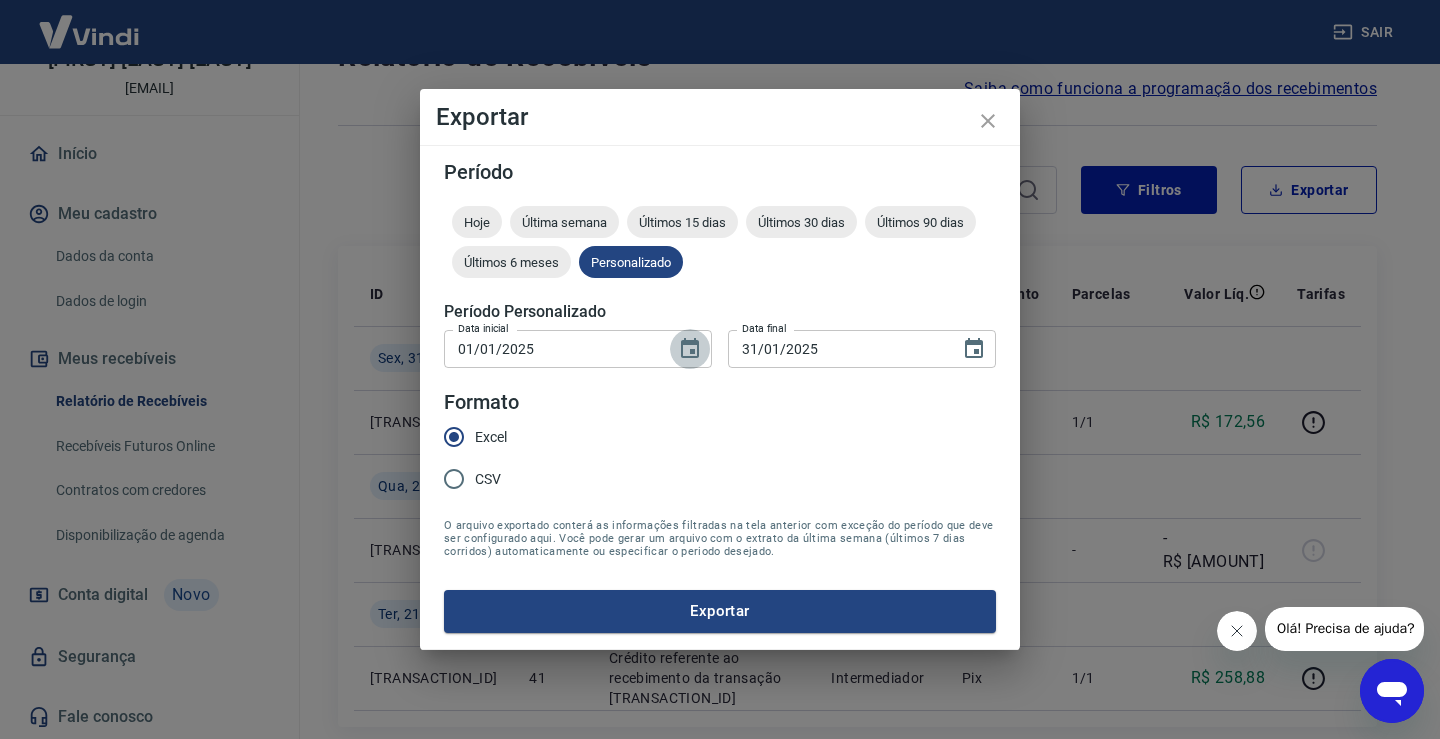 click 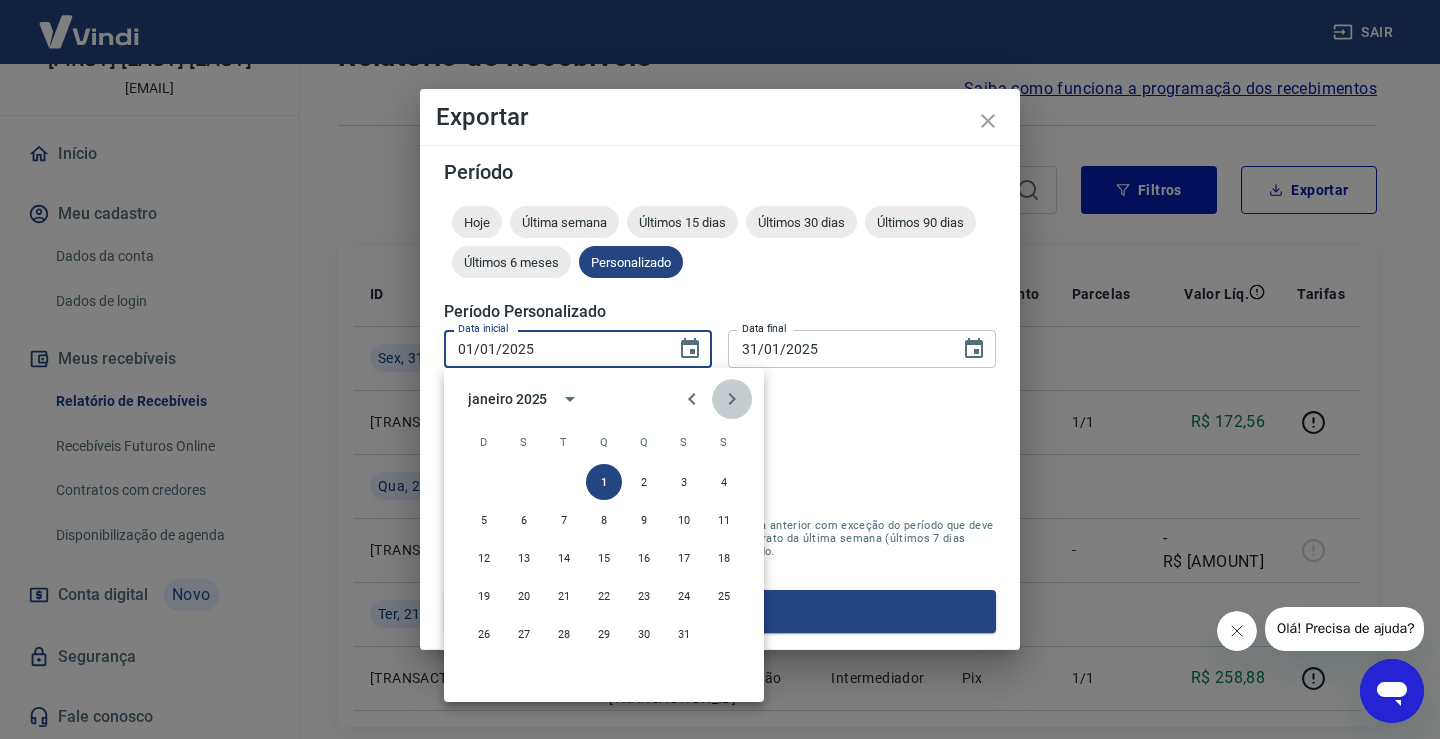click 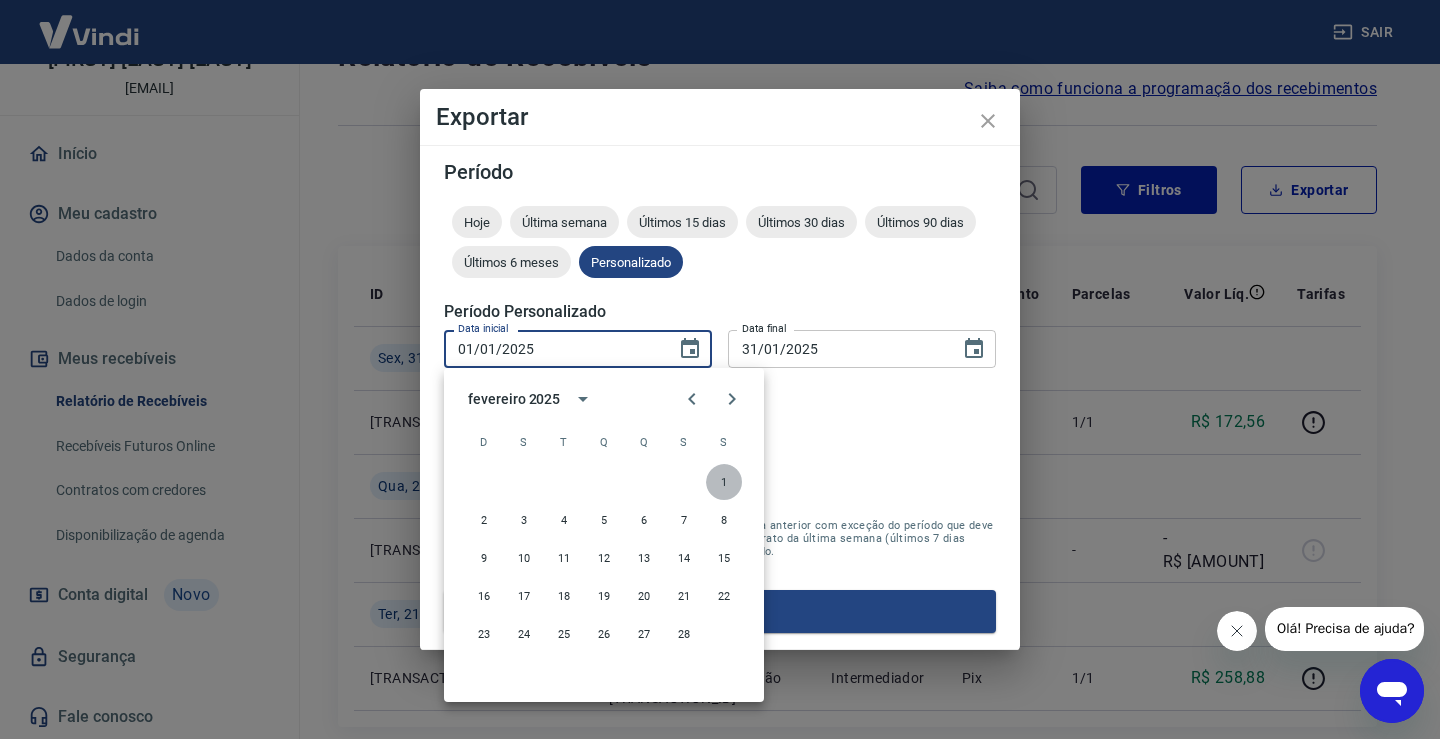 click on "1" at bounding box center (724, 482) 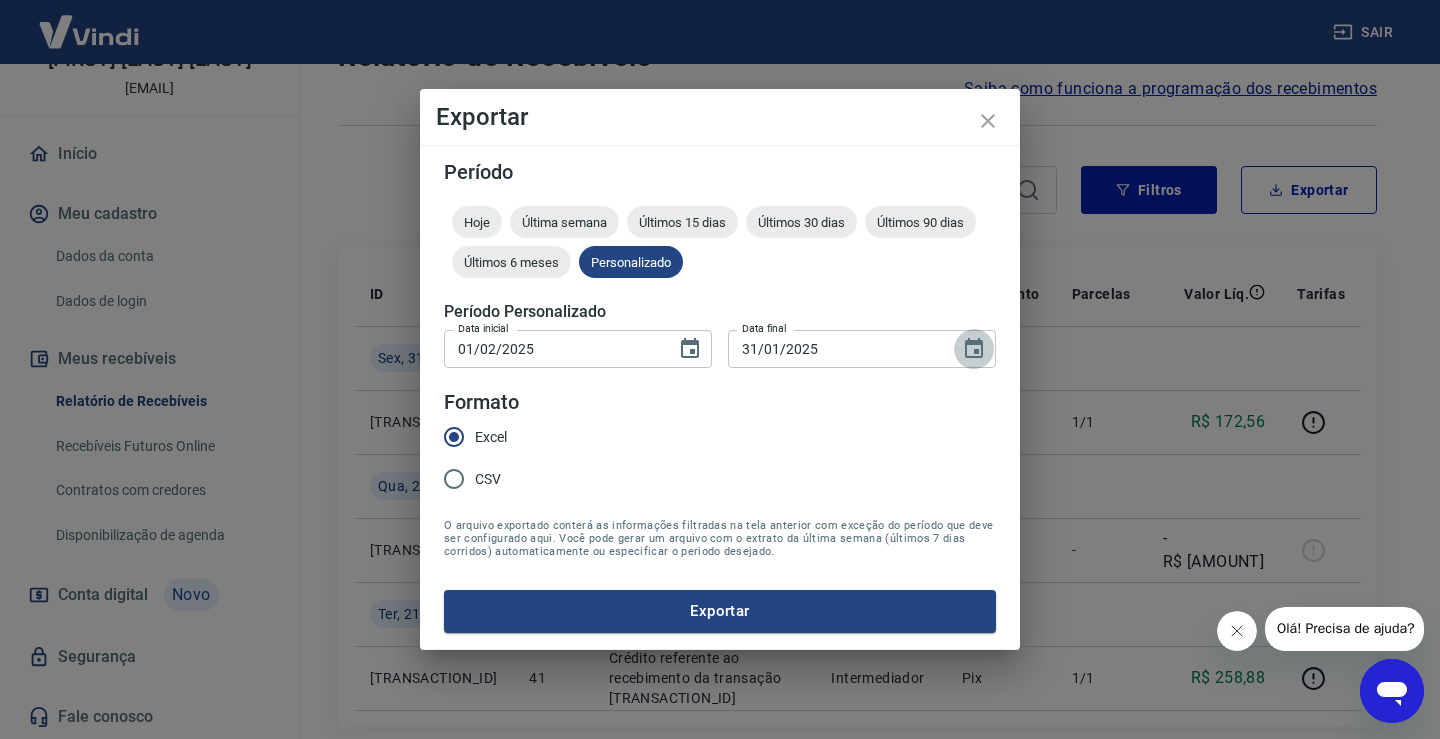 click 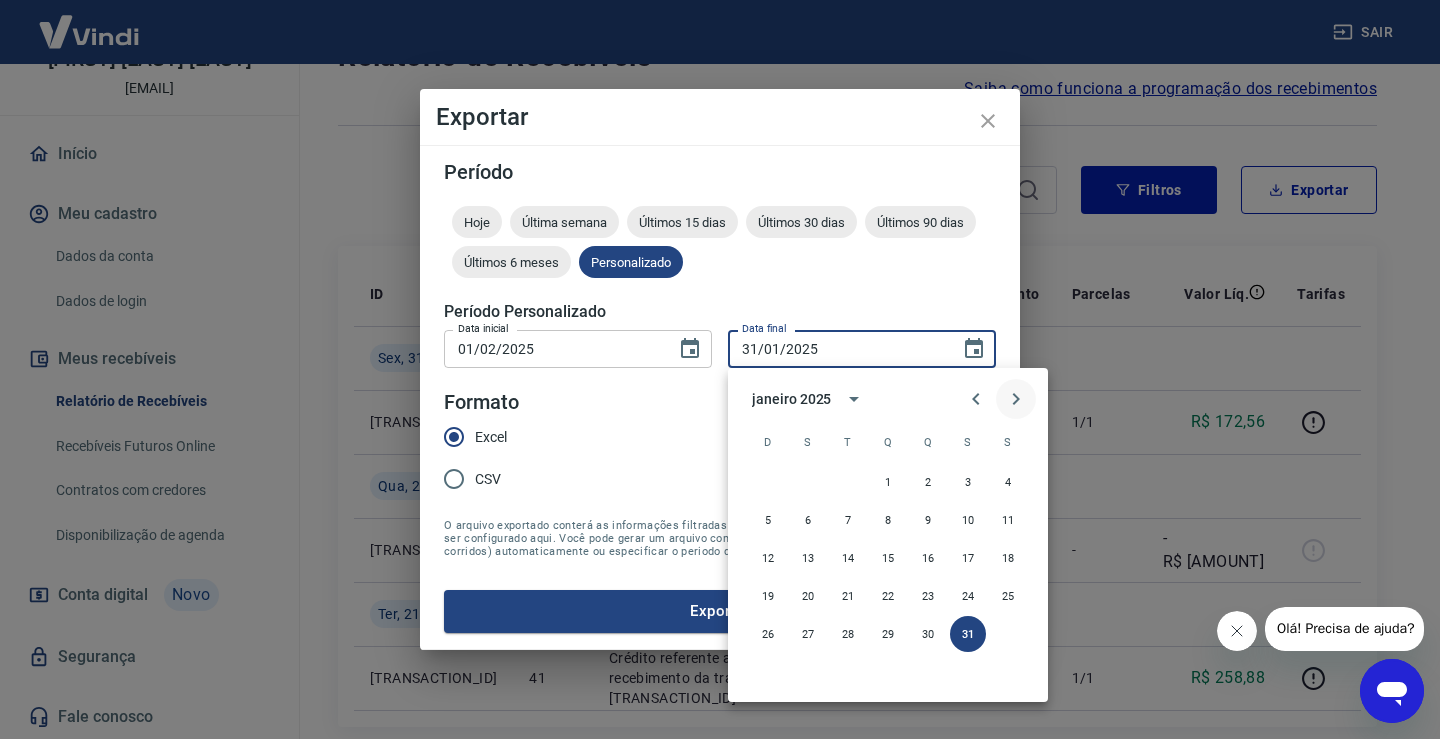 click 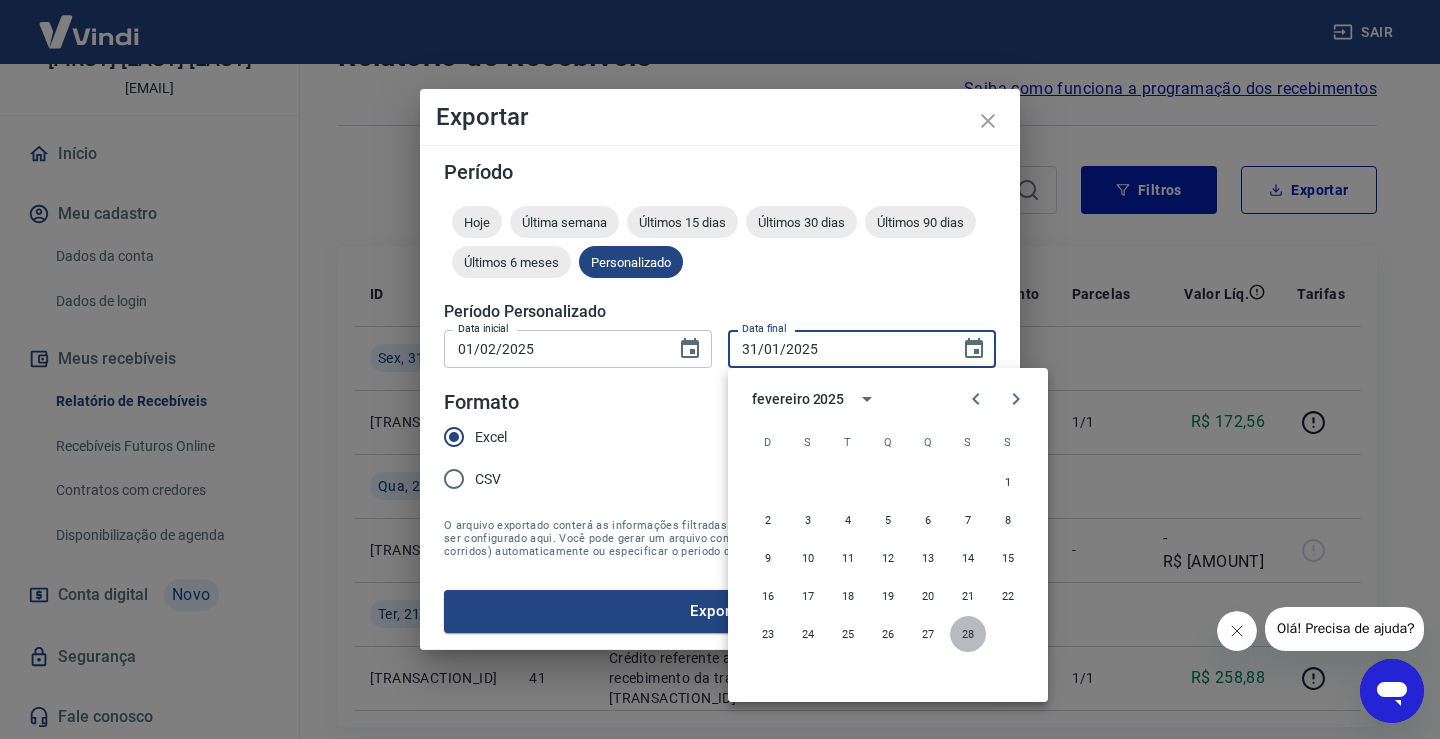 click on "28" at bounding box center [968, 634] 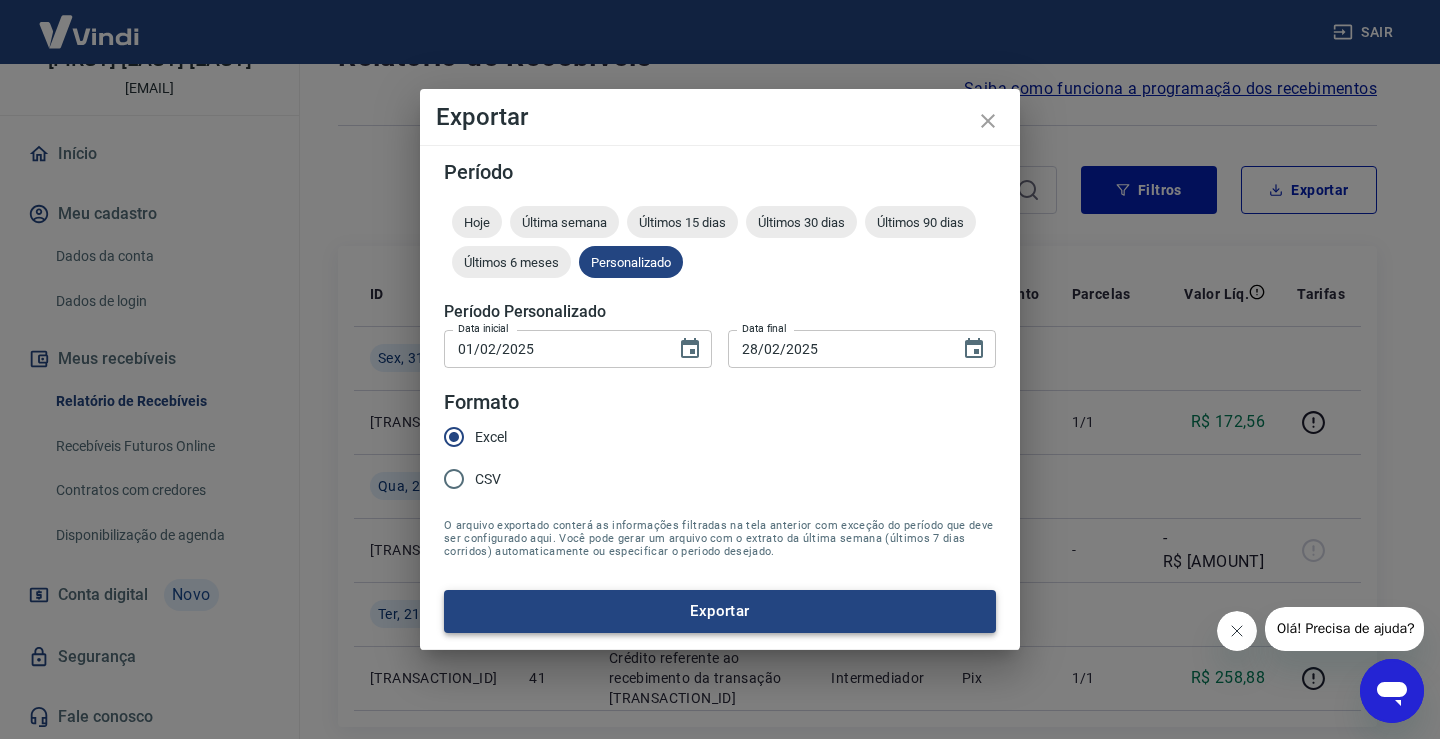 click on "Exportar" at bounding box center [720, 611] 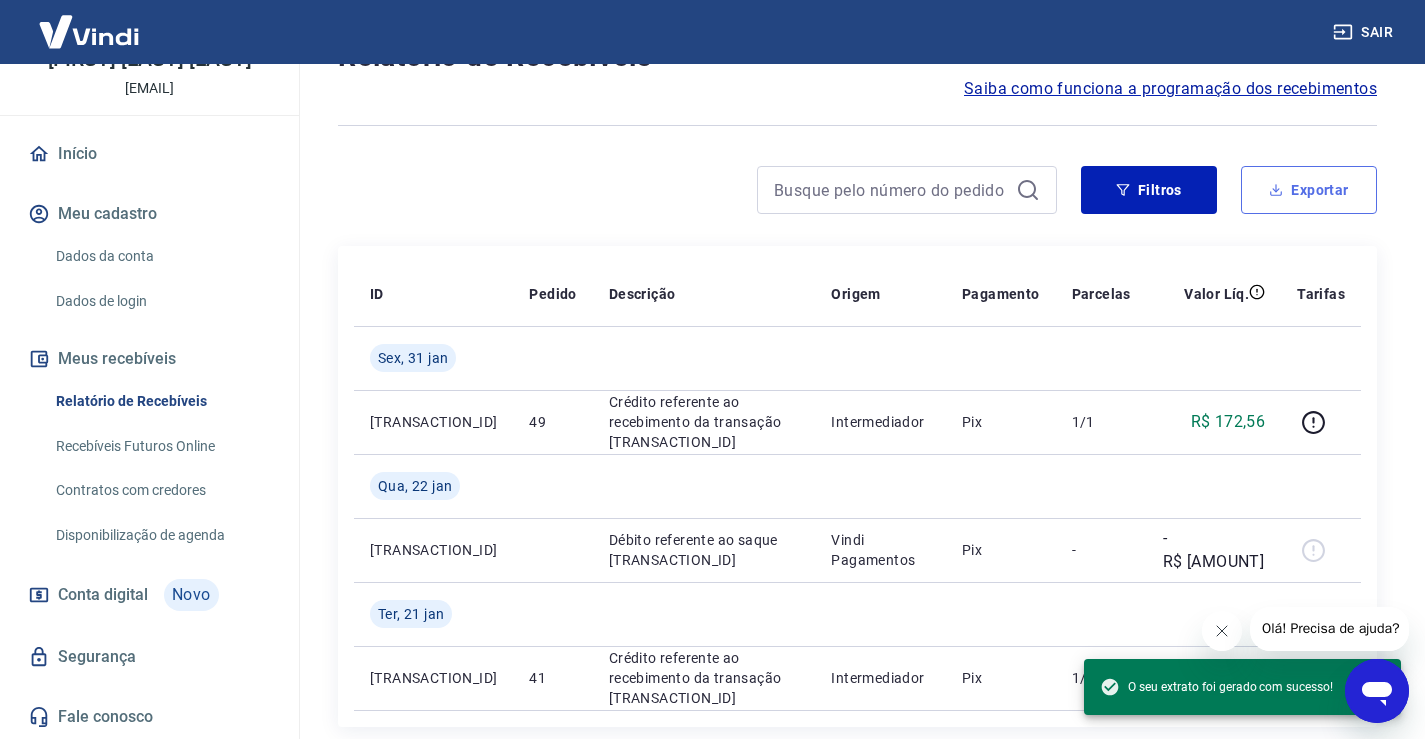 click 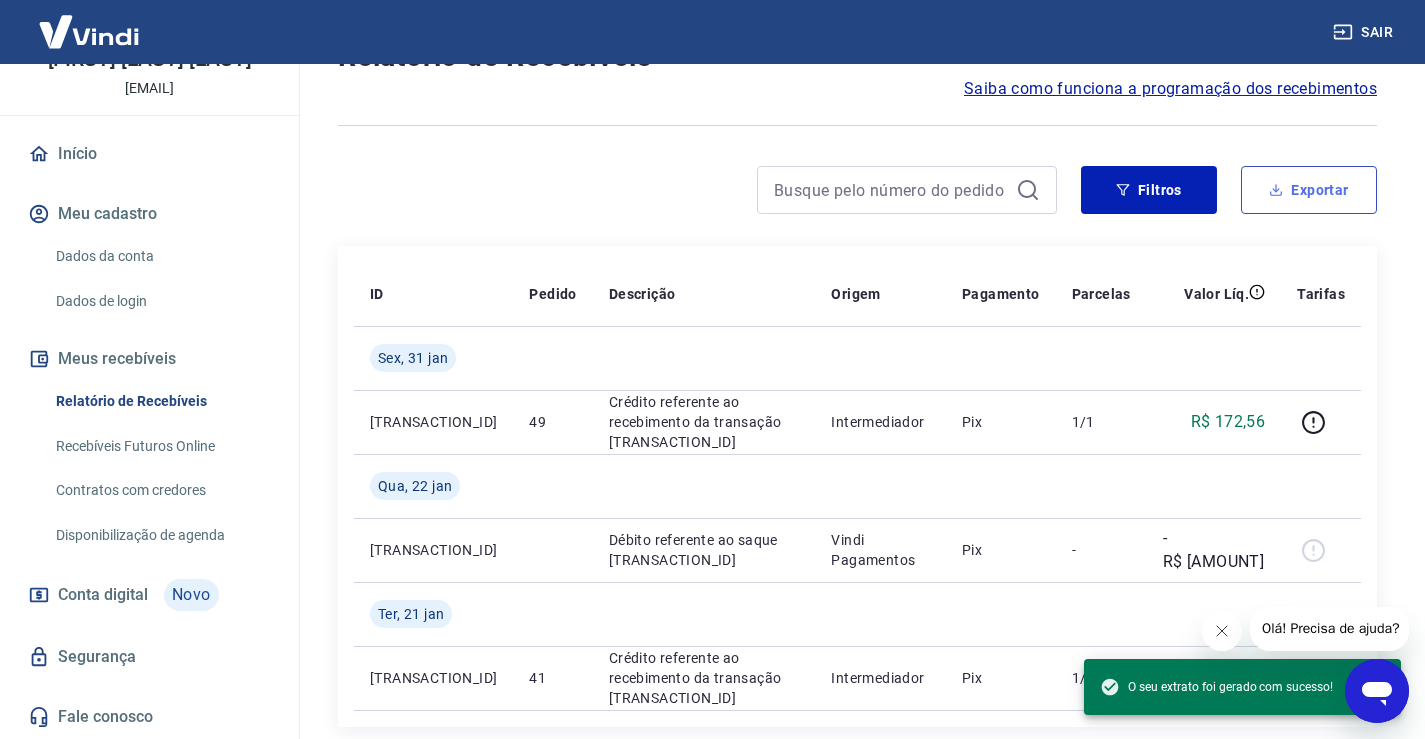 type on "01/01/2025" 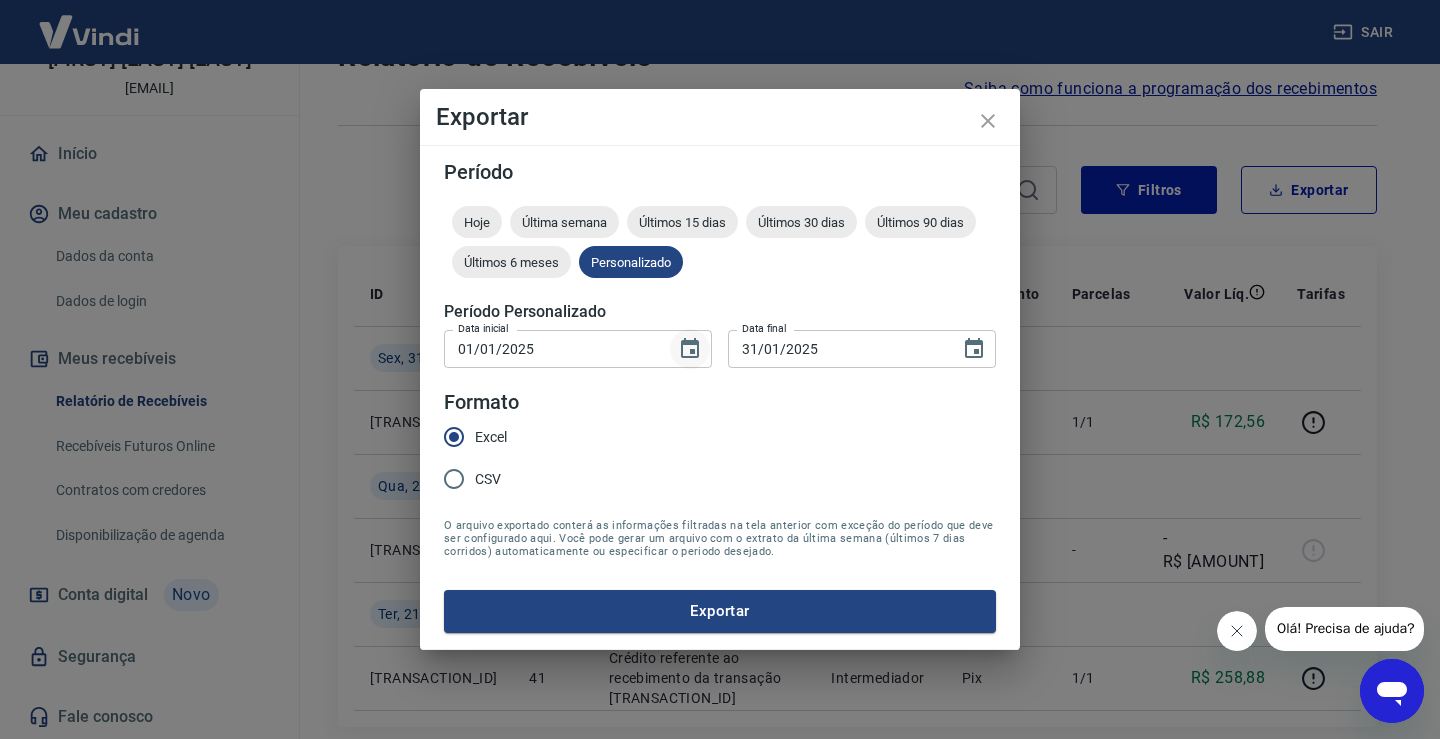click 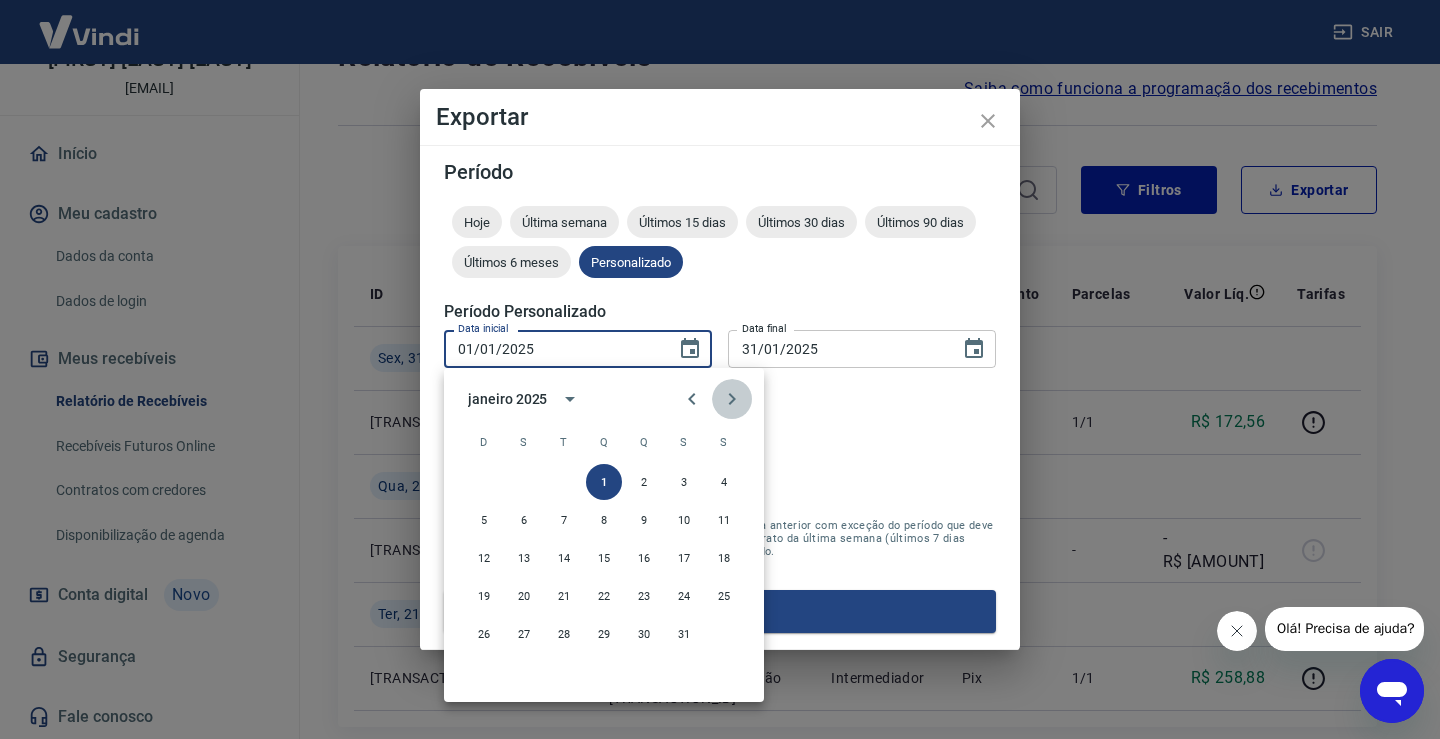 click 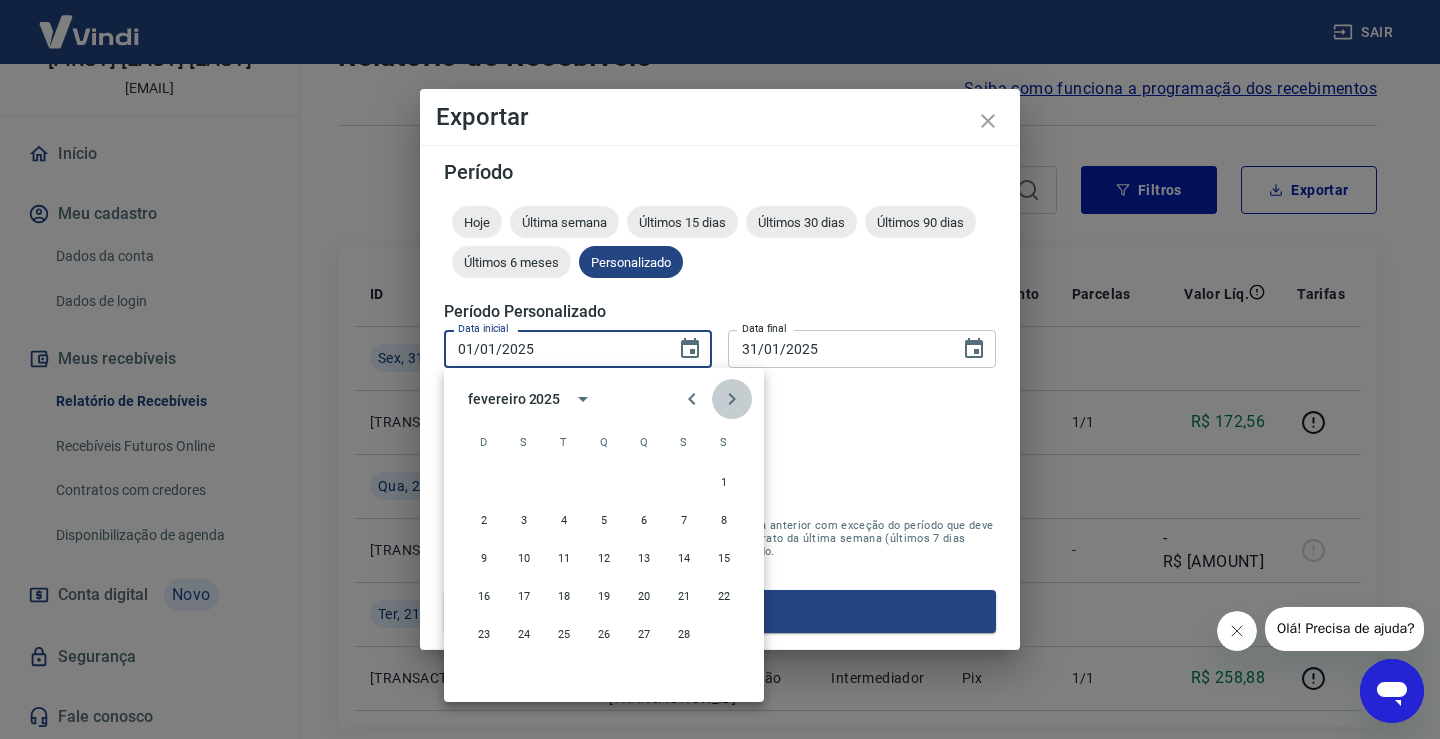 click 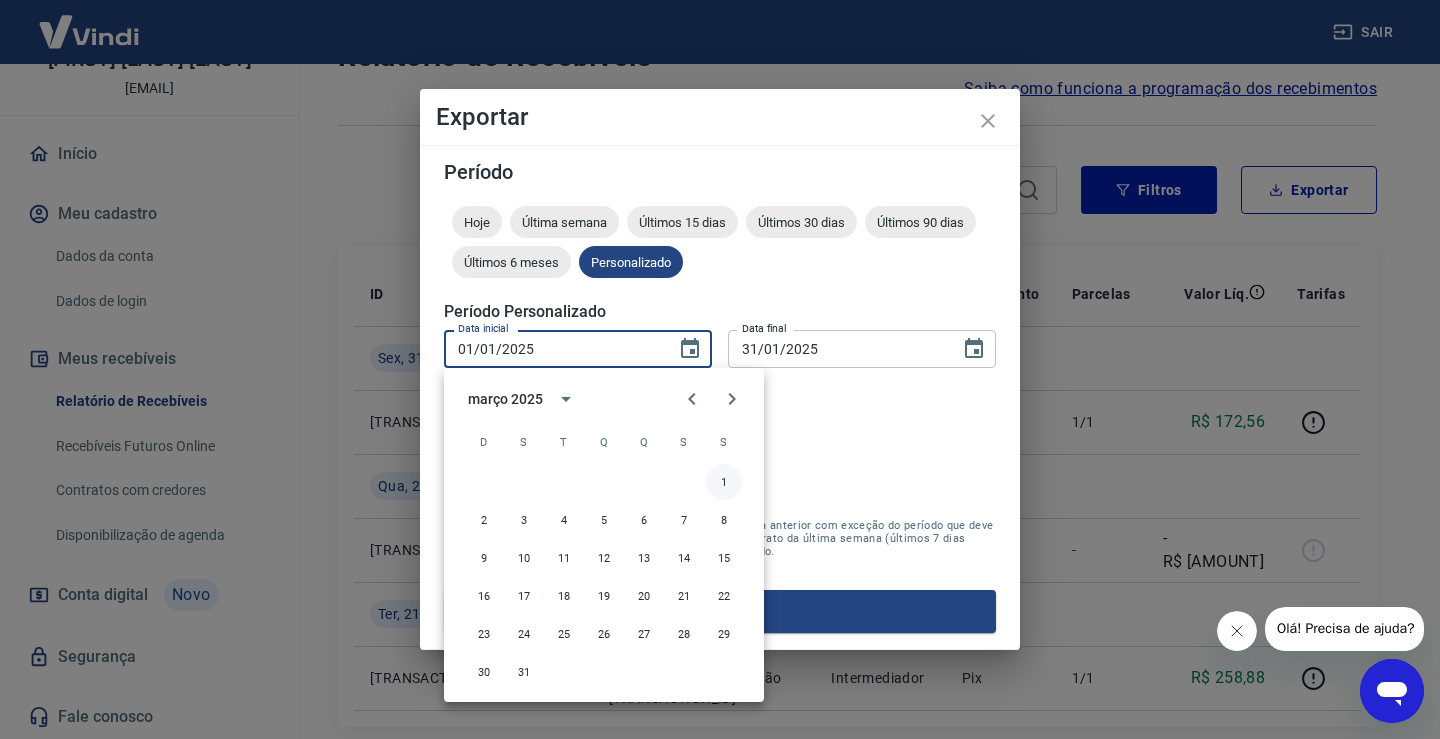 click on "1" at bounding box center [724, 482] 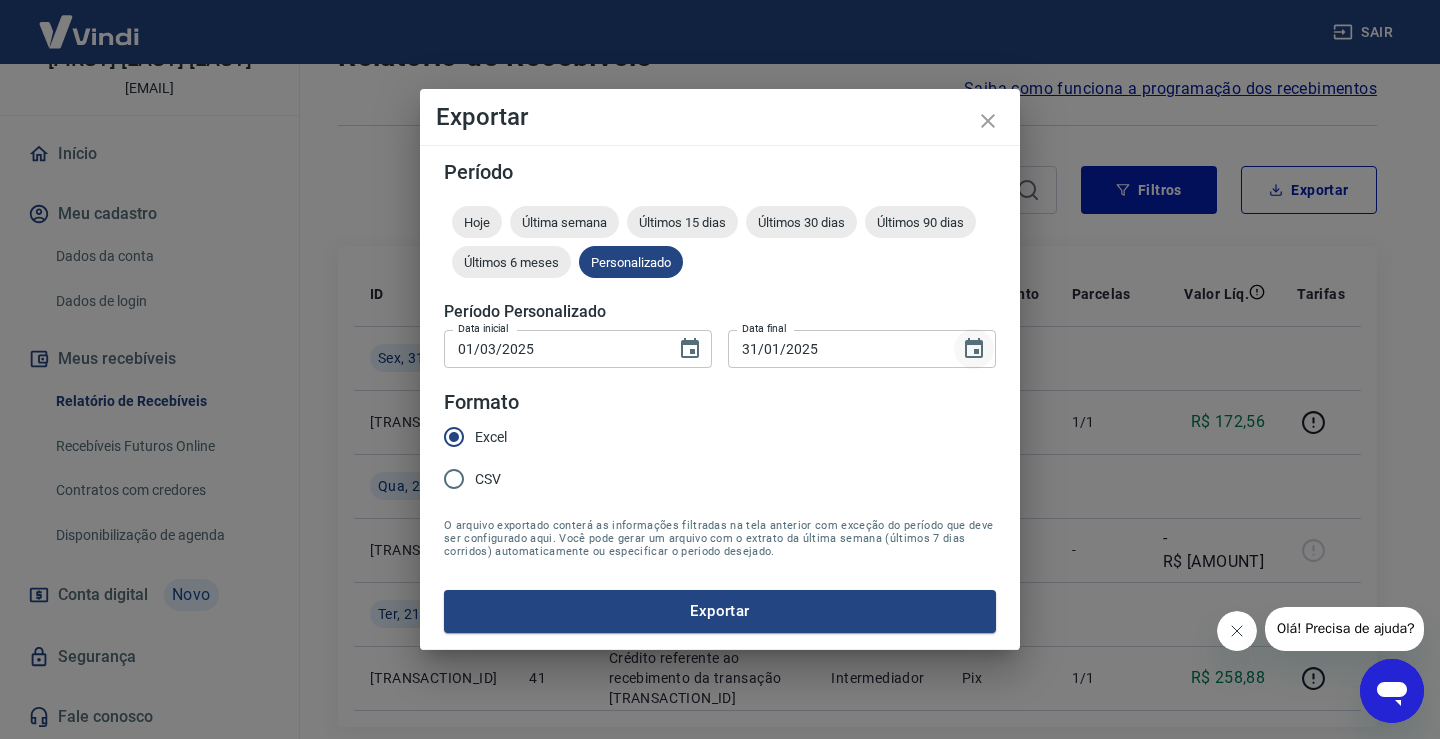 click 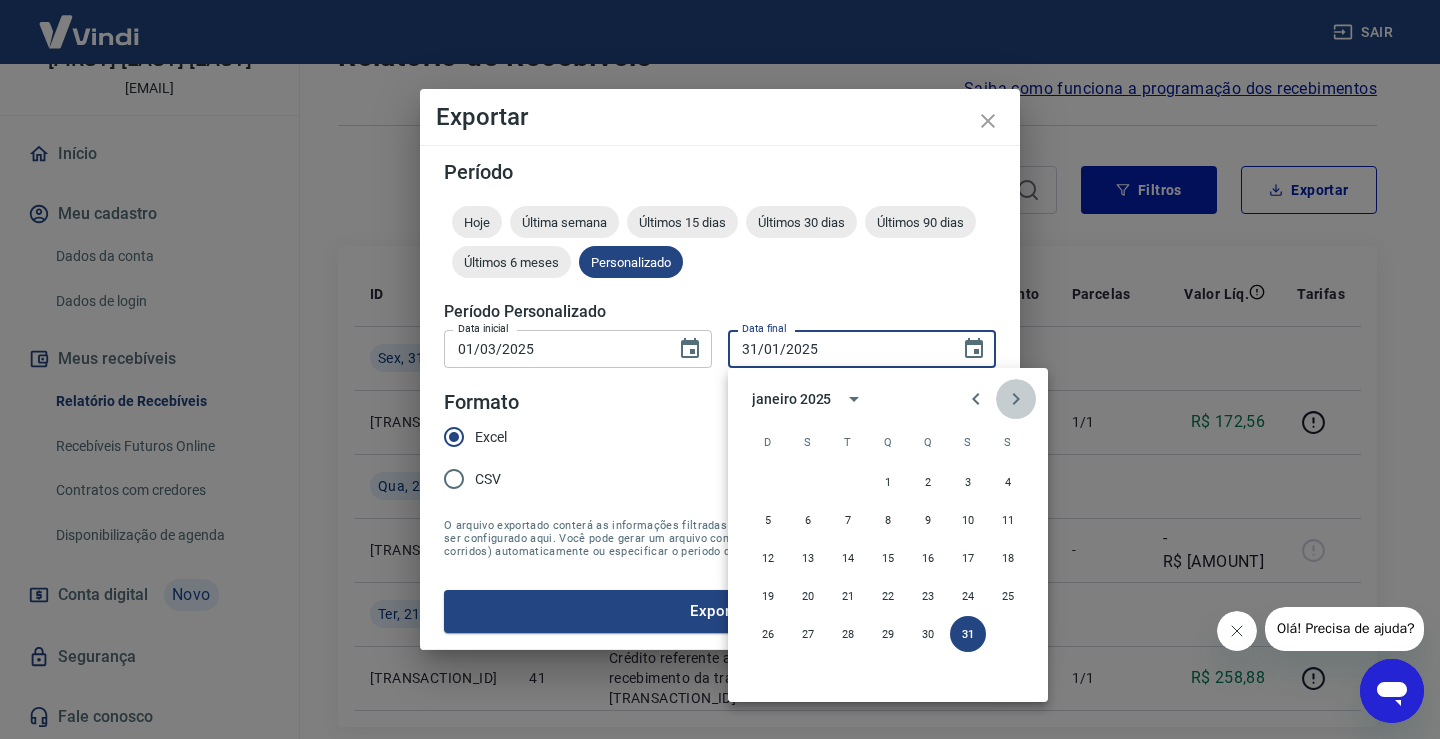 click 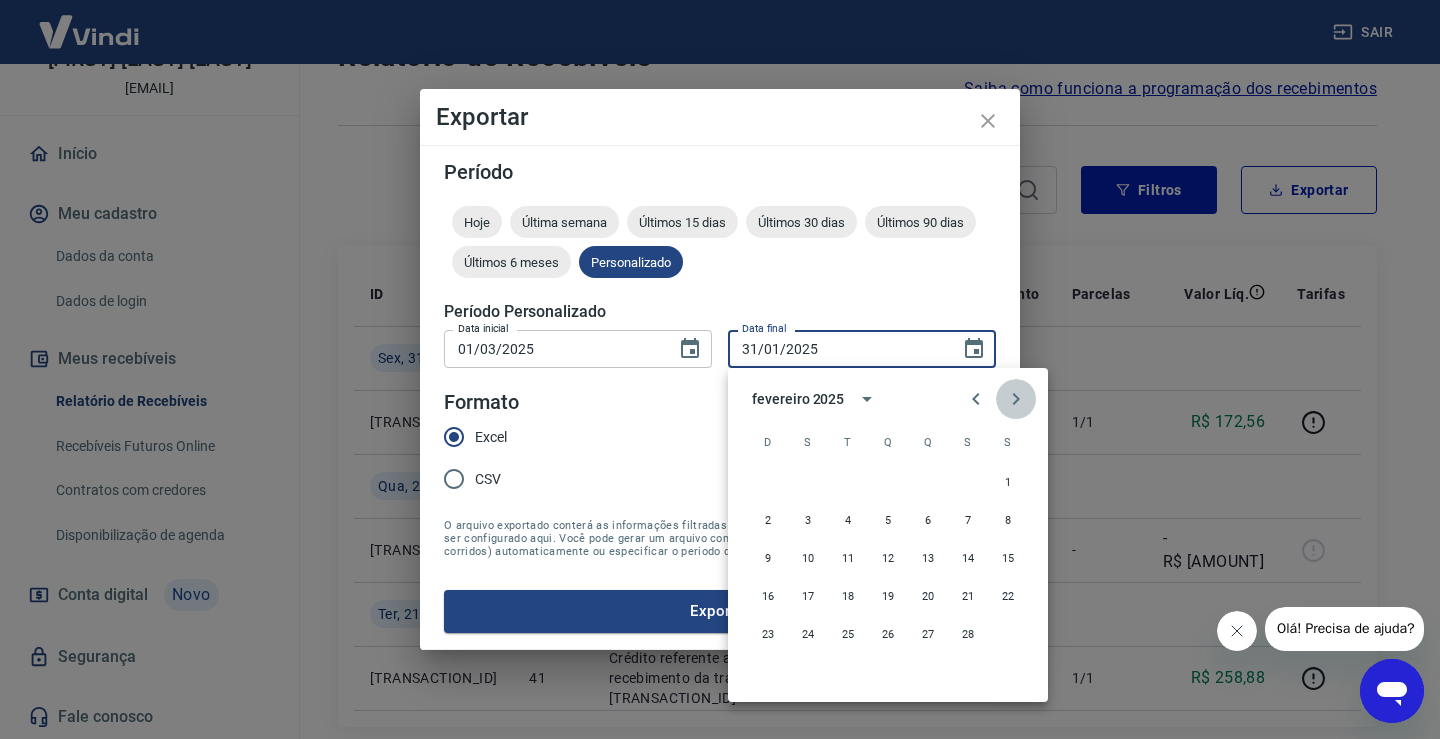 click 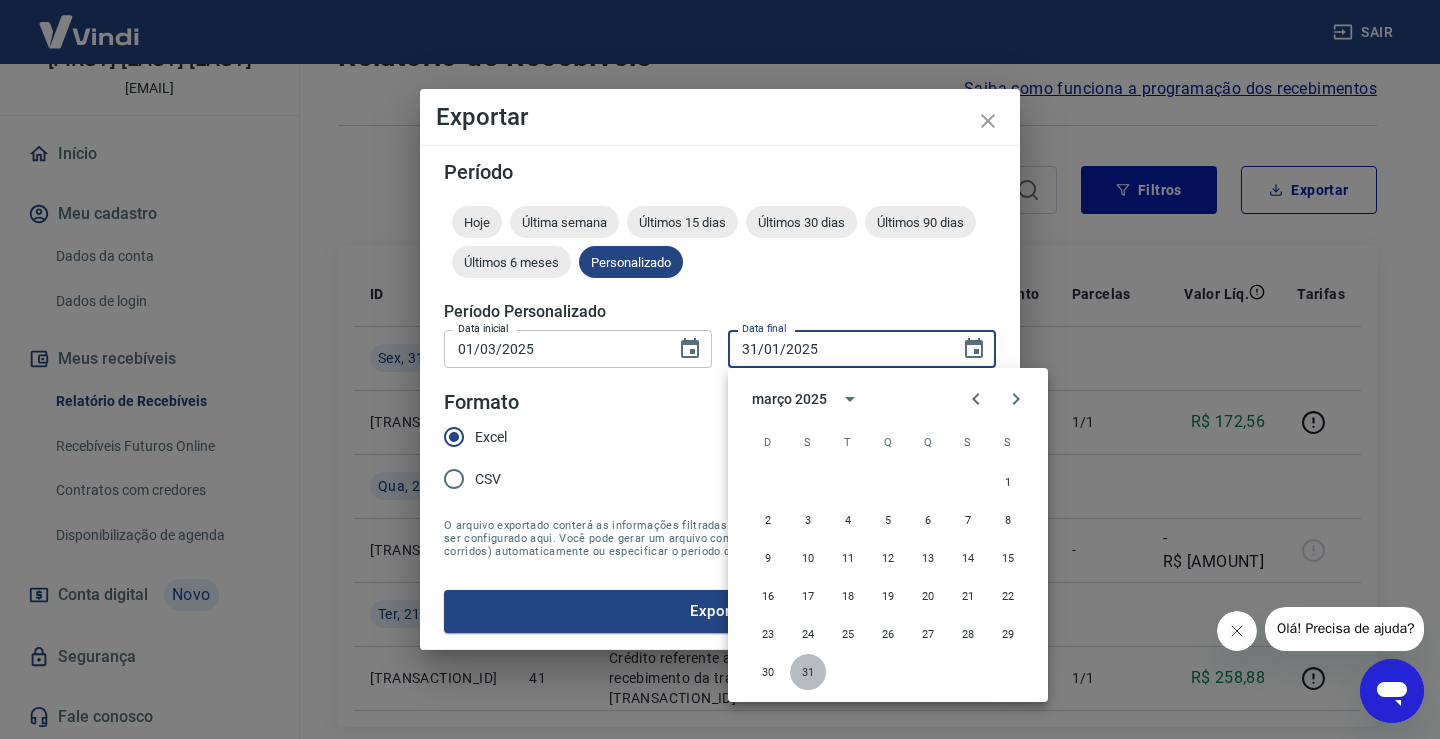 click on "31" at bounding box center (808, 672) 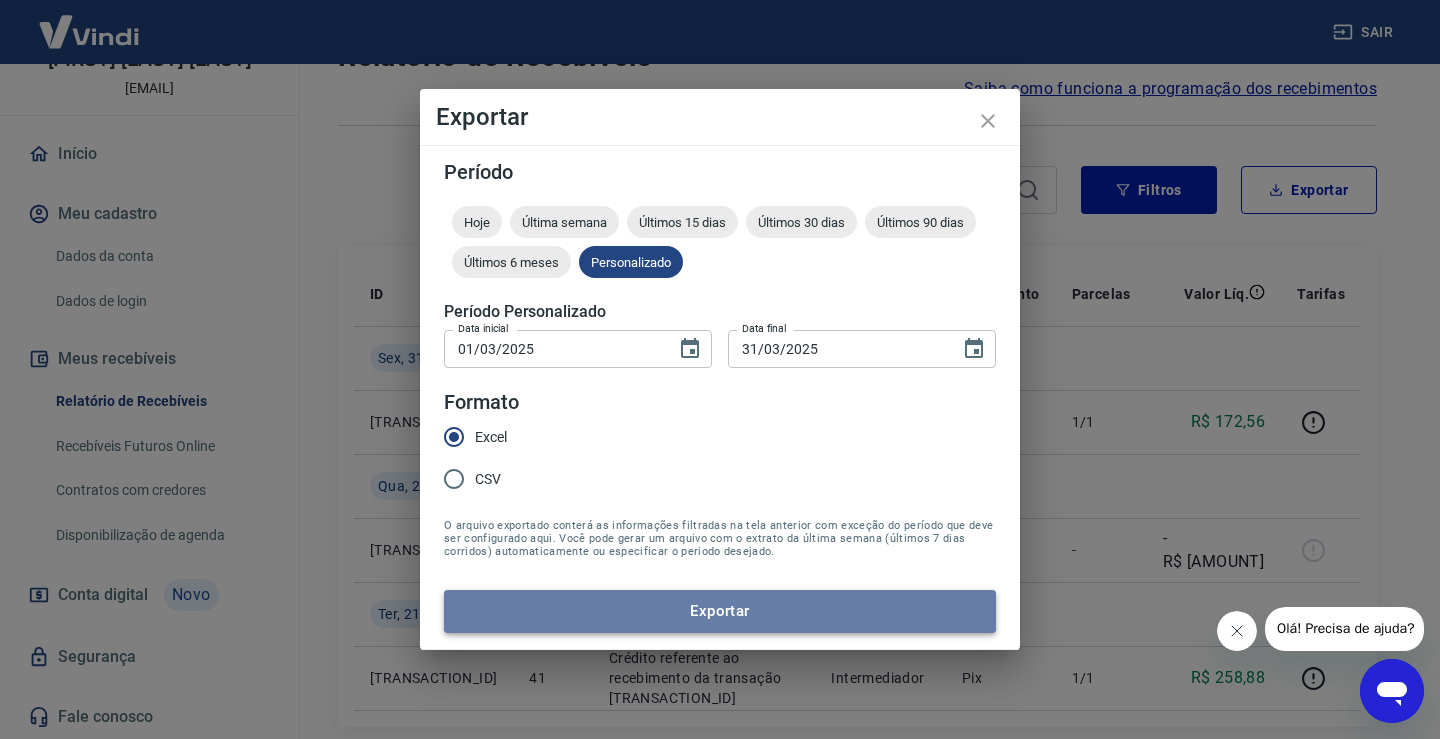 click on "Exportar" at bounding box center [720, 611] 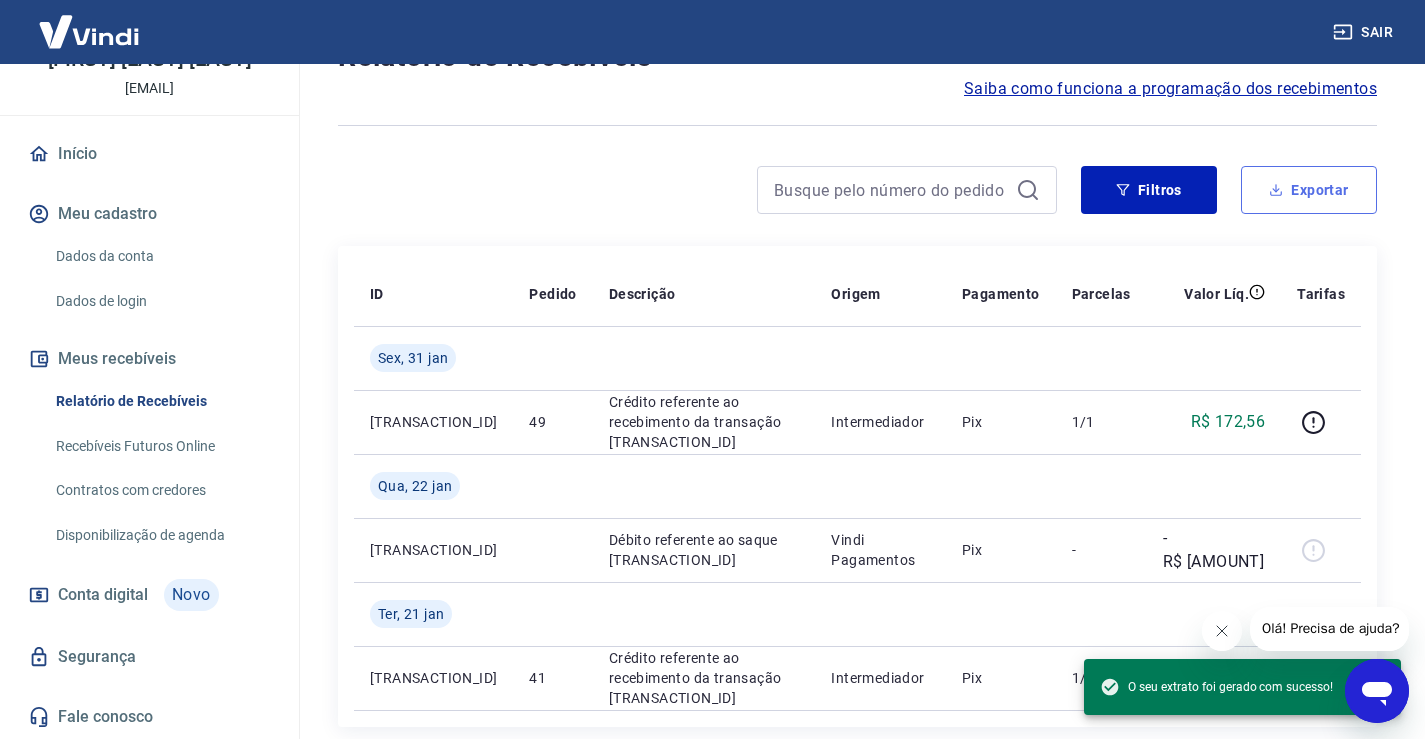 click on "Exportar" at bounding box center [1309, 190] 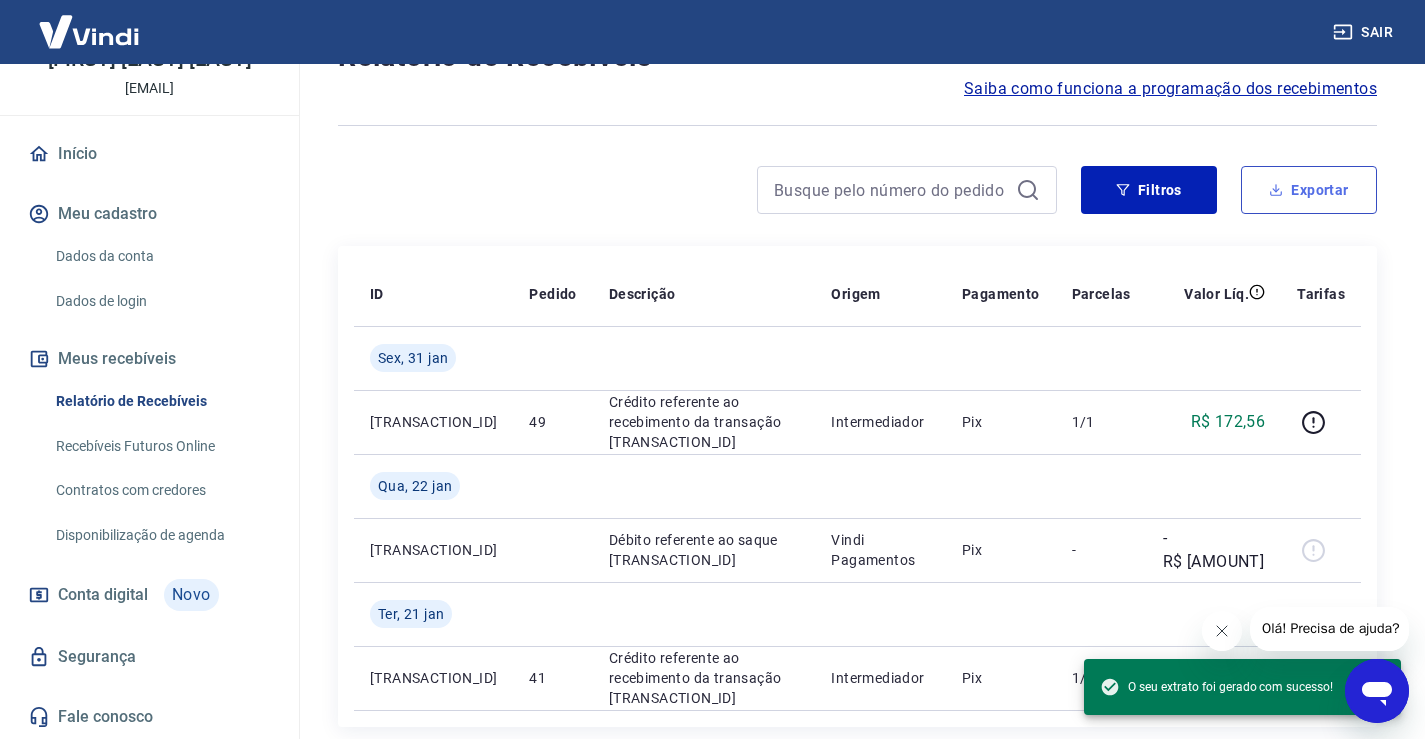 type on "01/01/2025" 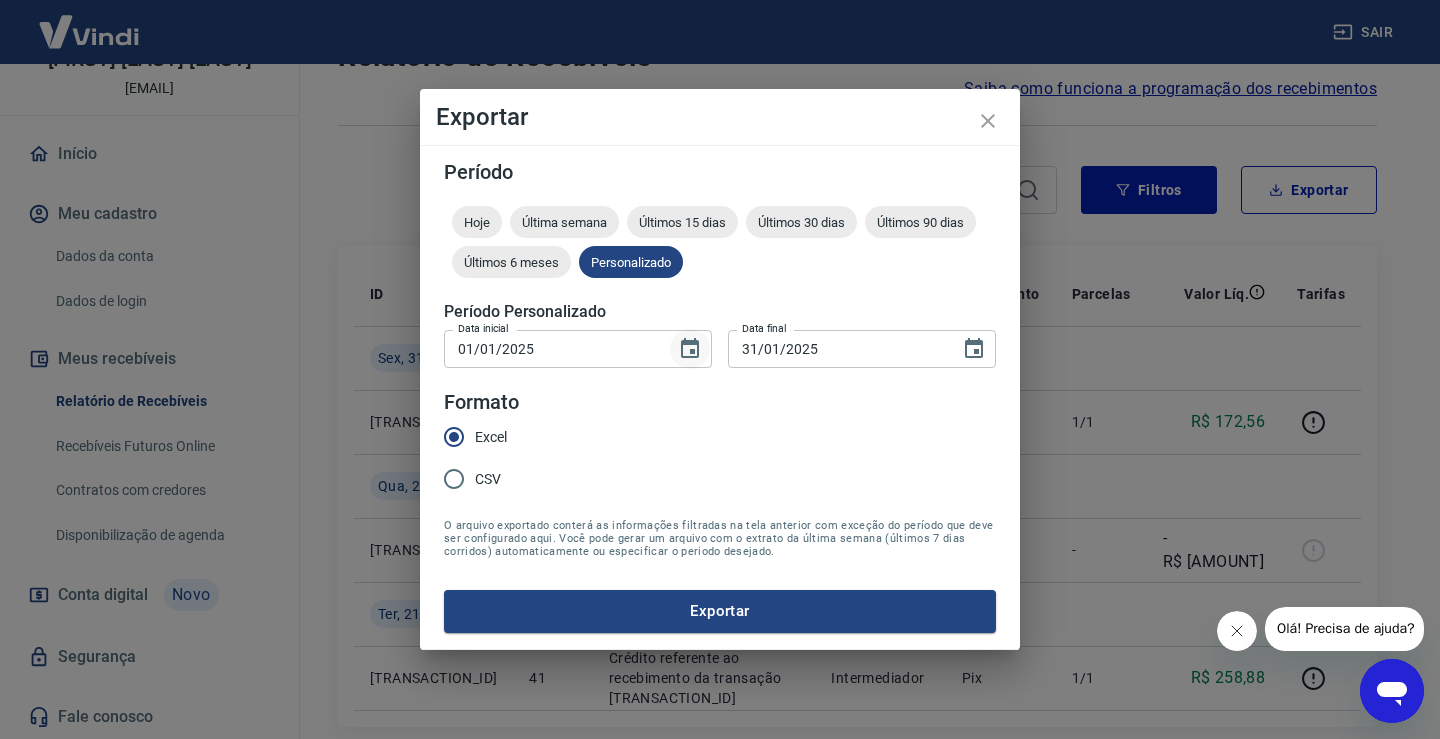 click 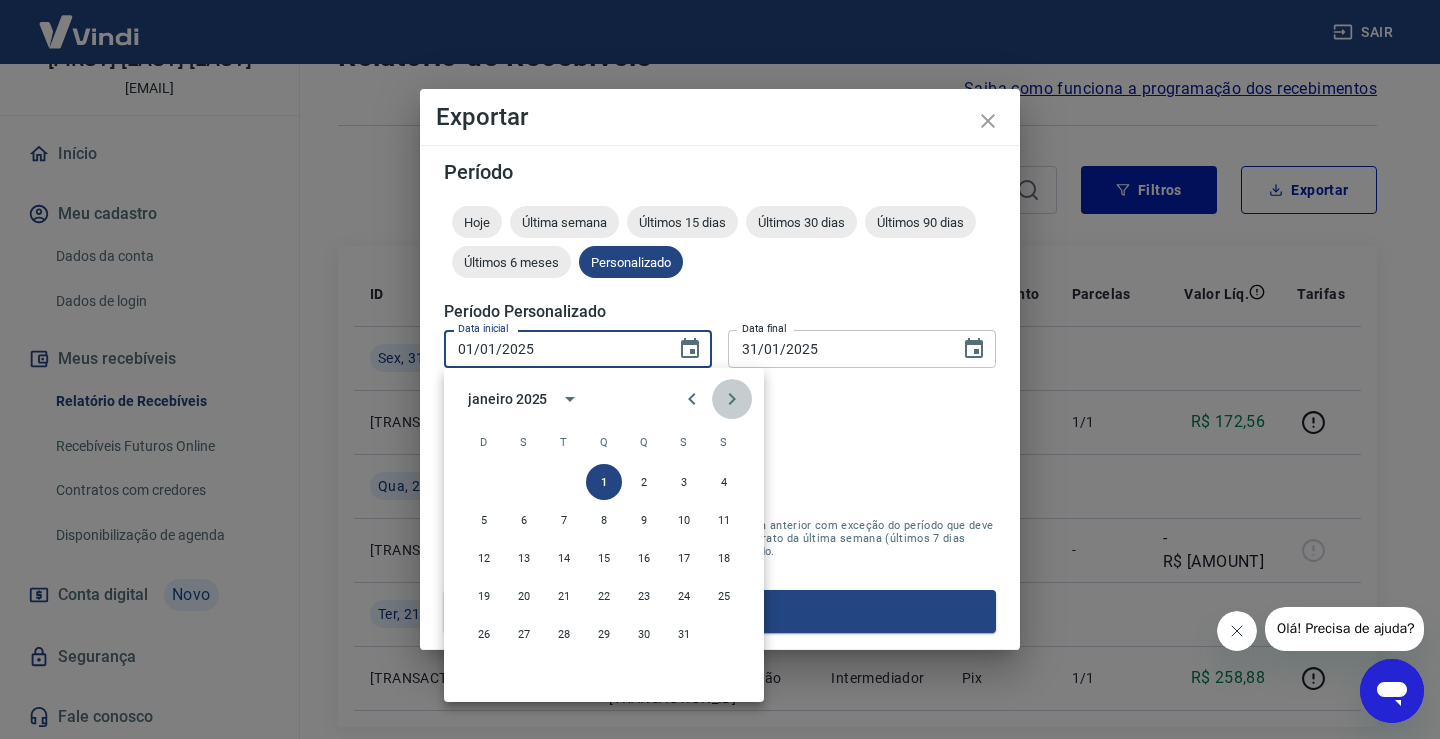 click 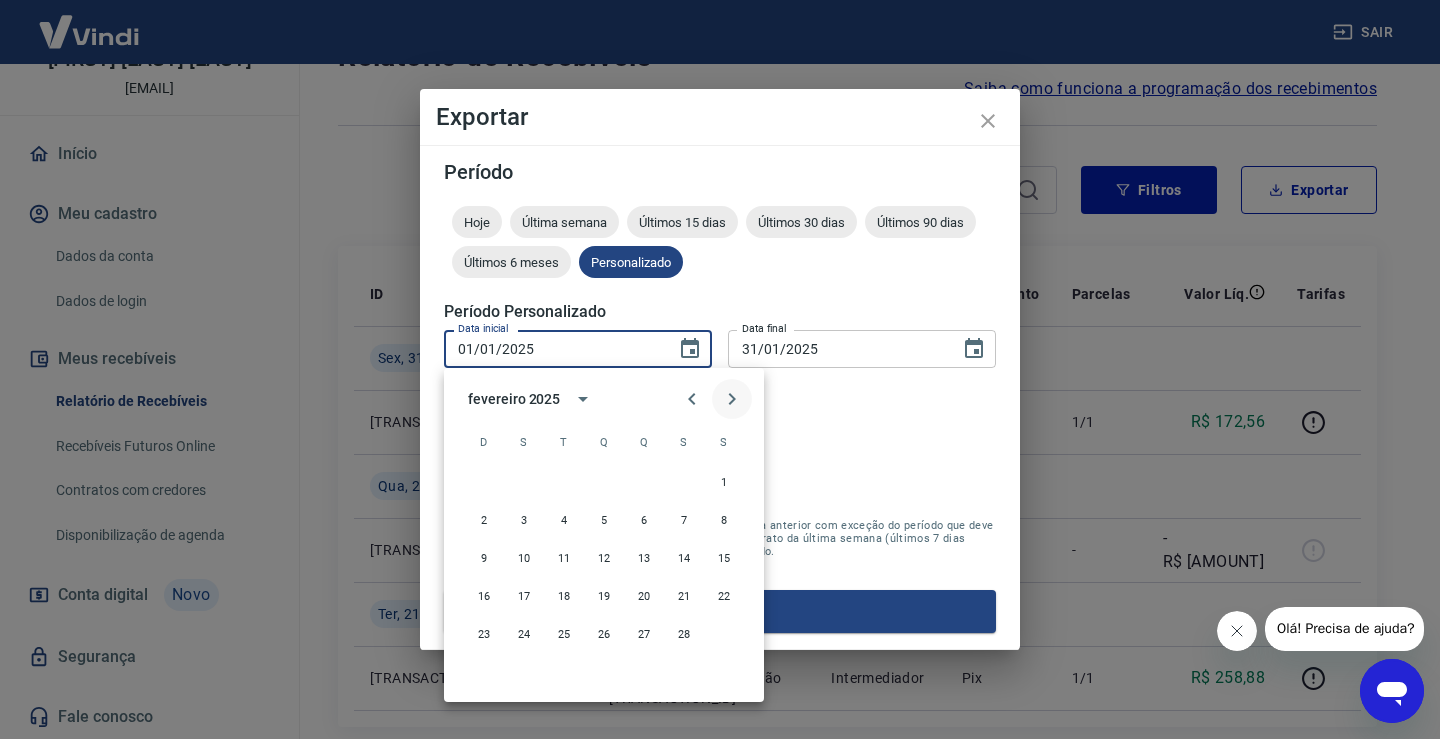 click 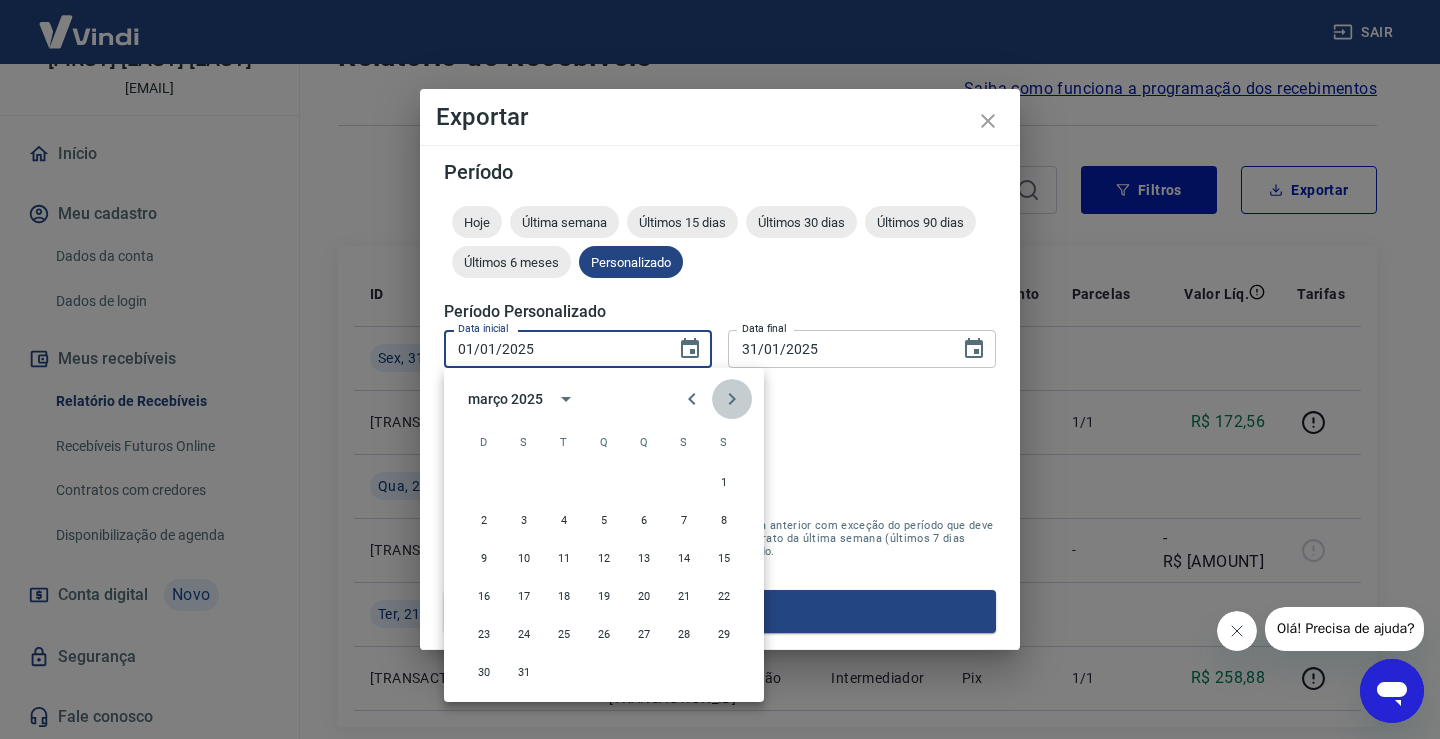 click 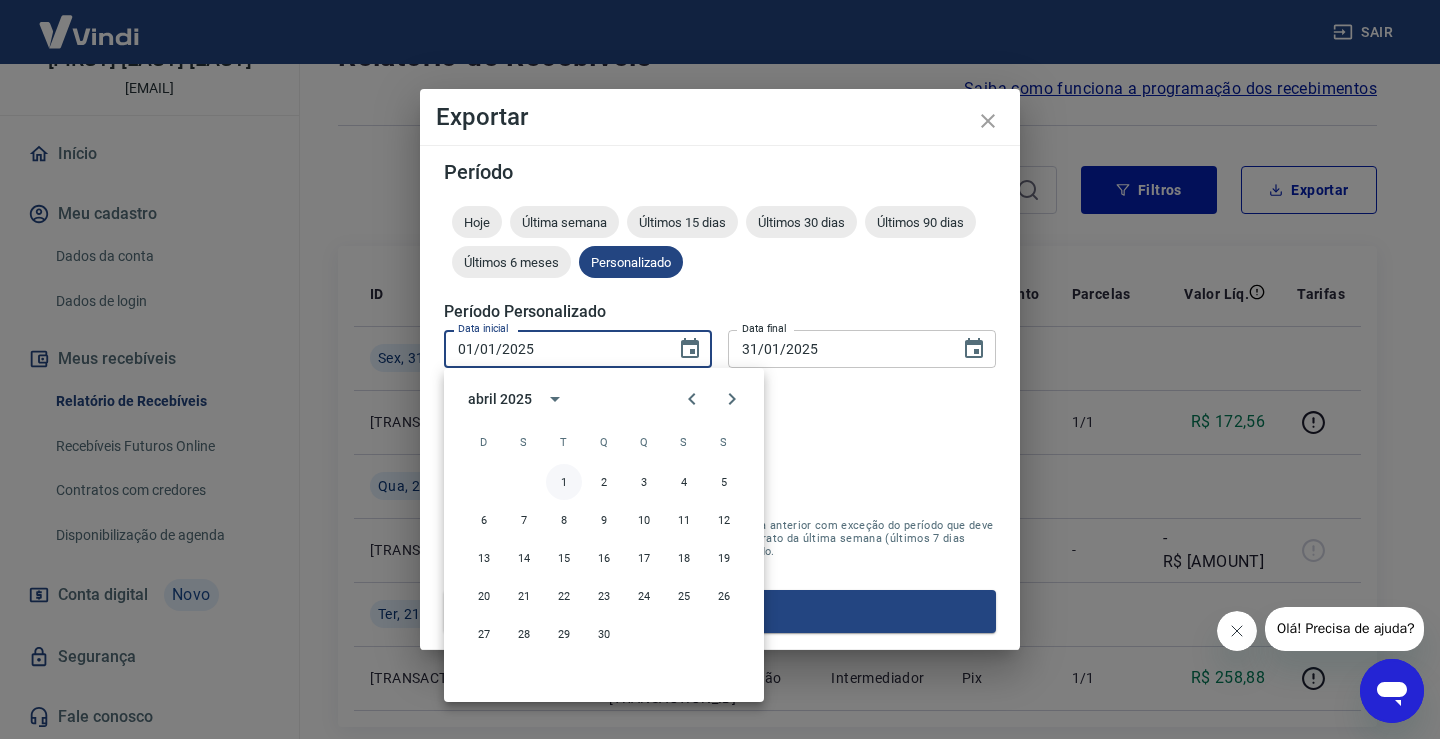 click on "1" at bounding box center [564, 482] 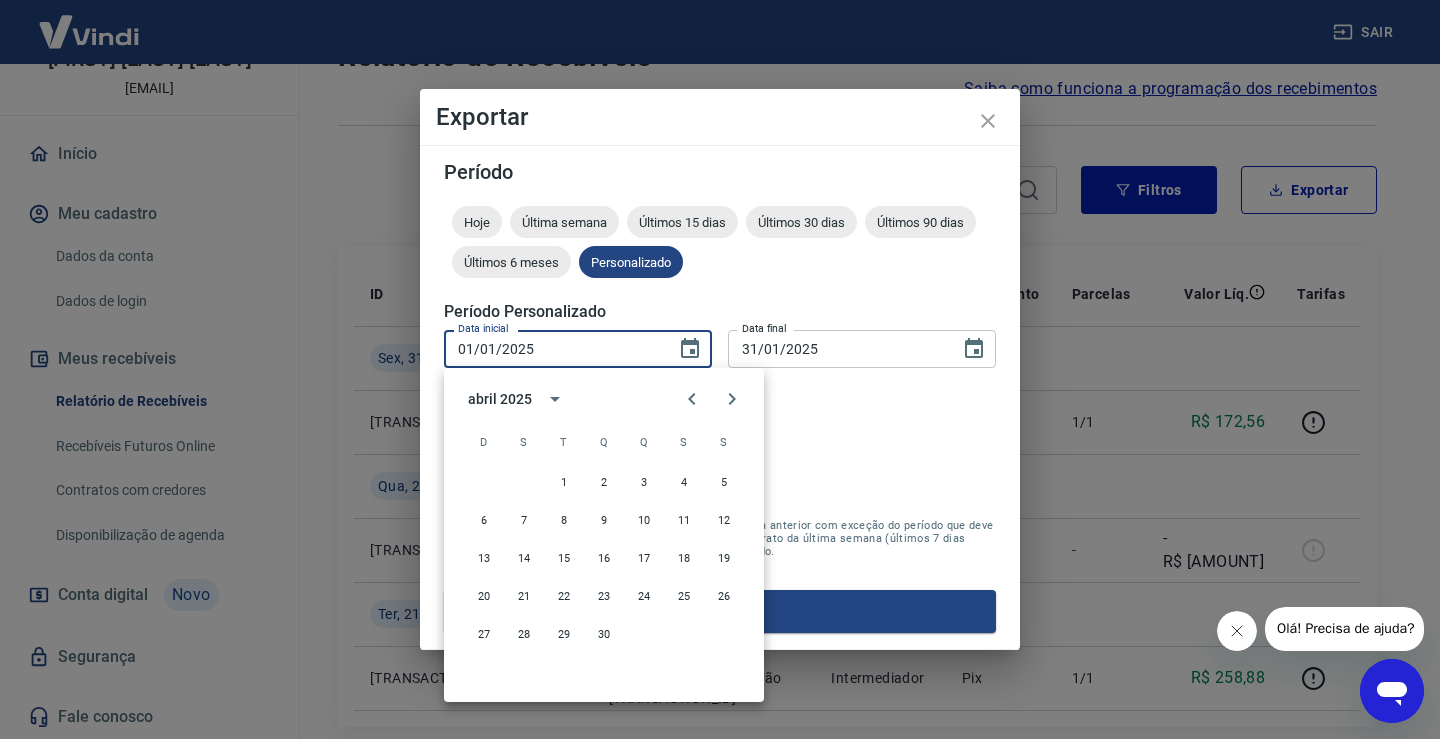 type on "[DD]/[MM]/[YYYY]" 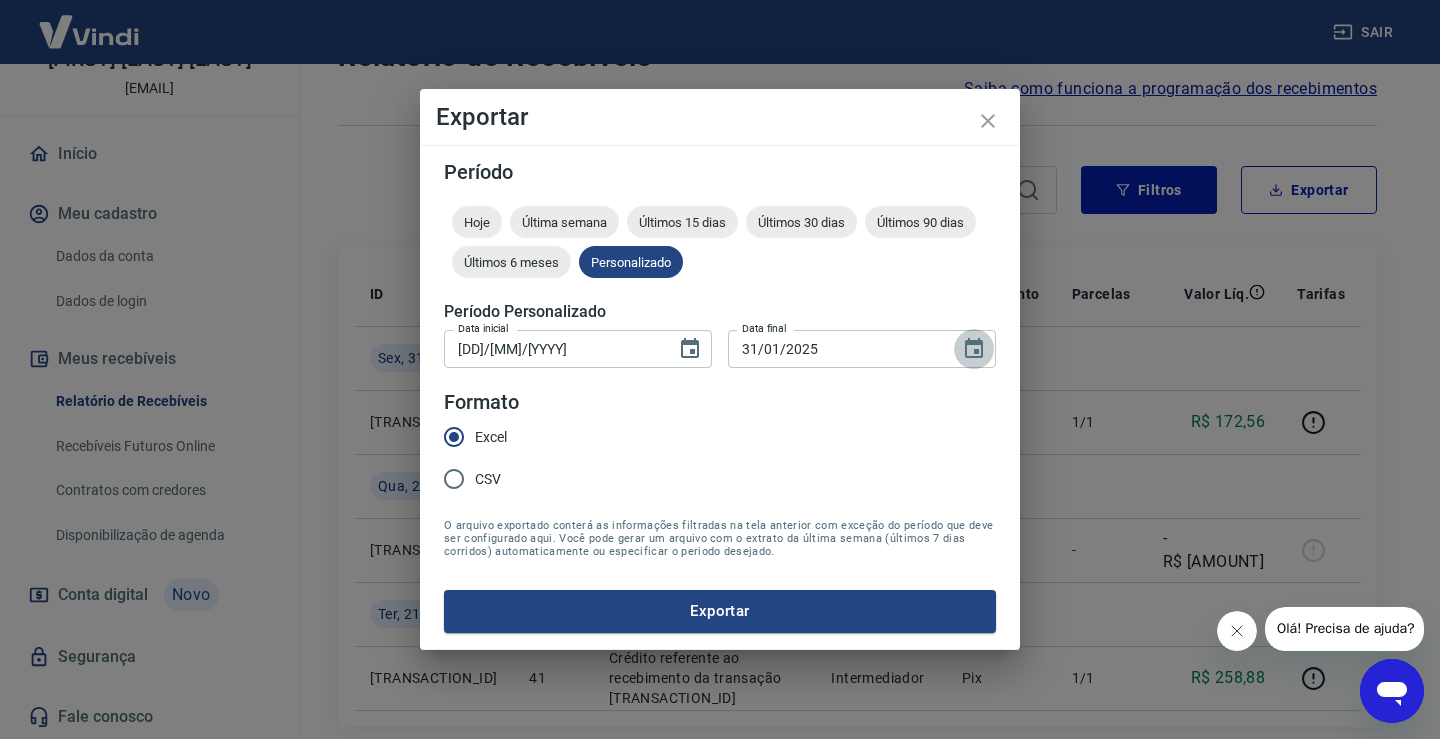 click 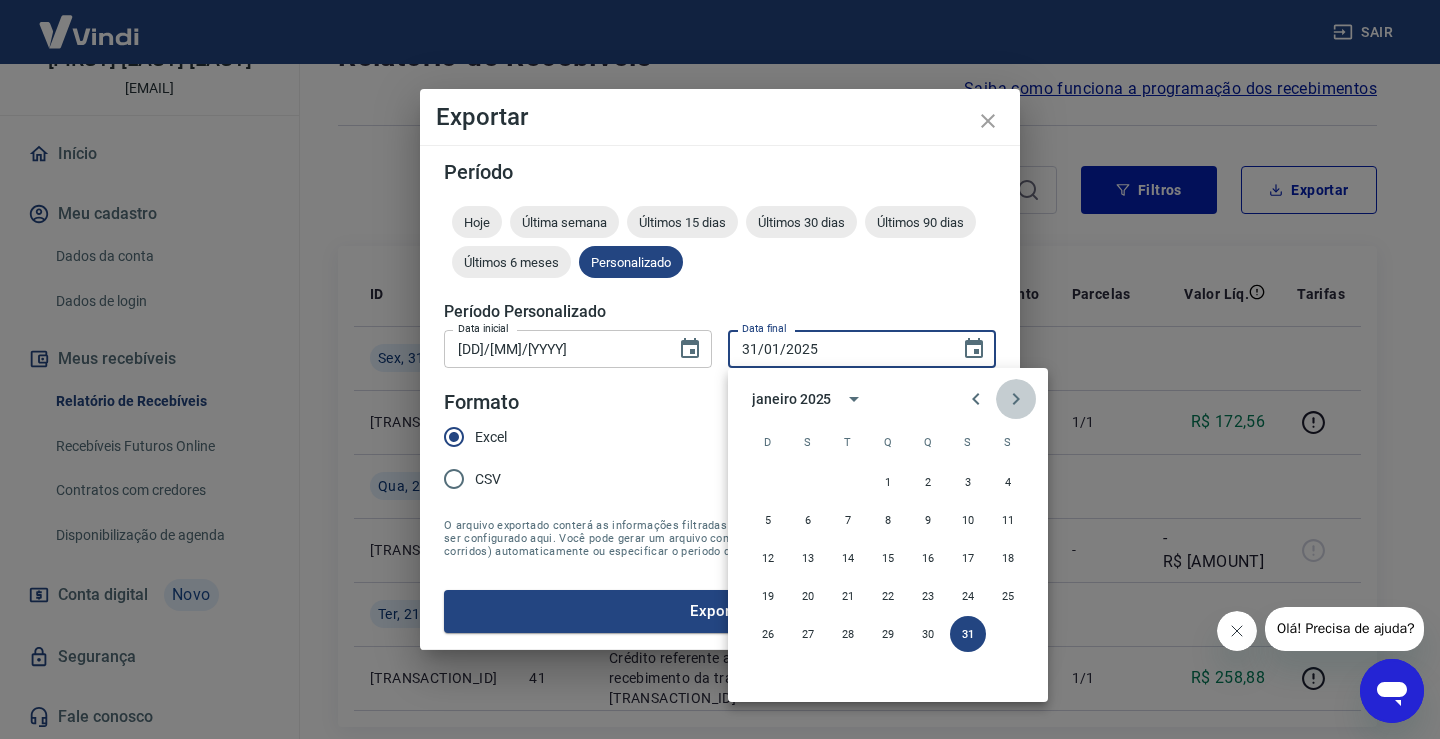 click 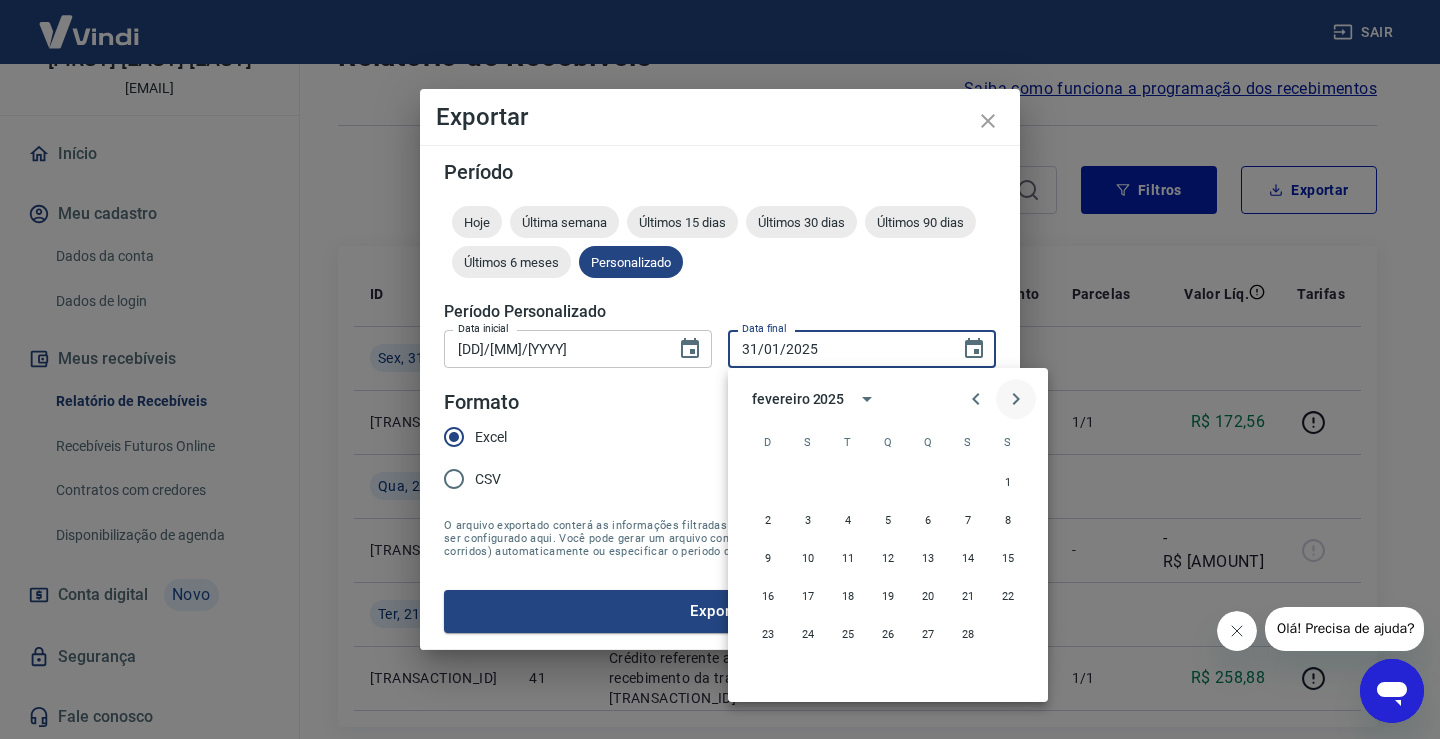 click 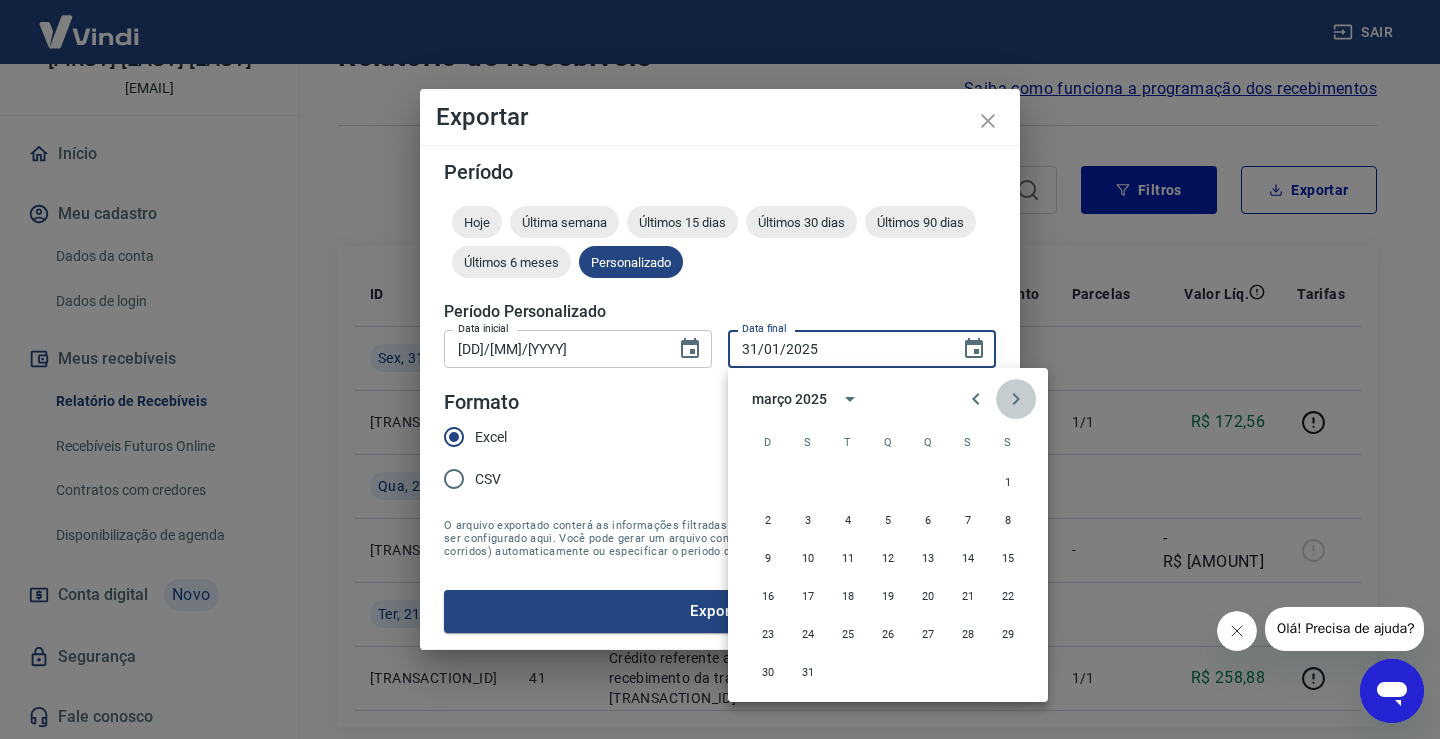 click 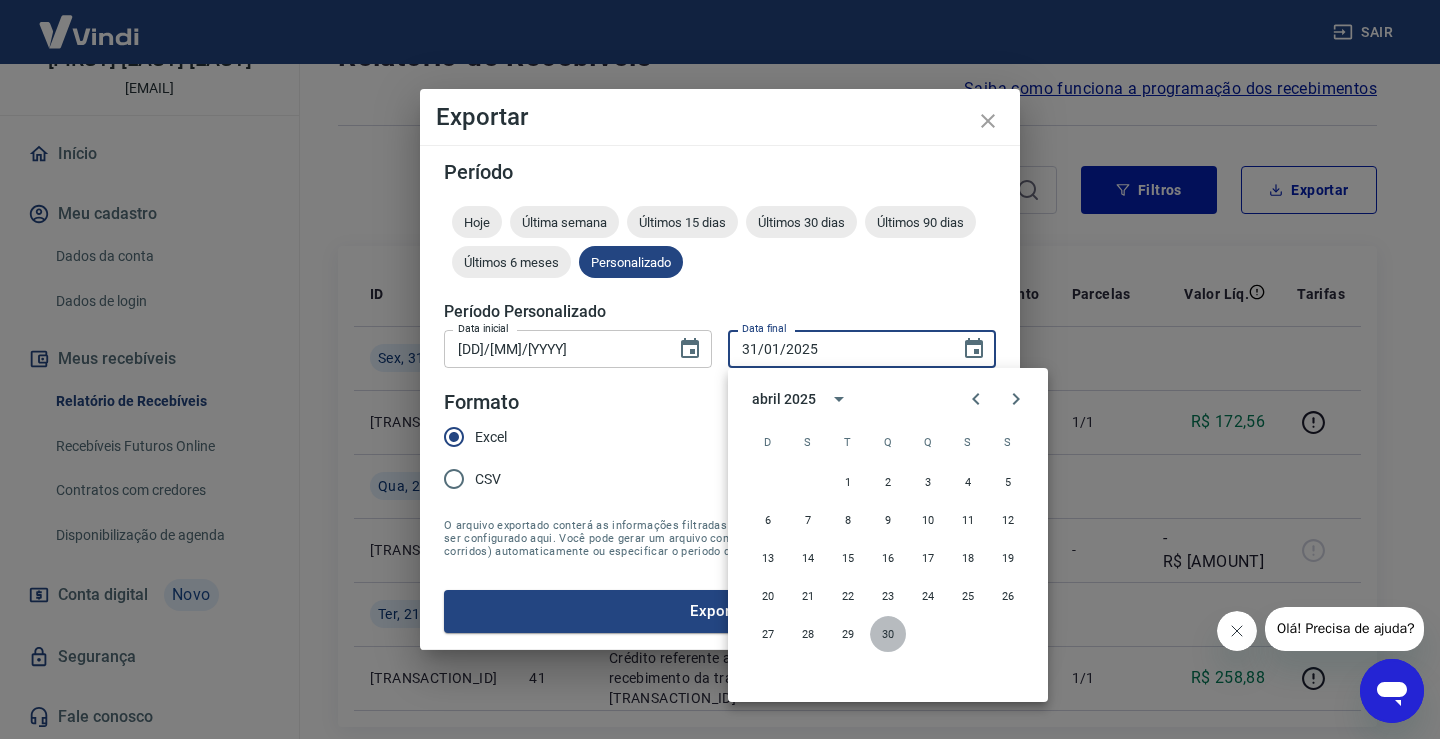 click on "30" at bounding box center (888, 634) 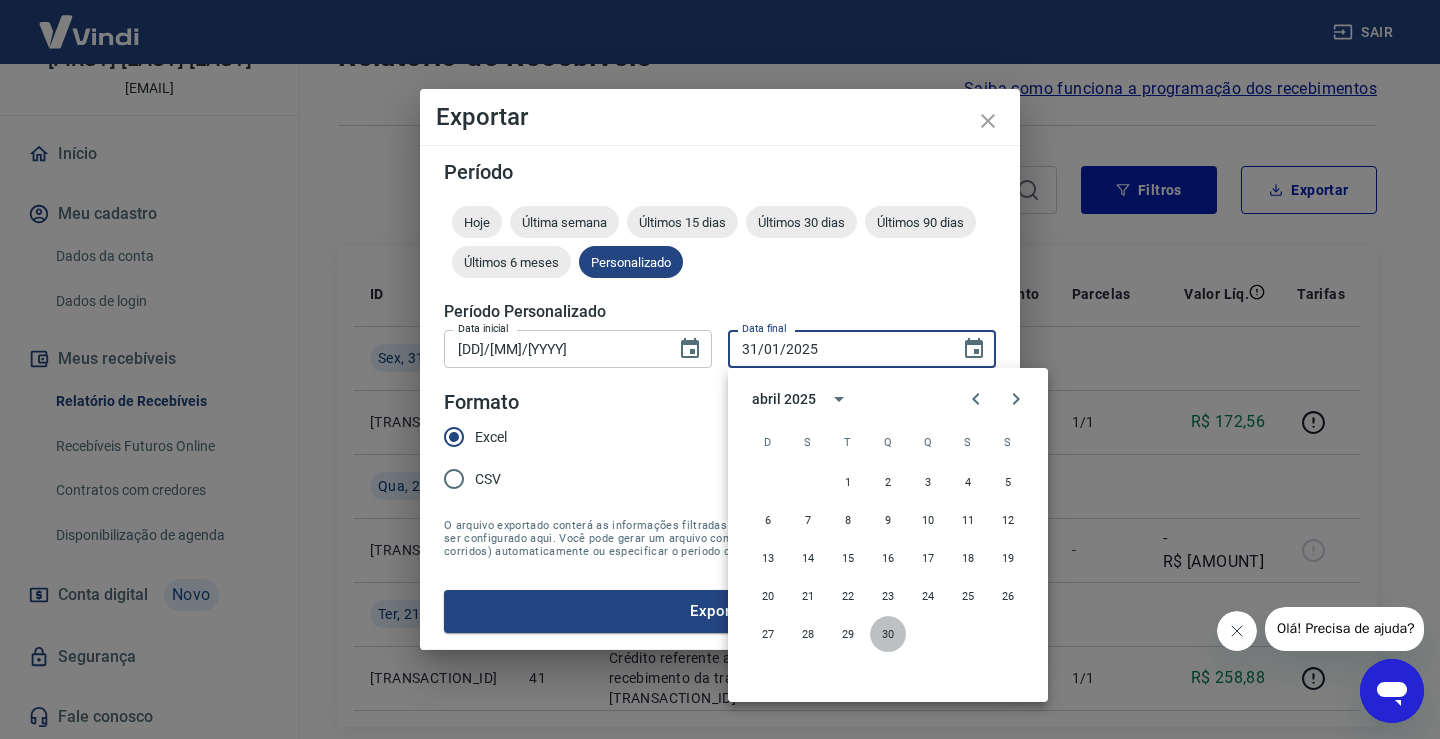type on "[DD]/[MM]/[YYYY]" 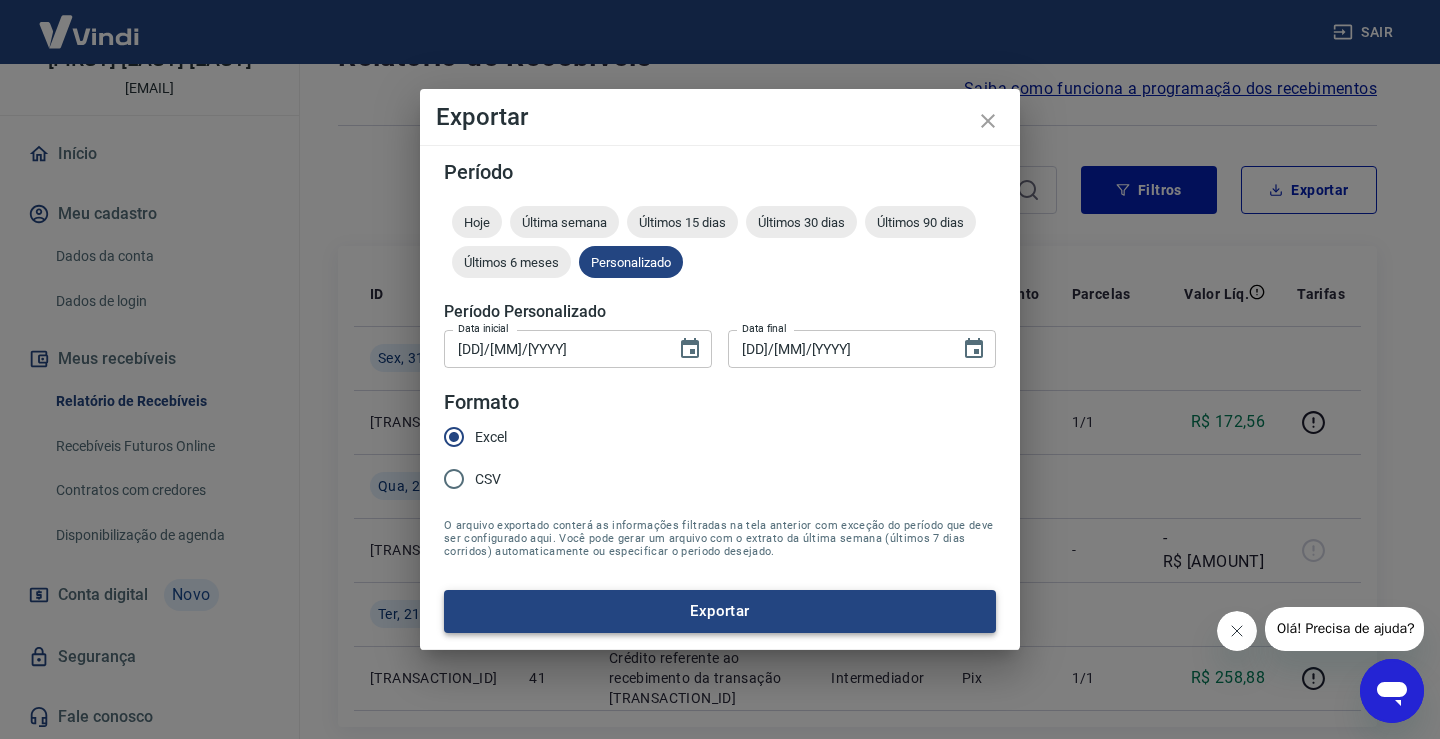 click on "Exportar" at bounding box center [720, 611] 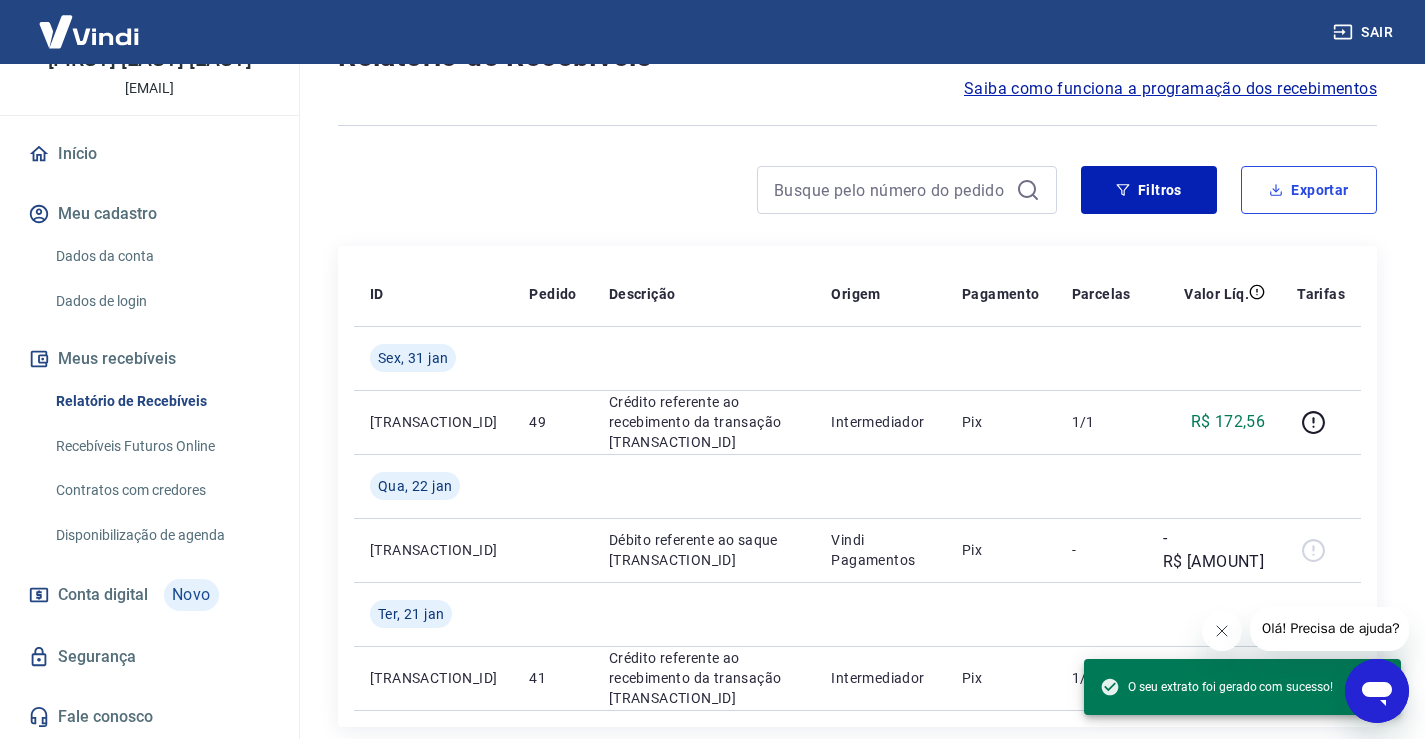 click on "Exportar" at bounding box center (1309, 190) 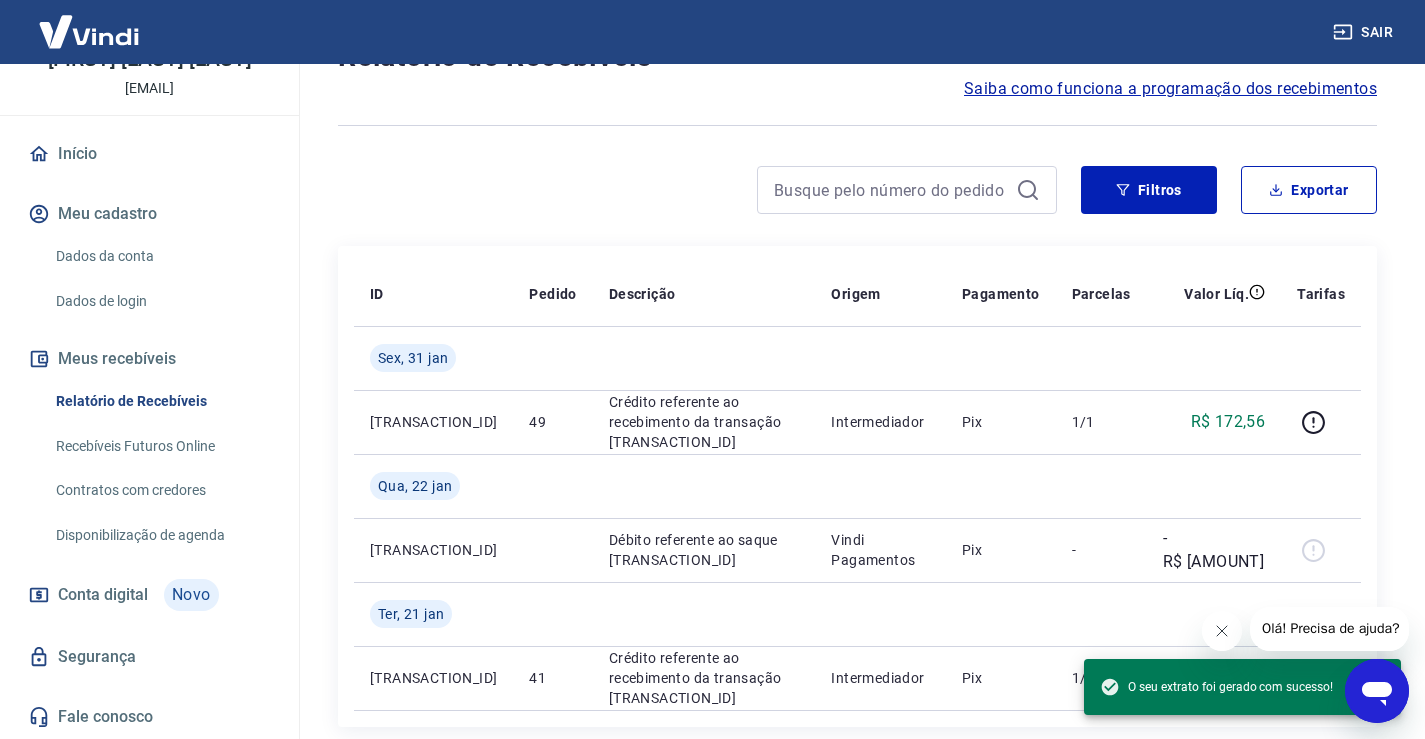 type on "01/01/2025" 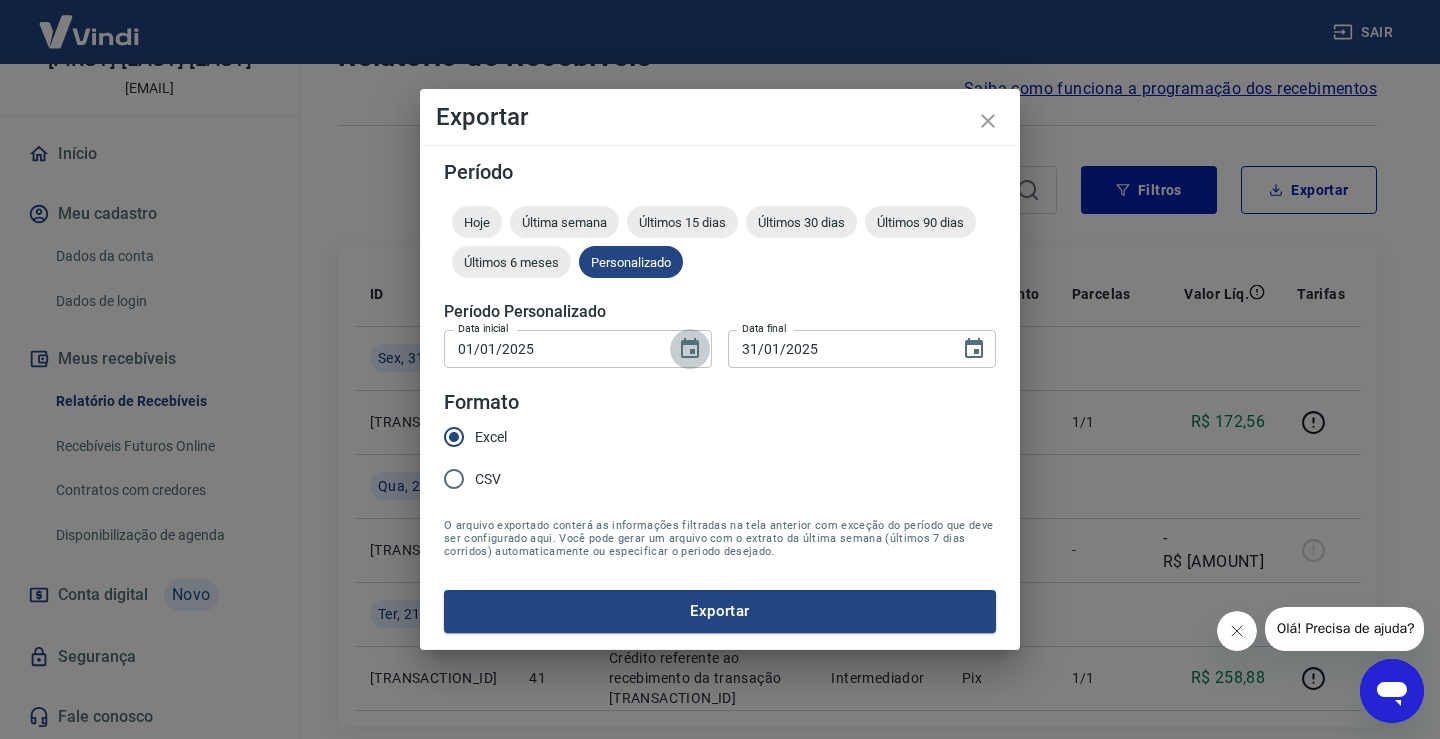 click 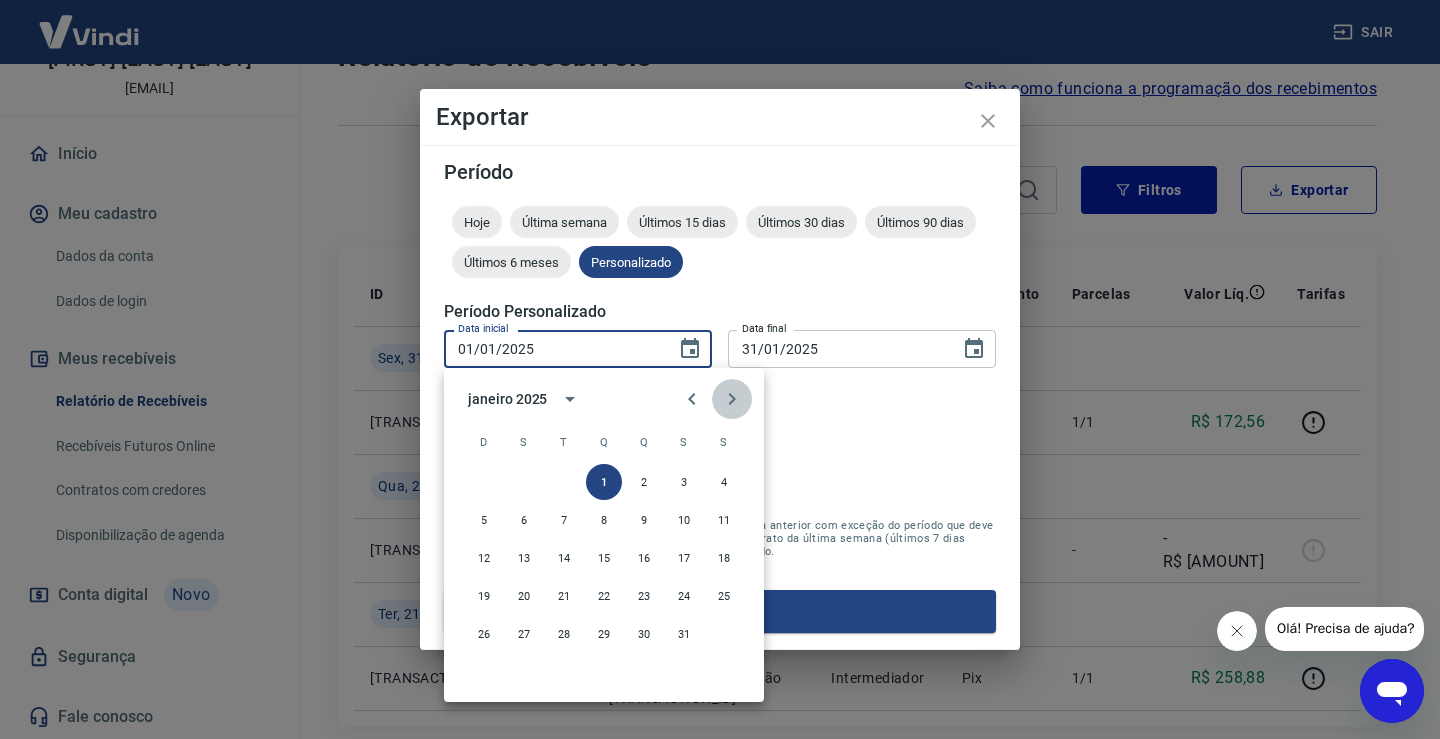 click 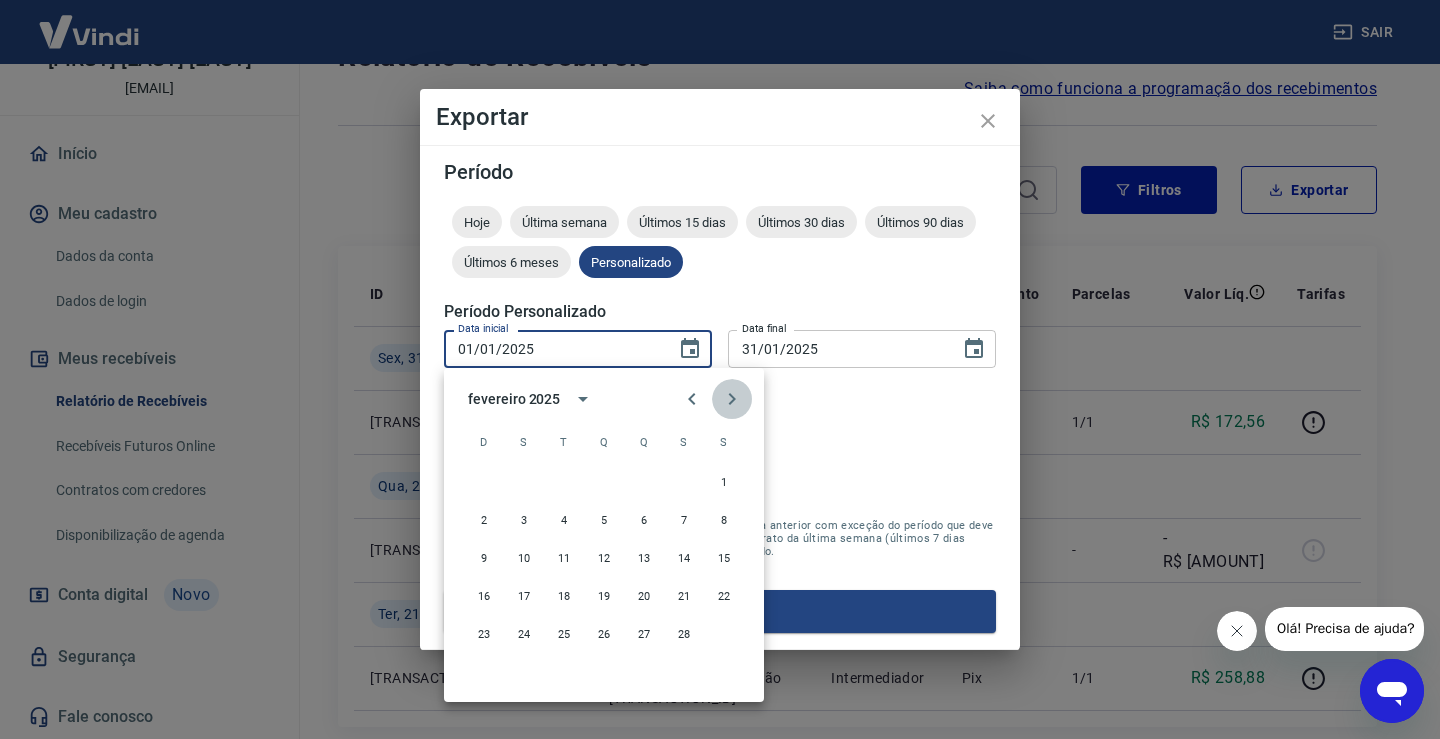 click 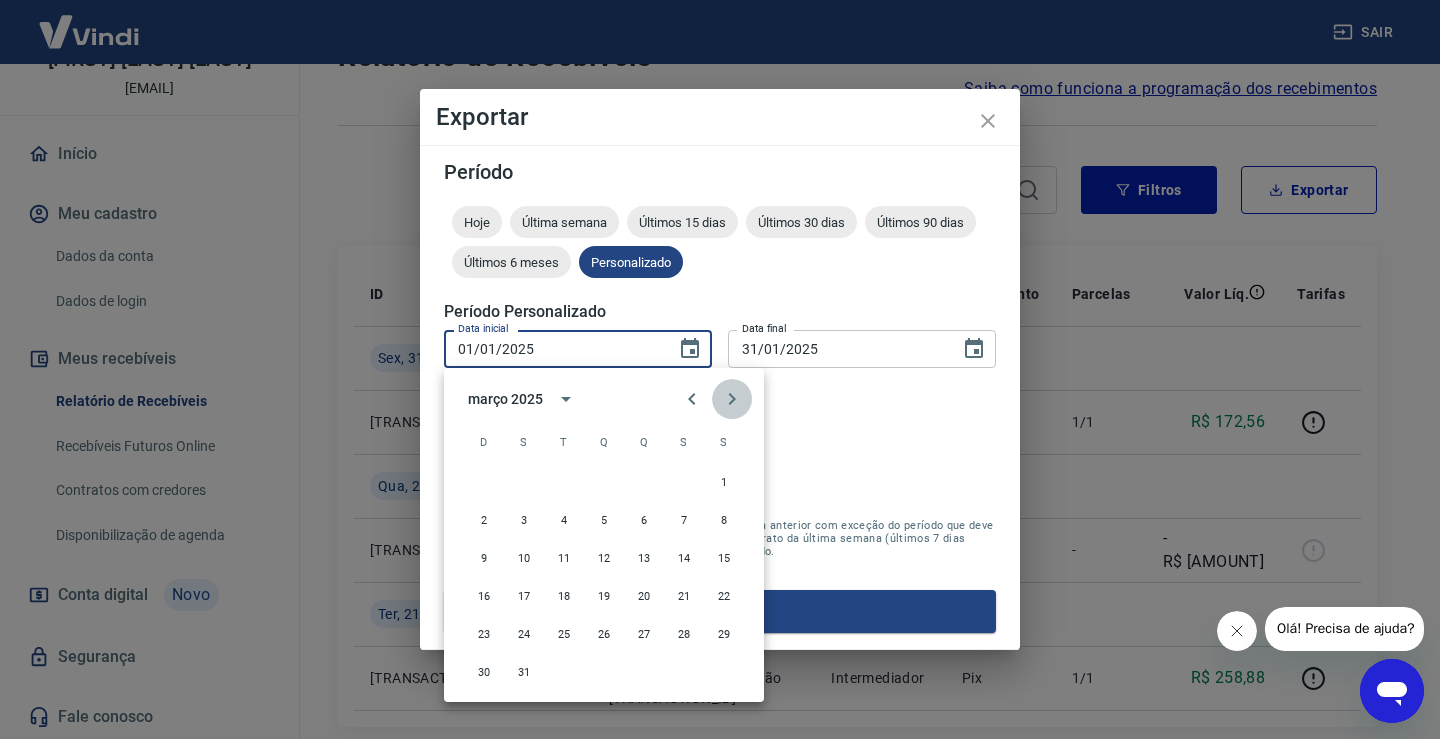click 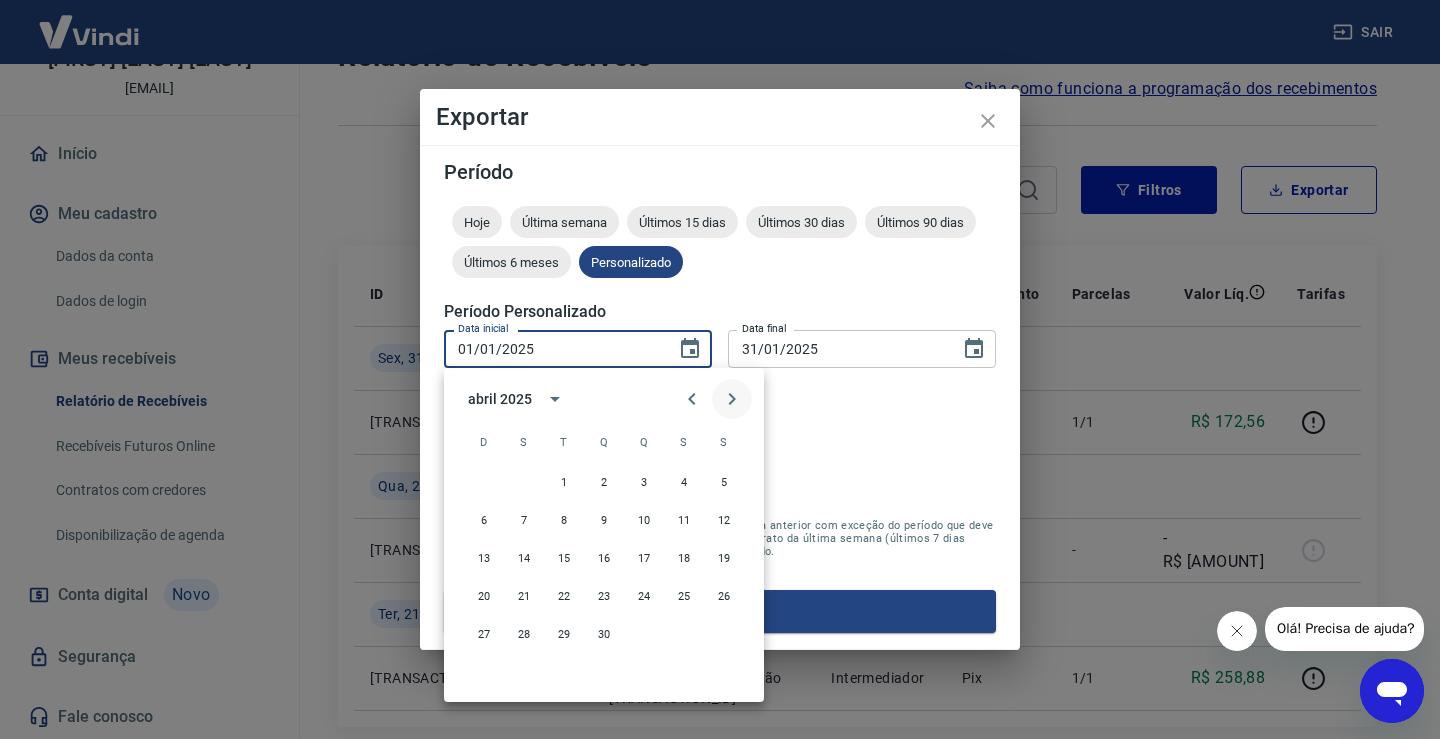 click 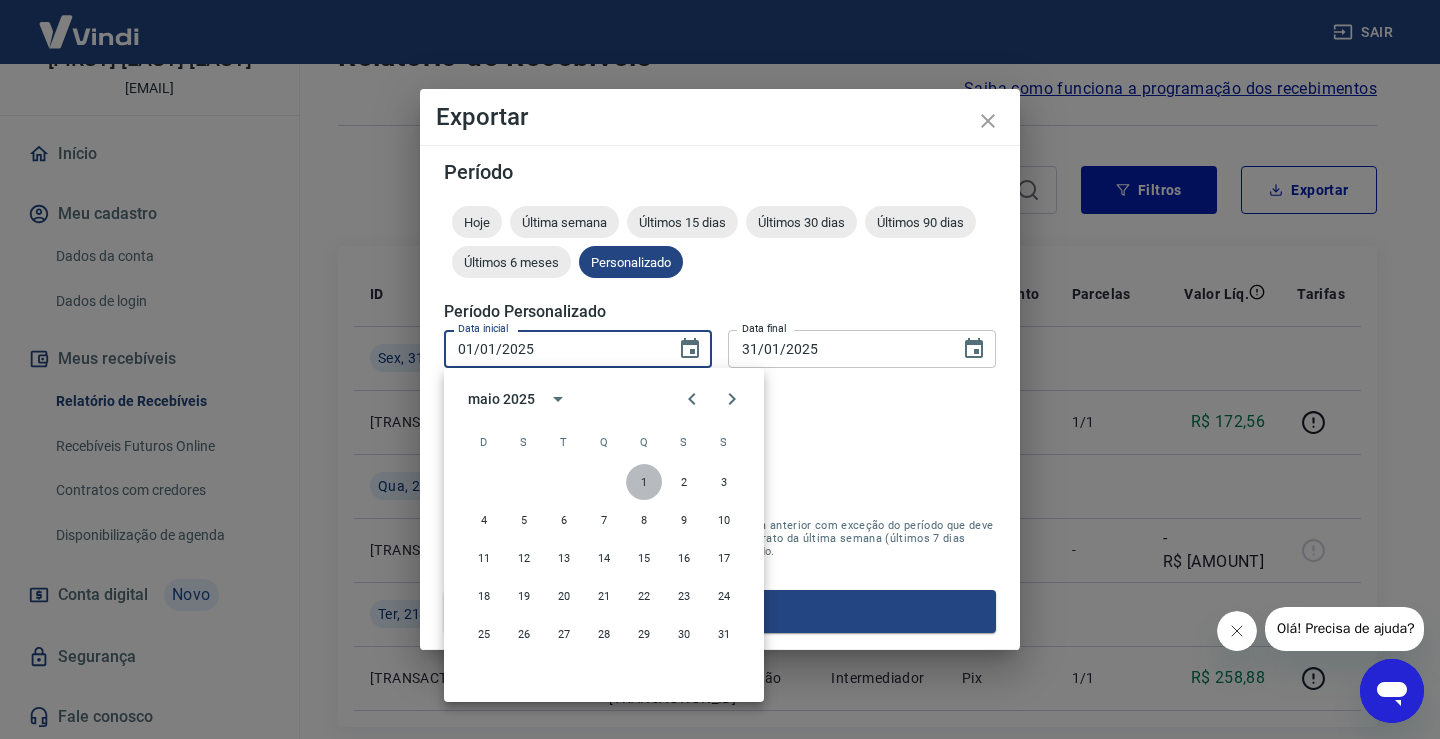 click on "1" at bounding box center [644, 482] 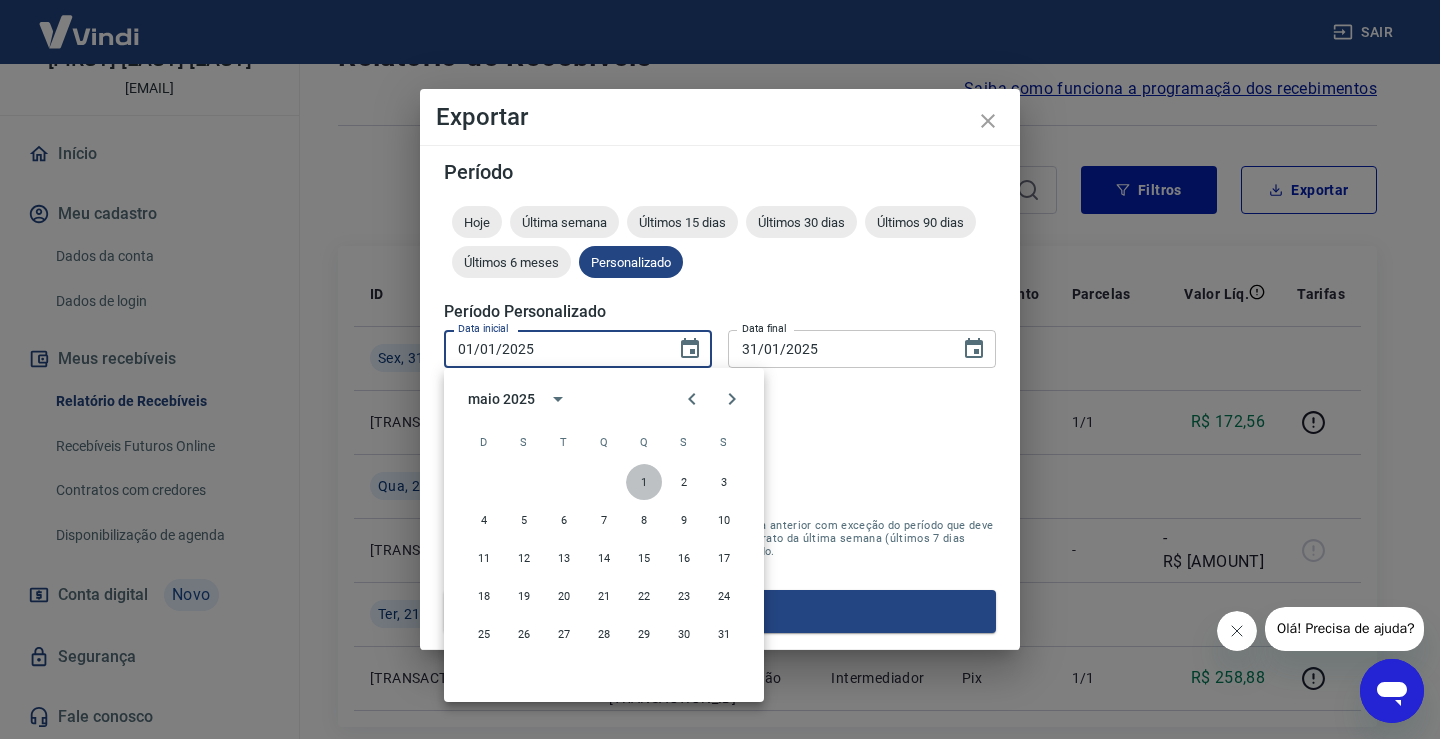 type on "01/05/2025" 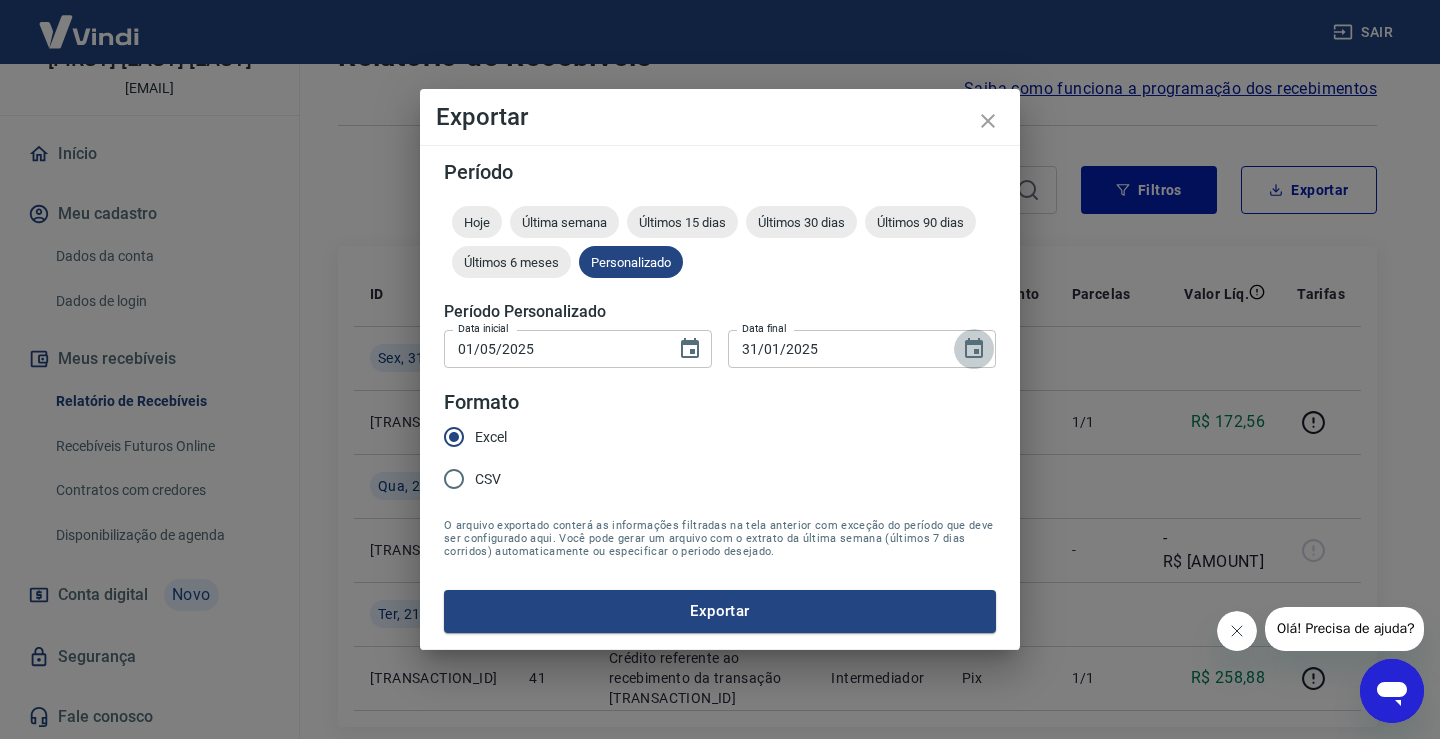 click 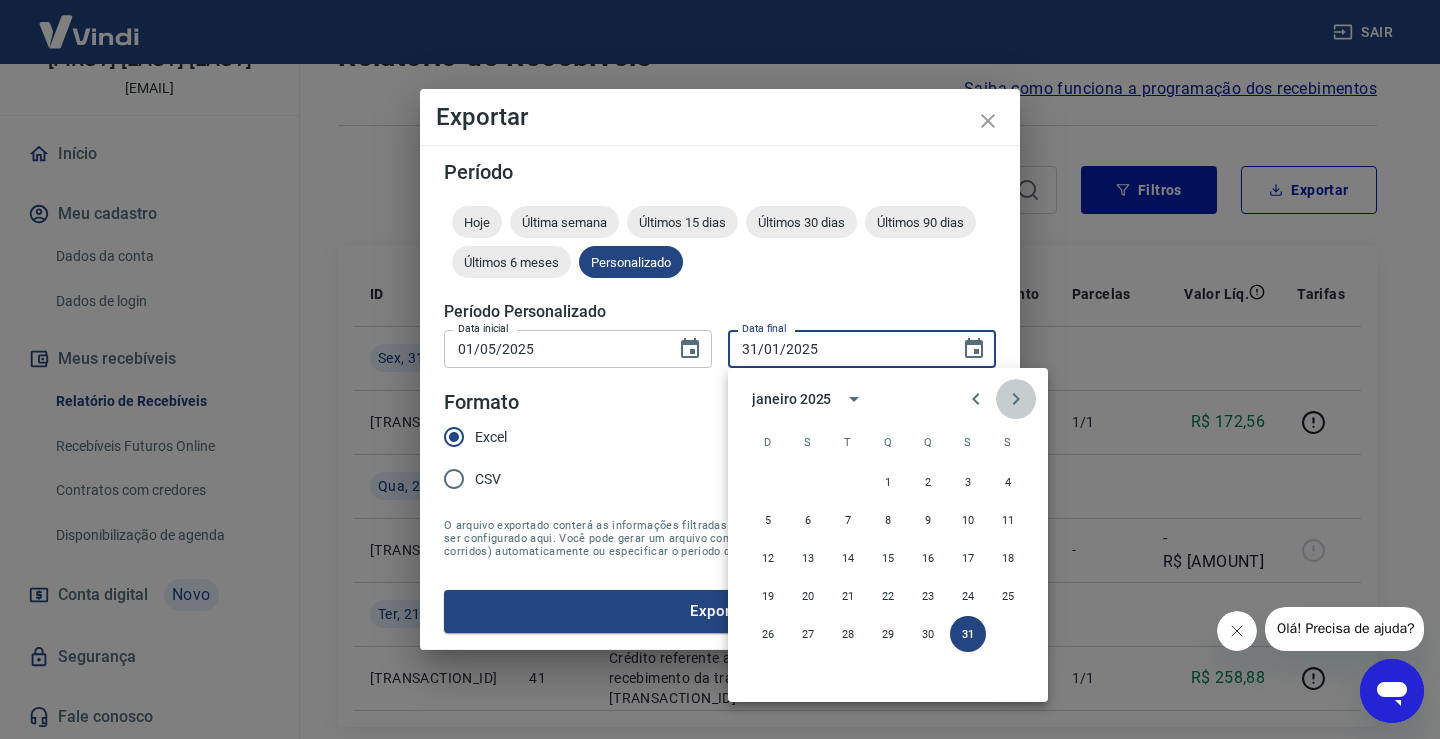 click 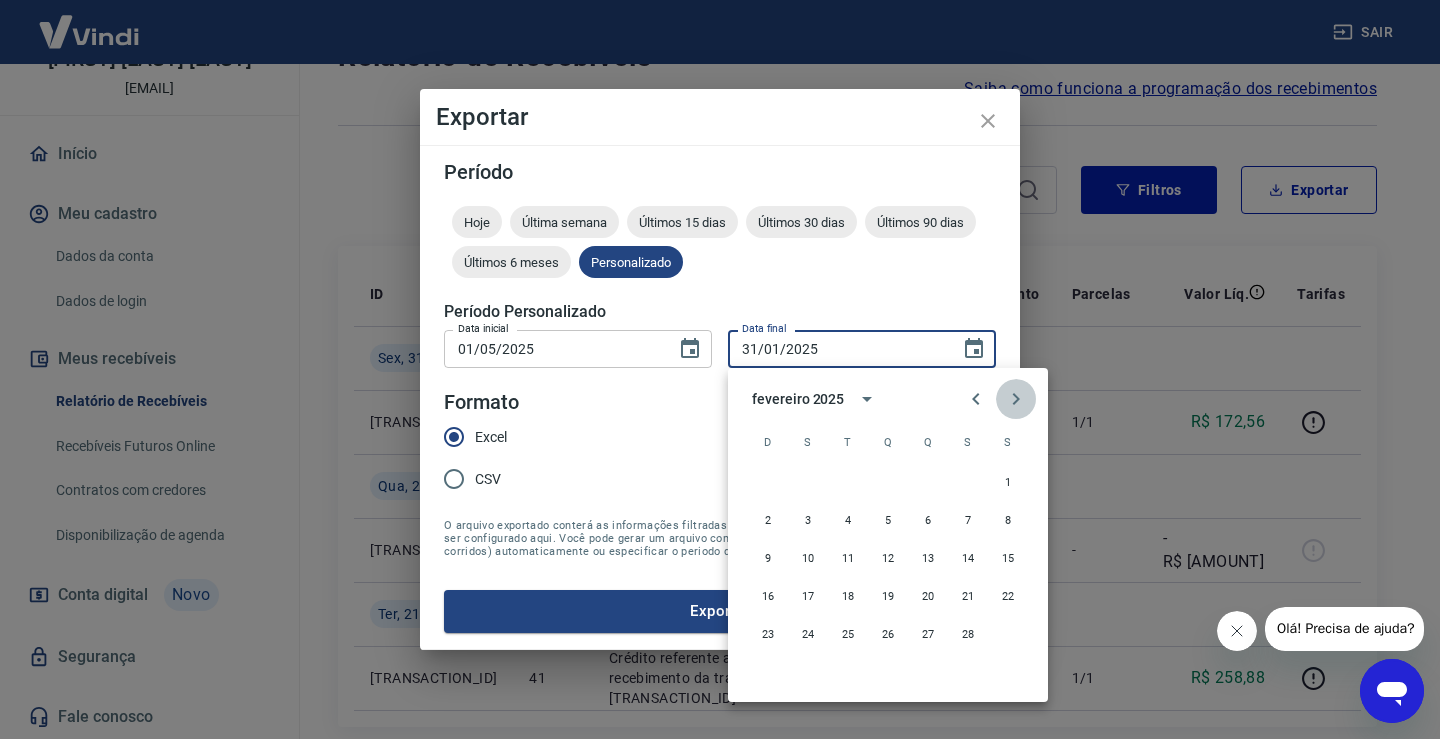 click 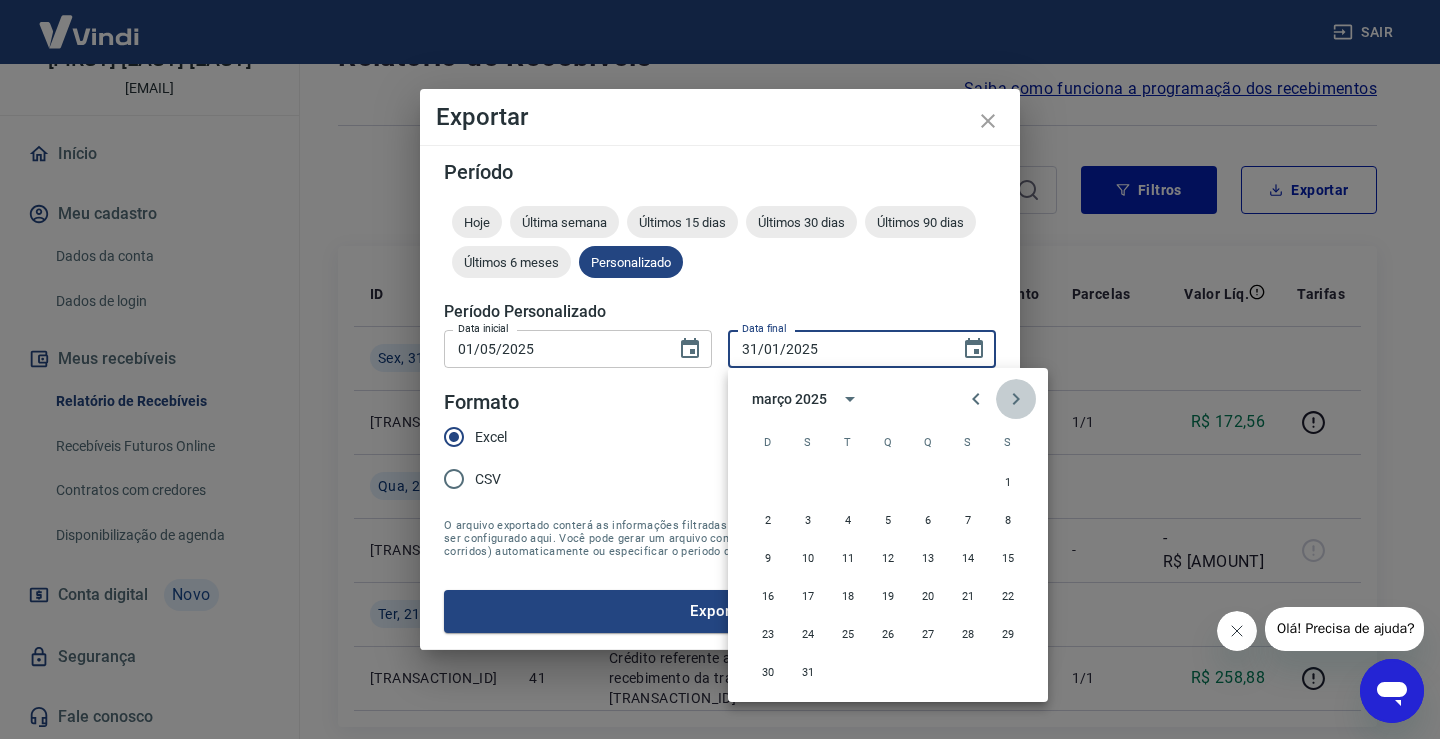 click 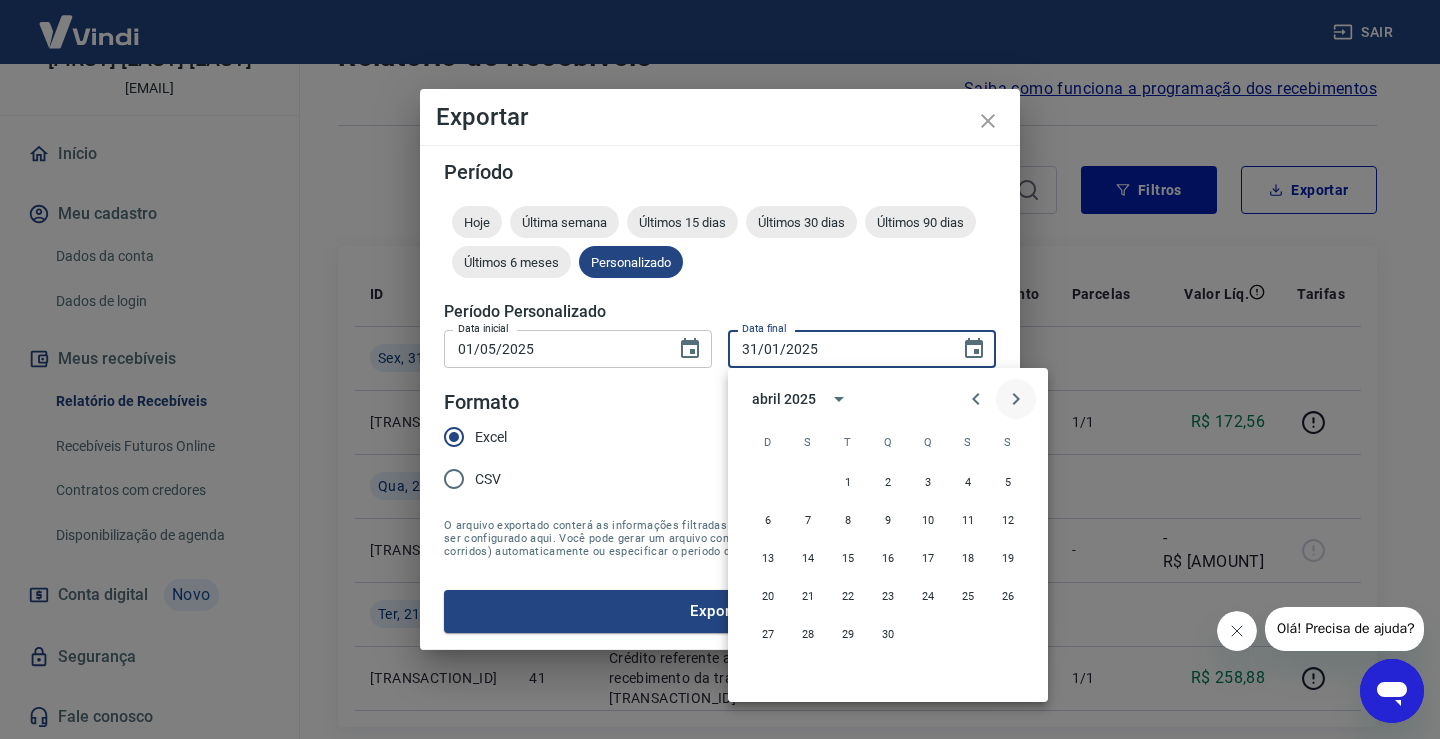 click 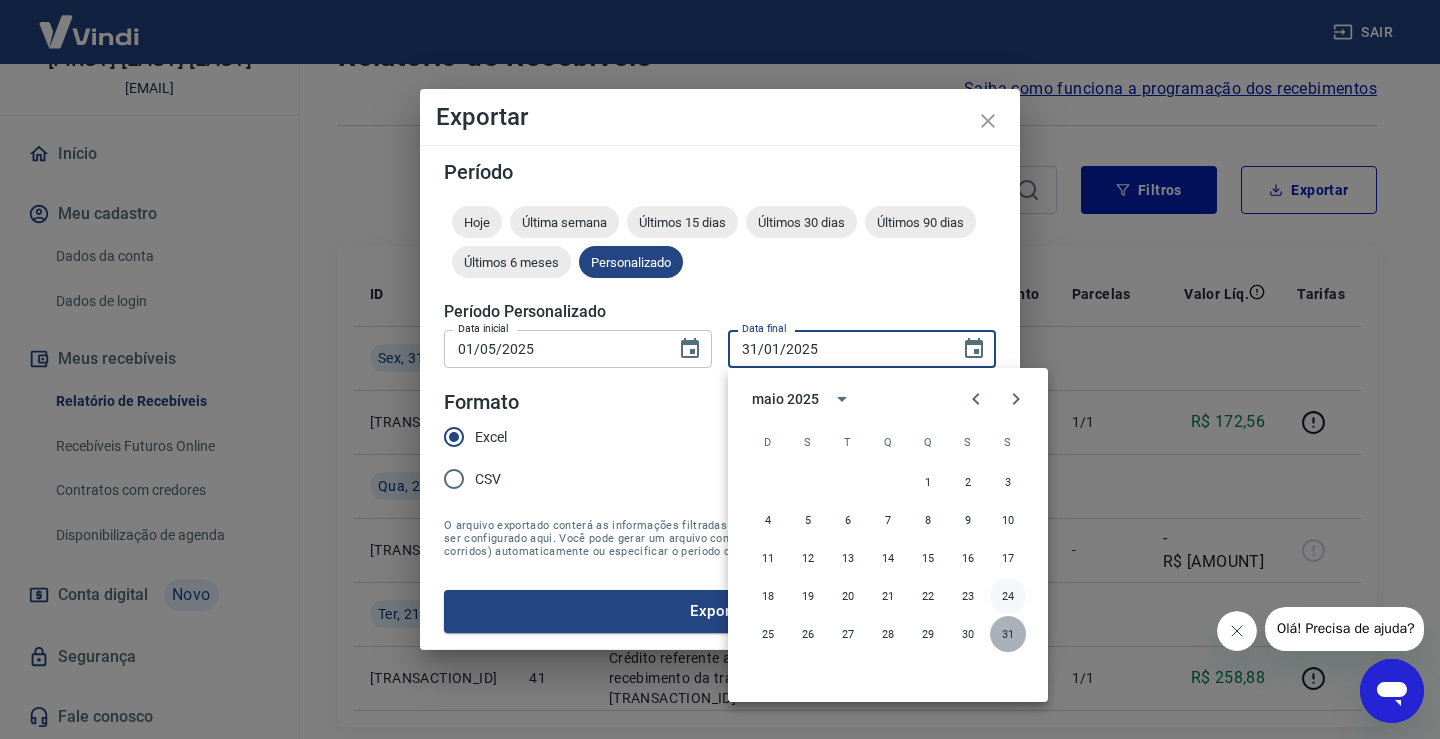 drag, startPoint x: 1003, startPoint y: 636, endPoint x: 998, endPoint y: 586, distance: 50.24938 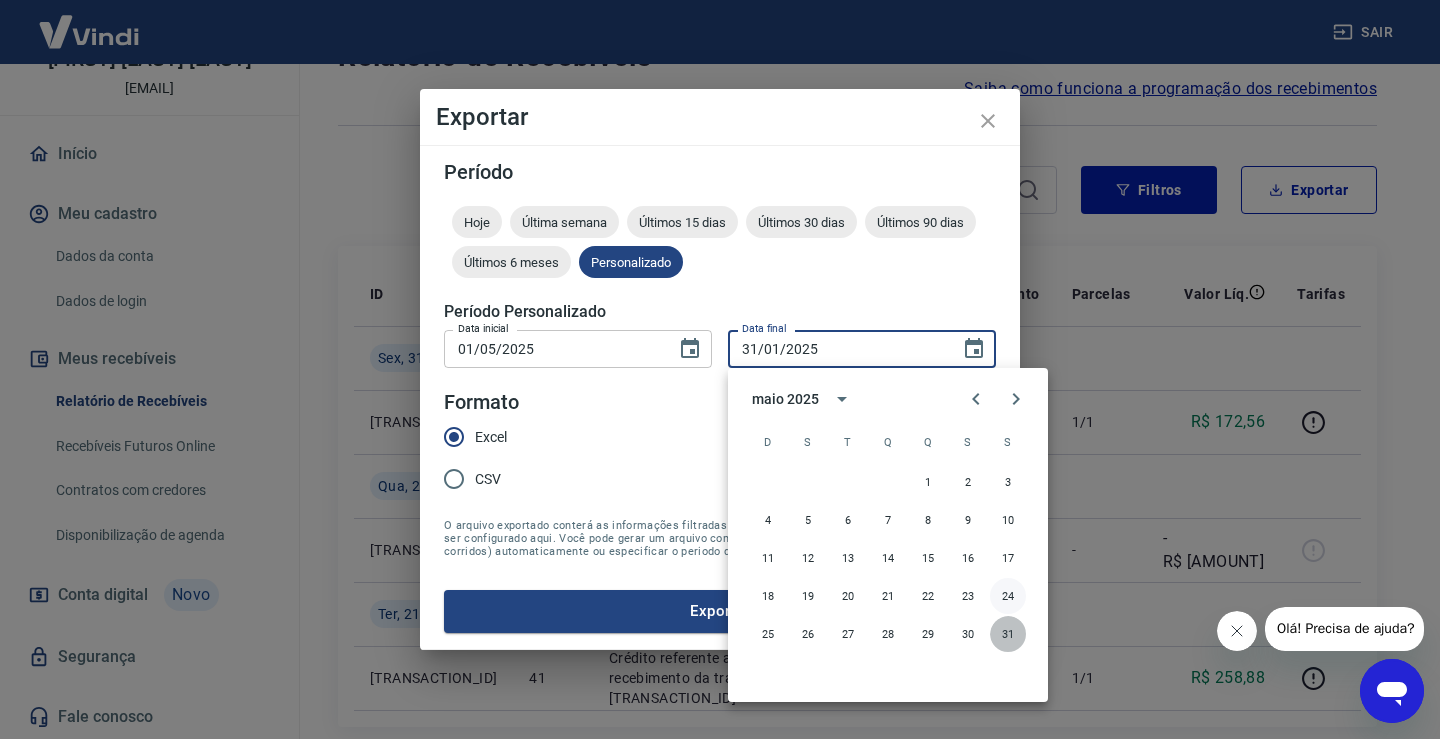 type on "31/05/2025" 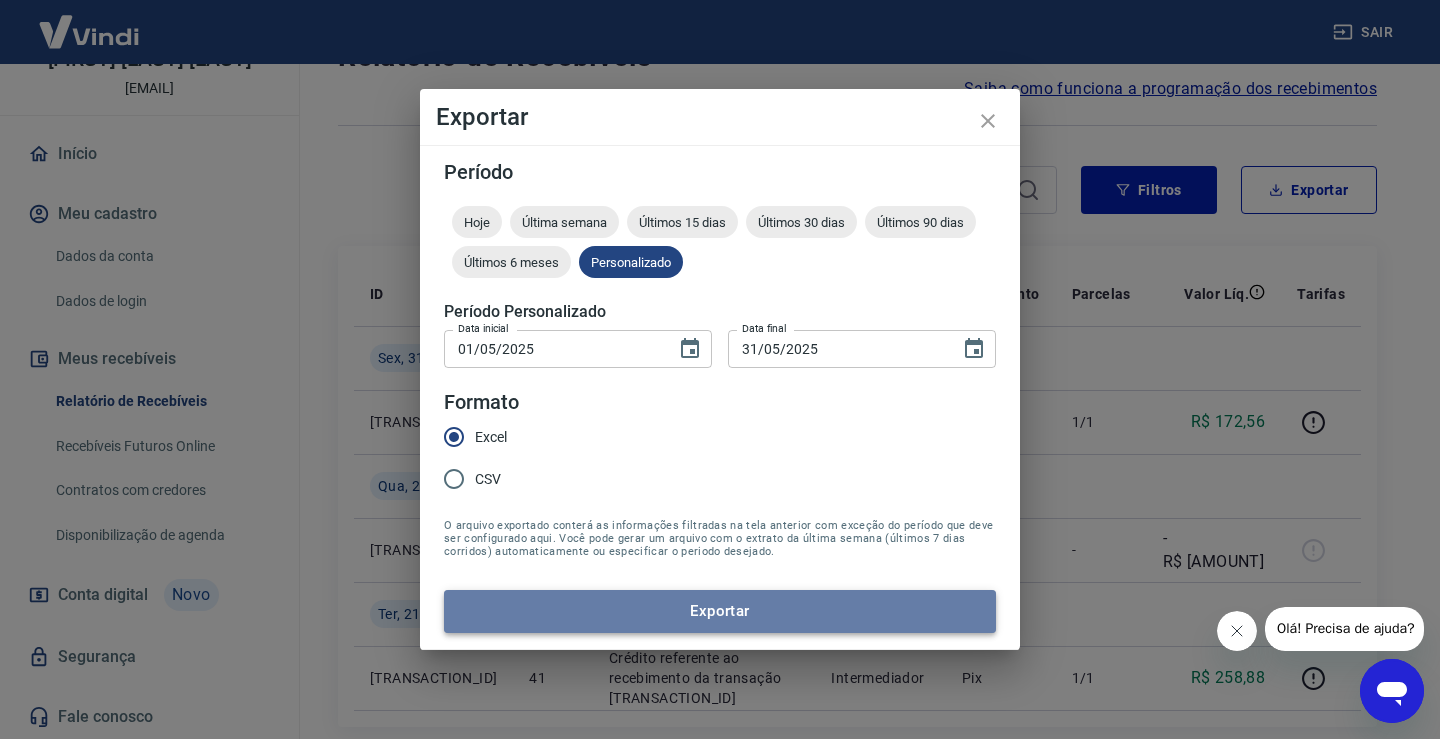 click on "Exportar" at bounding box center [720, 611] 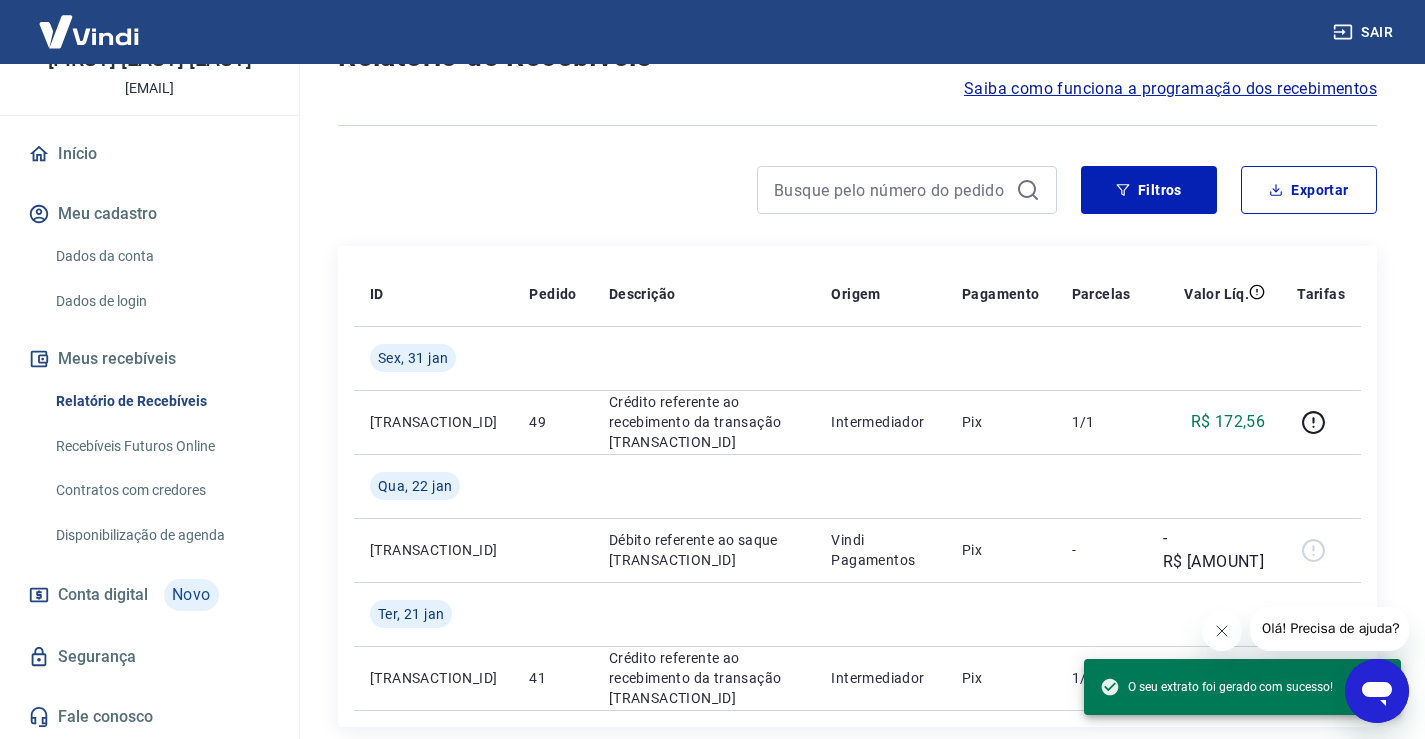 drag, startPoint x: 1230, startPoint y: 354, endPoint x: 1218, endPoint y: 259, distance: 95.7549 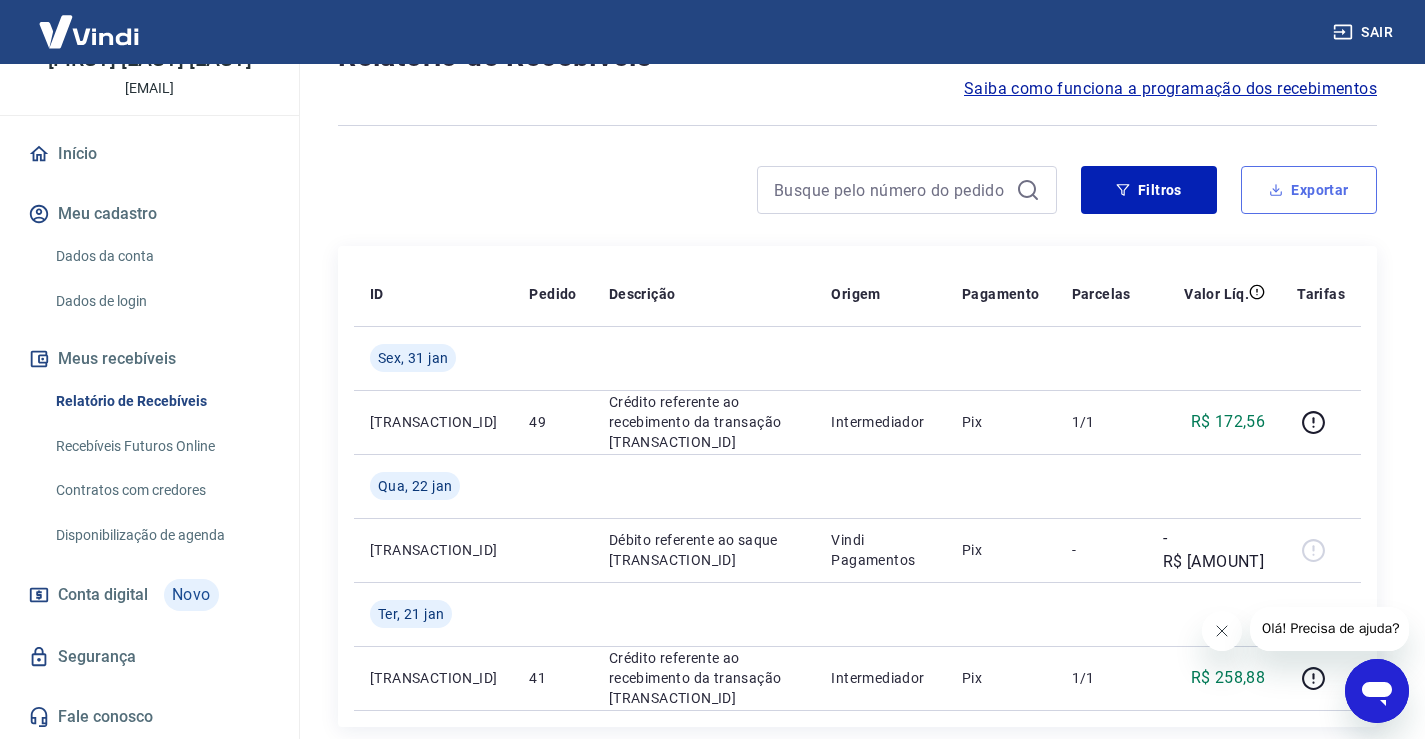 click on "Exportar" at bounding box center [1309, 190] 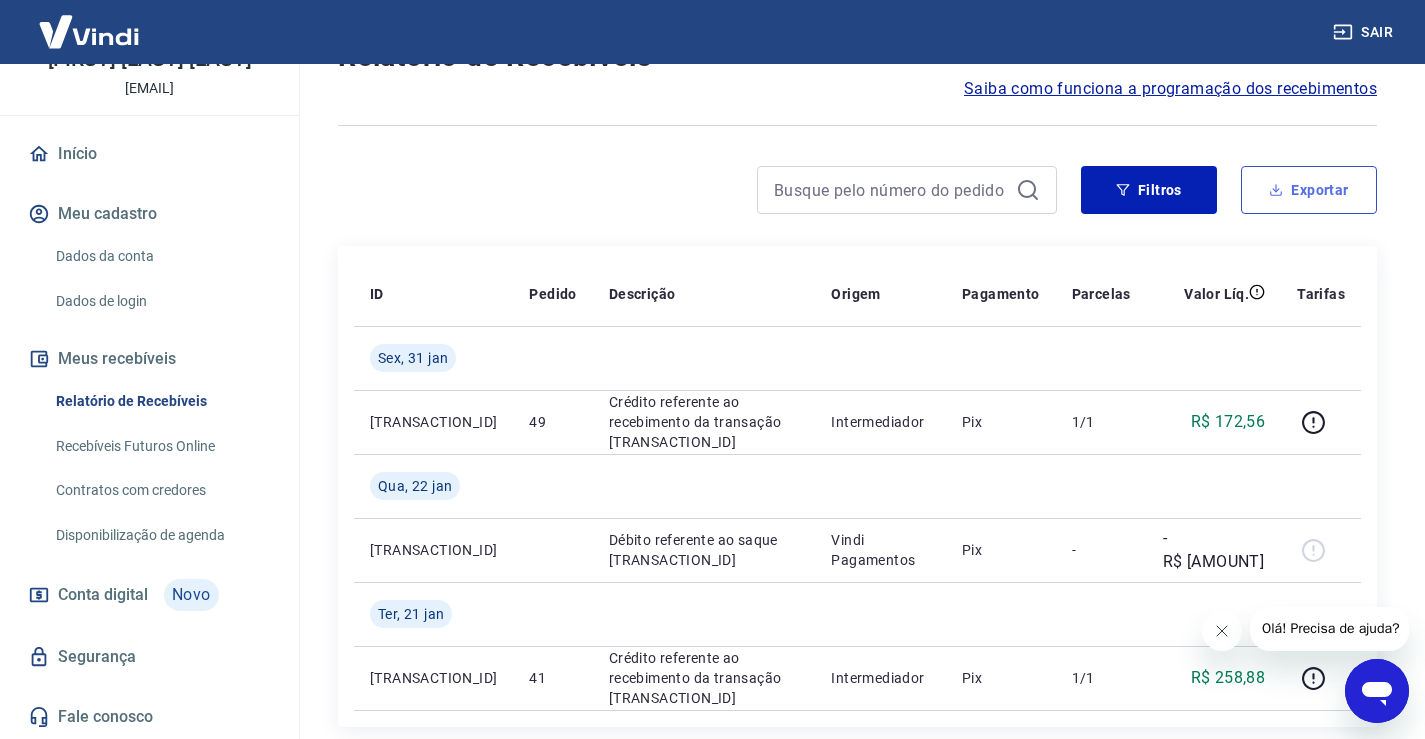 type on "01/01/2025" 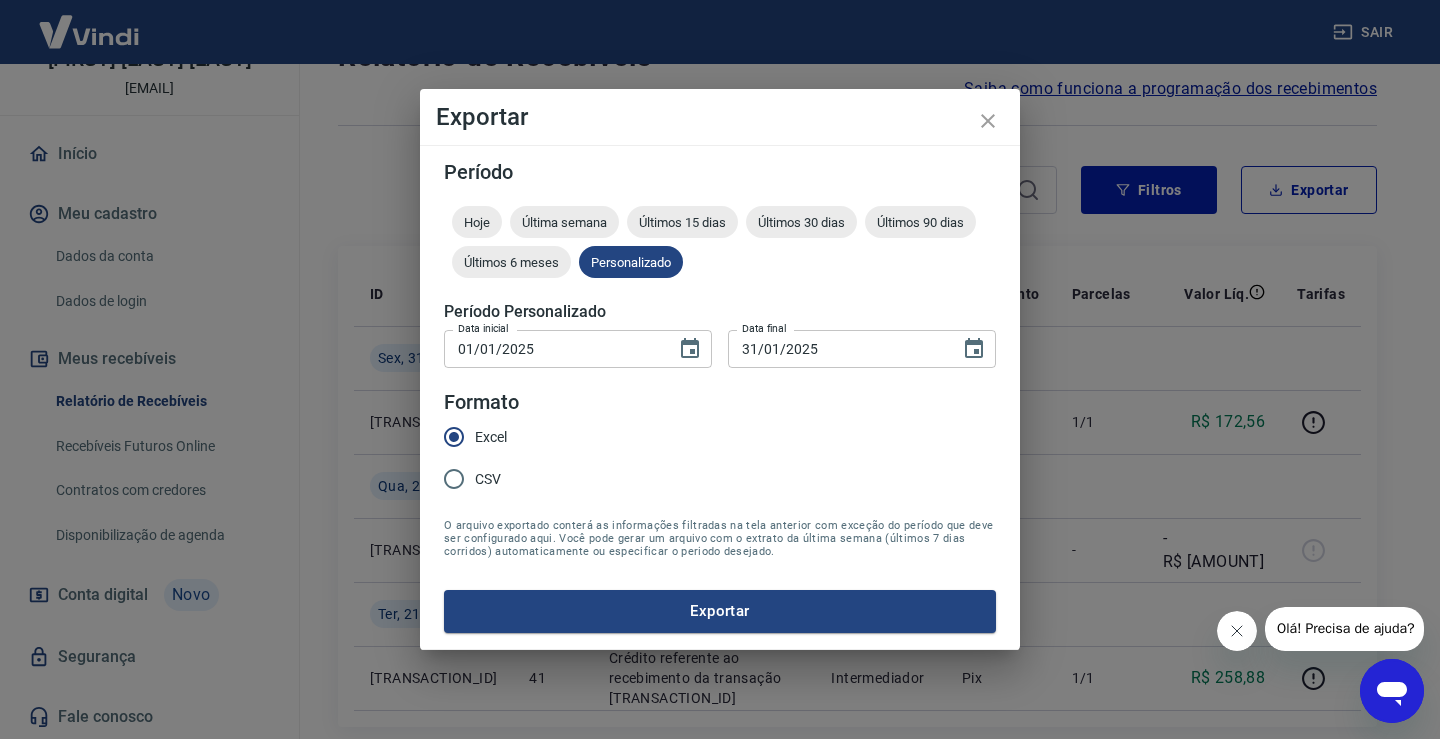 click on "[DD]/[MM]/[YYYY] Data inicial" at bounding box center [578, 348] 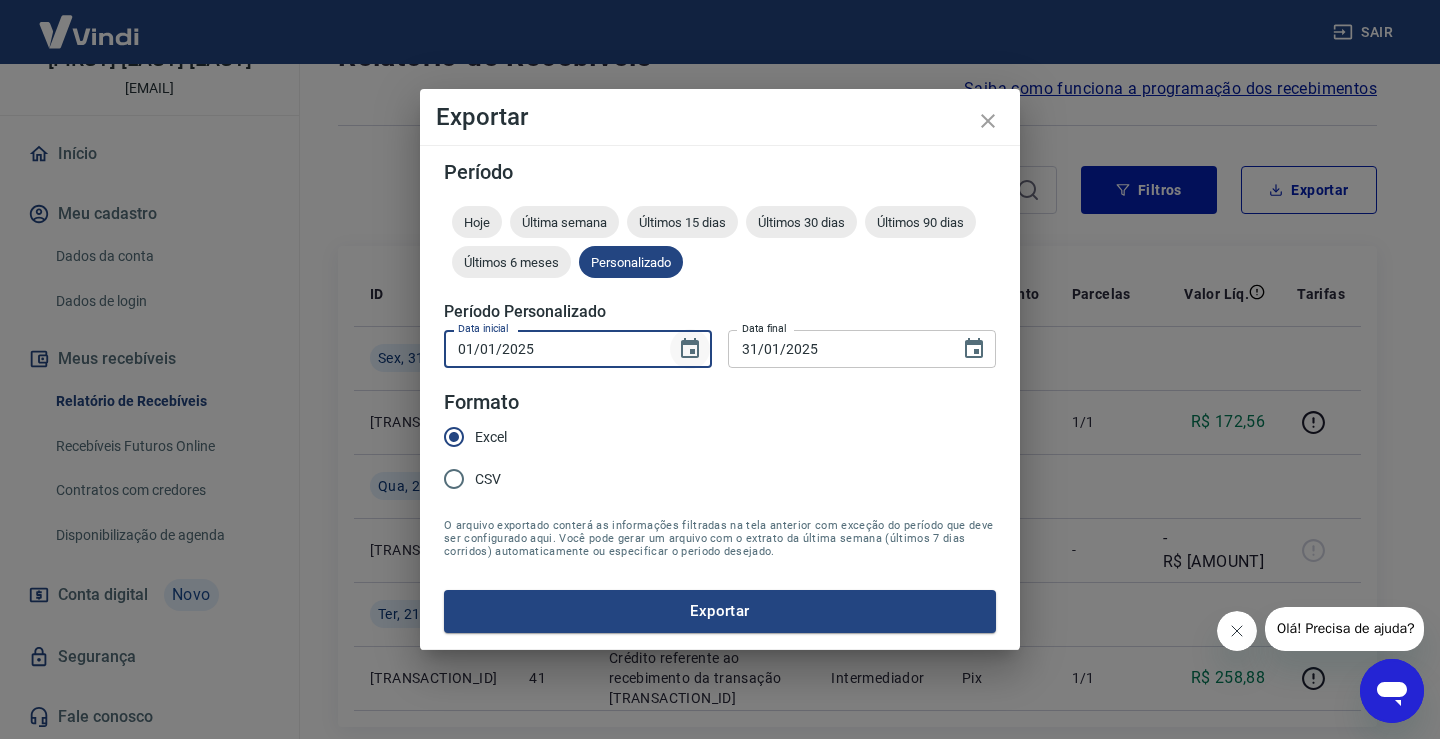 click 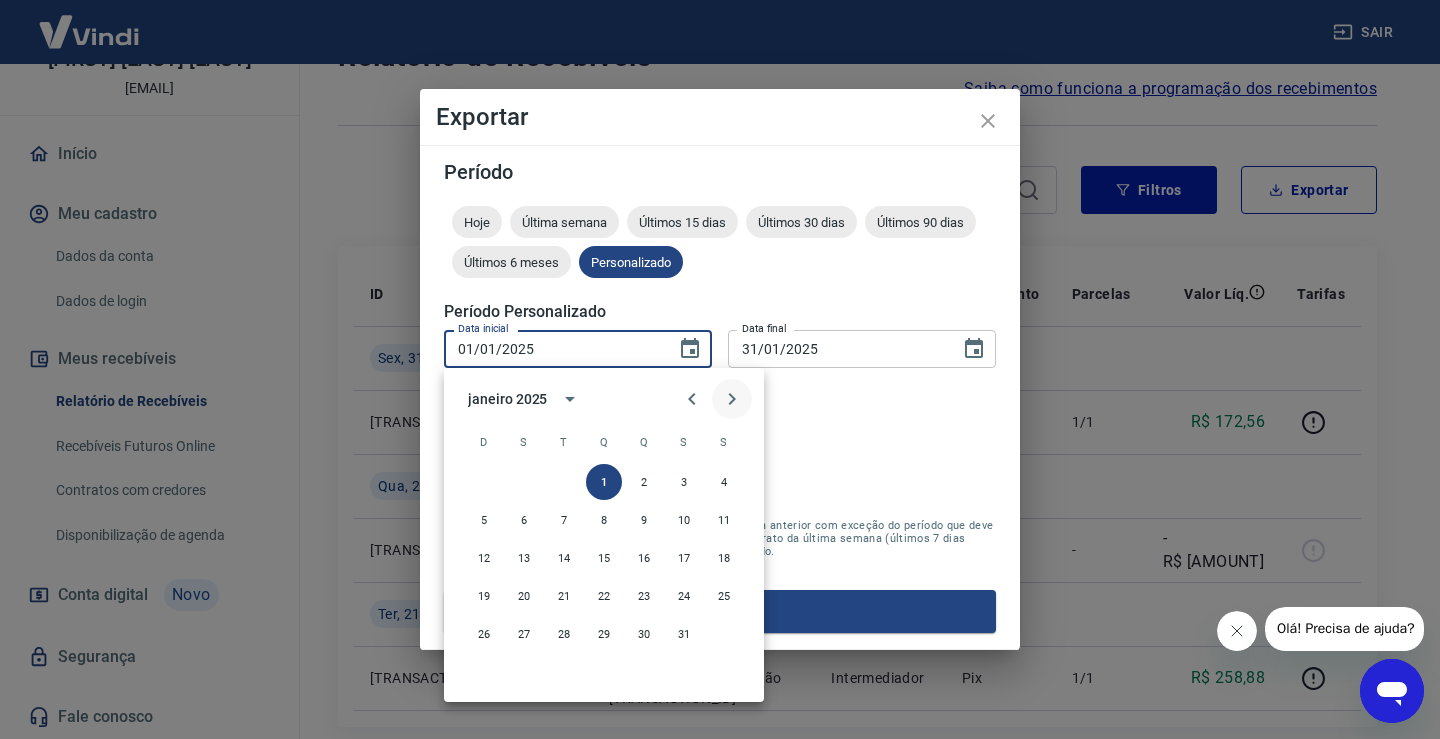click 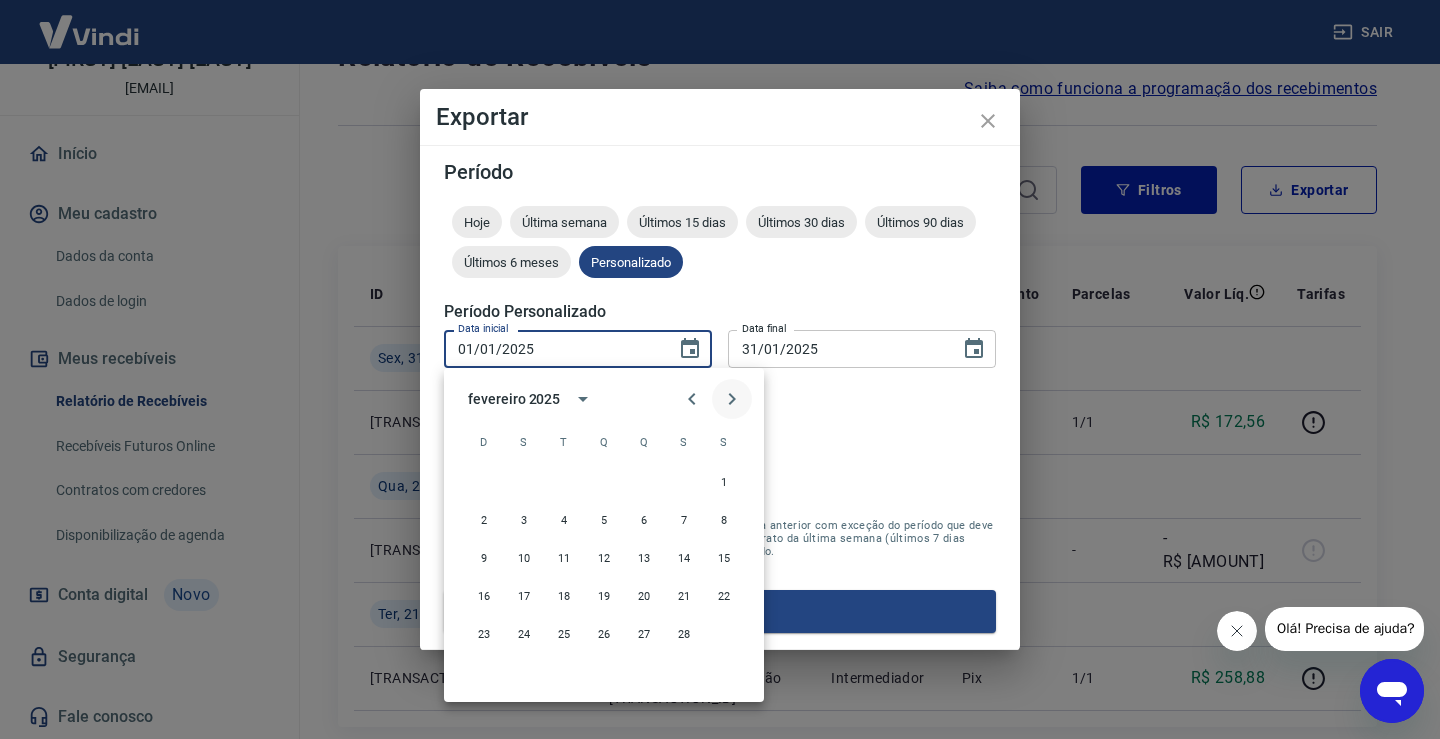 click 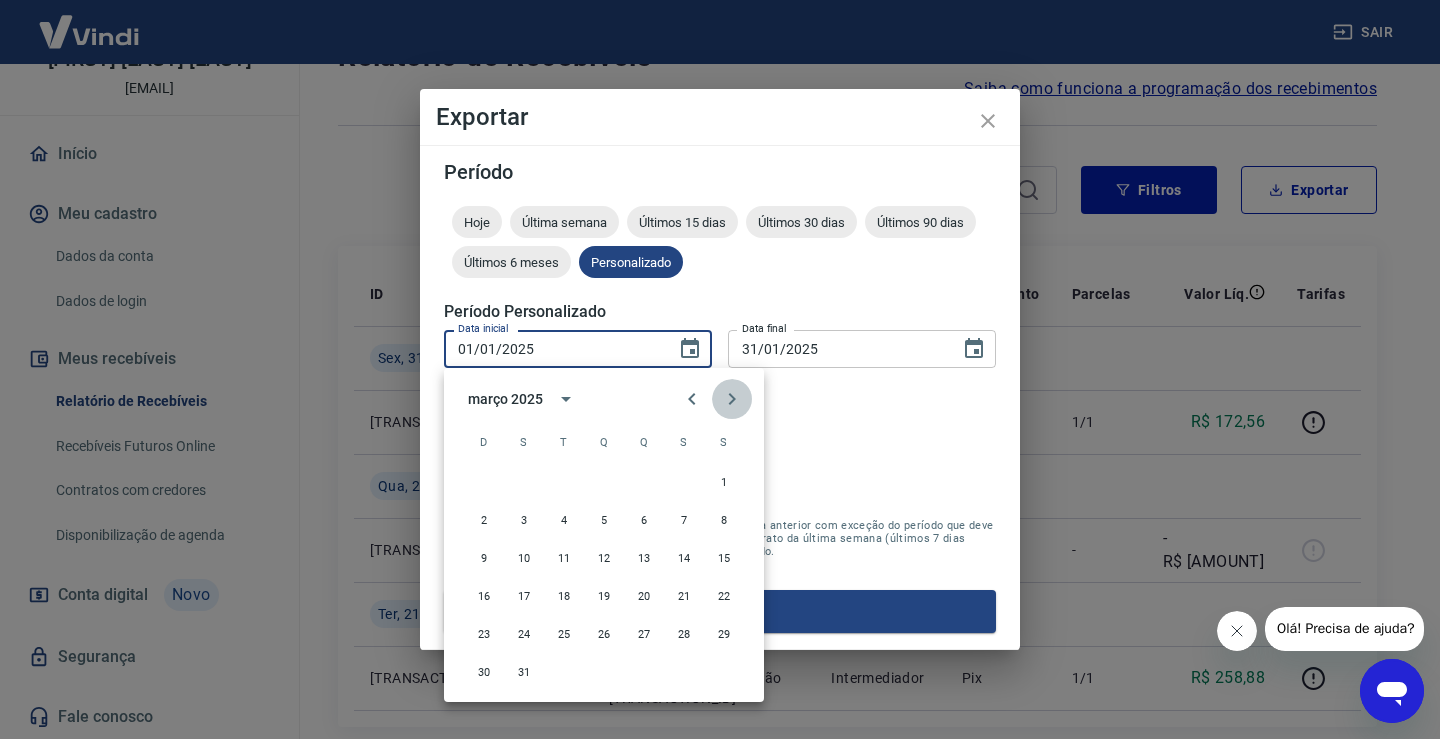 click 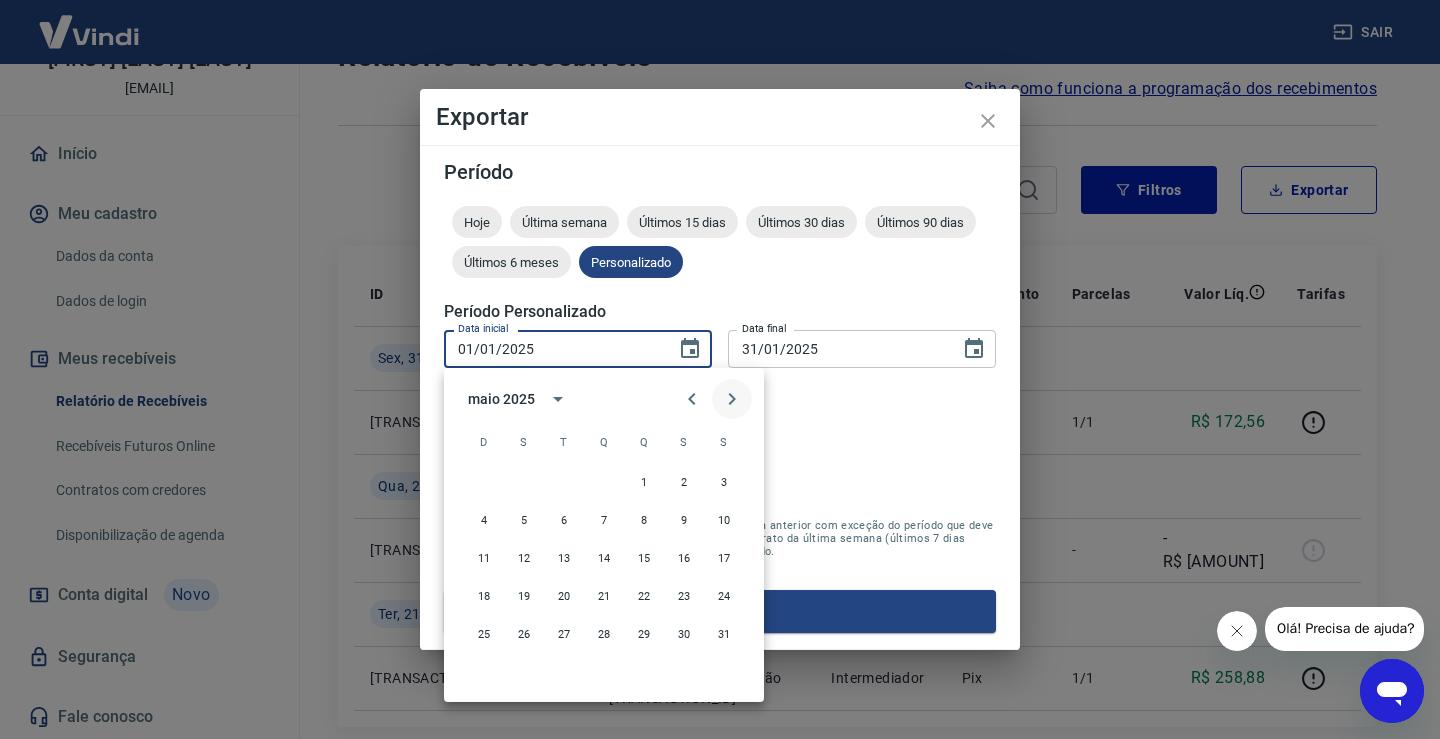 click 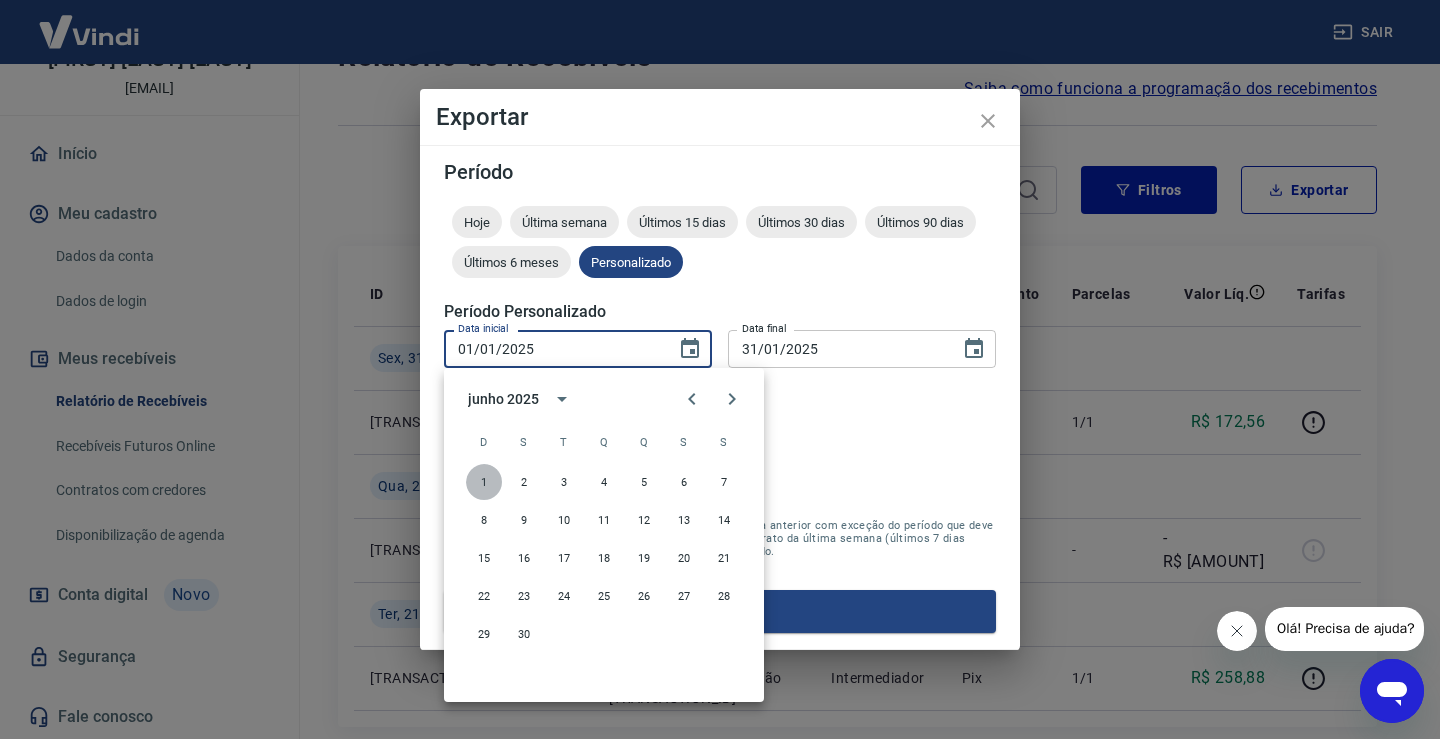 click on "1" at bounding box center [484, 482] 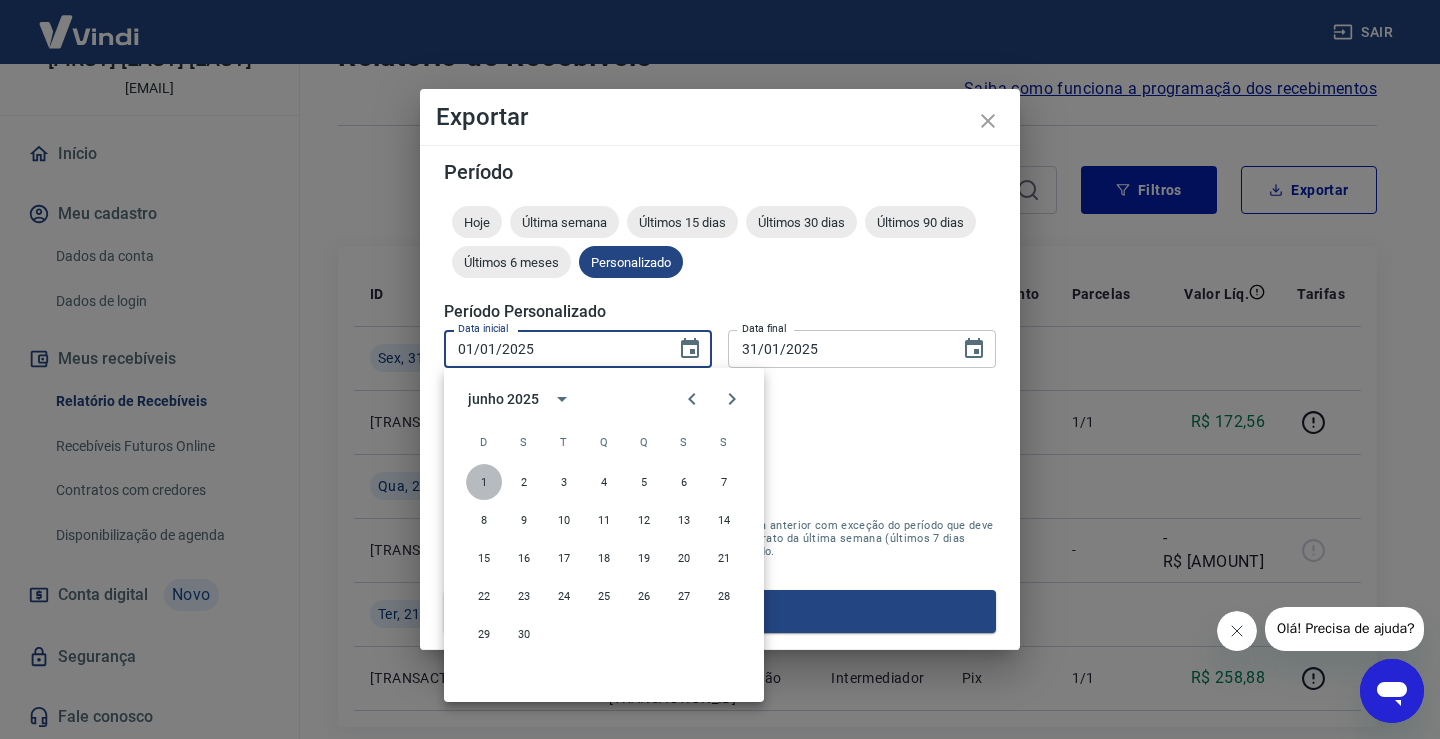 type on "01/06/2025" 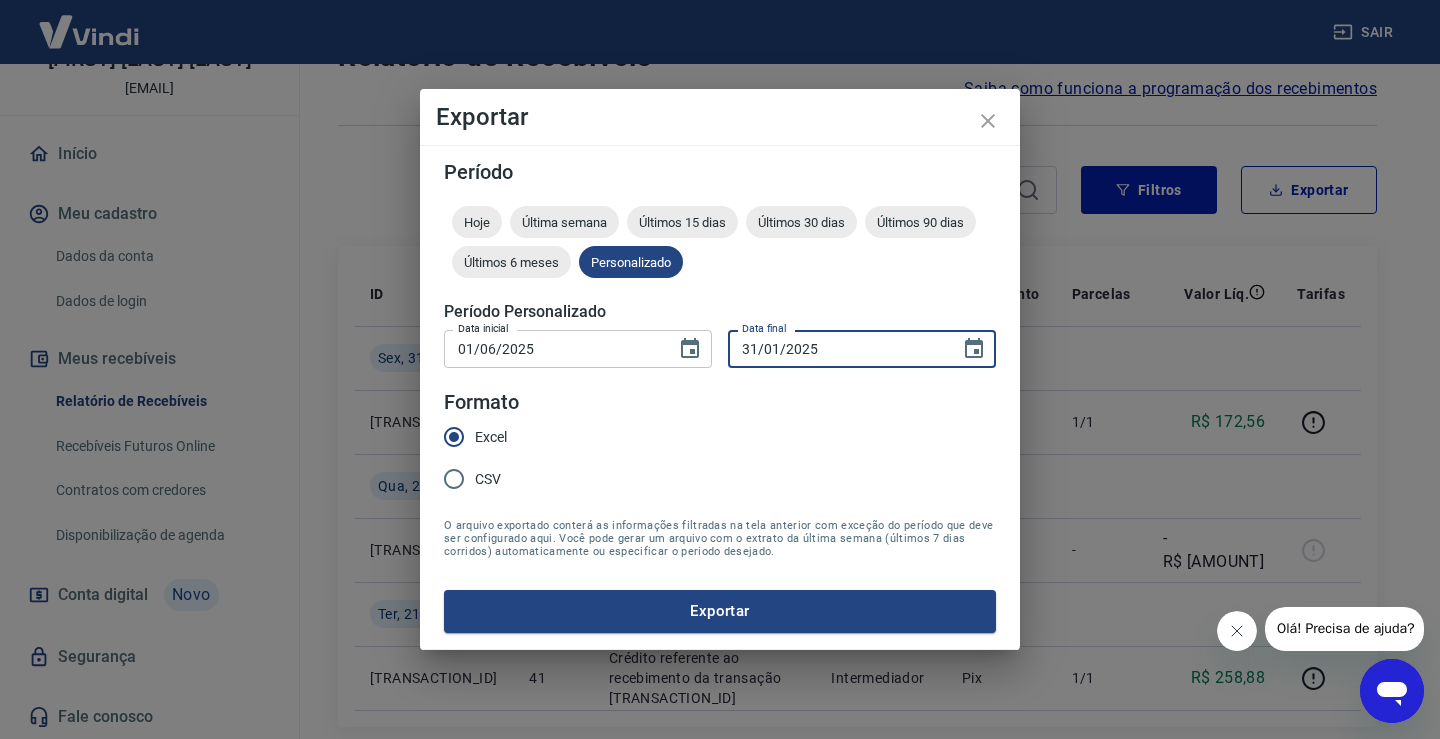 click on "31/01/2025" at bounding box center [837, 348] 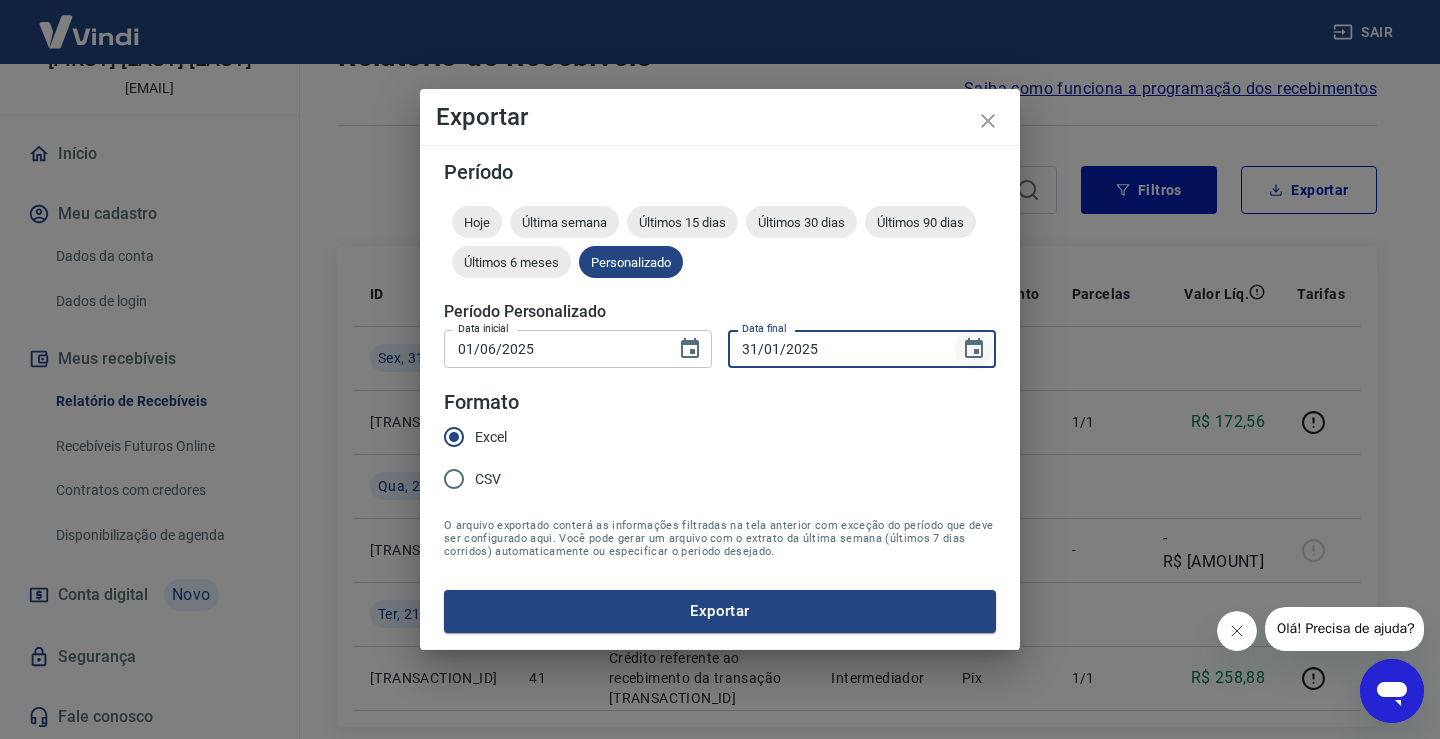 click 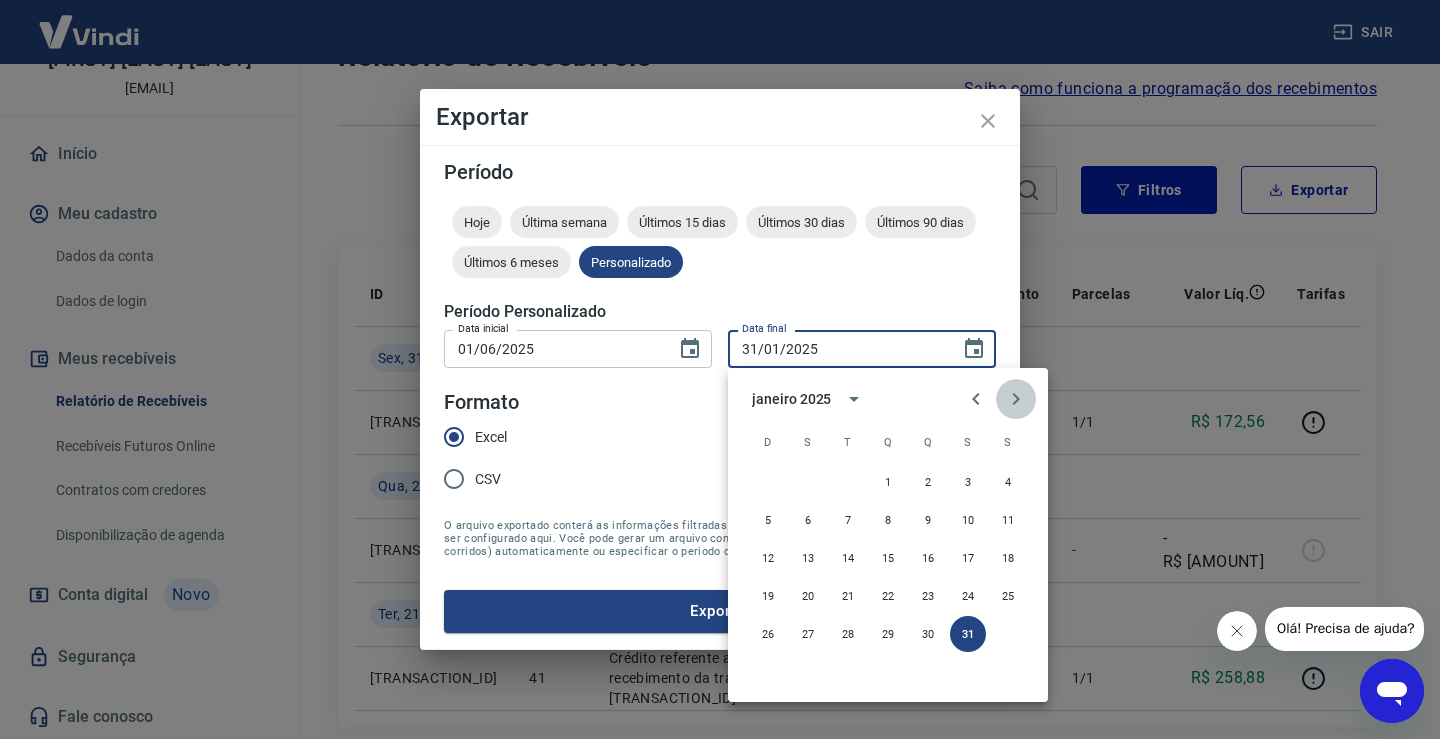click 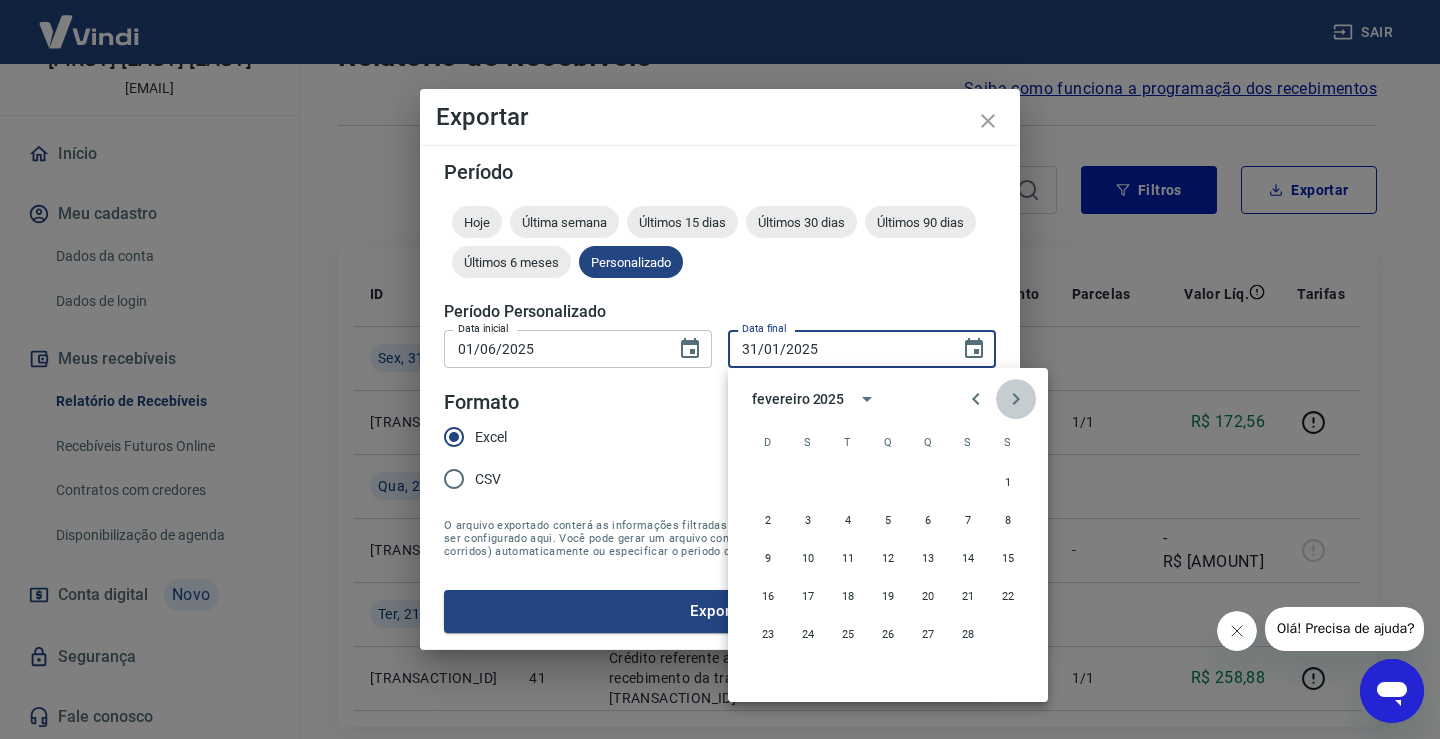 click 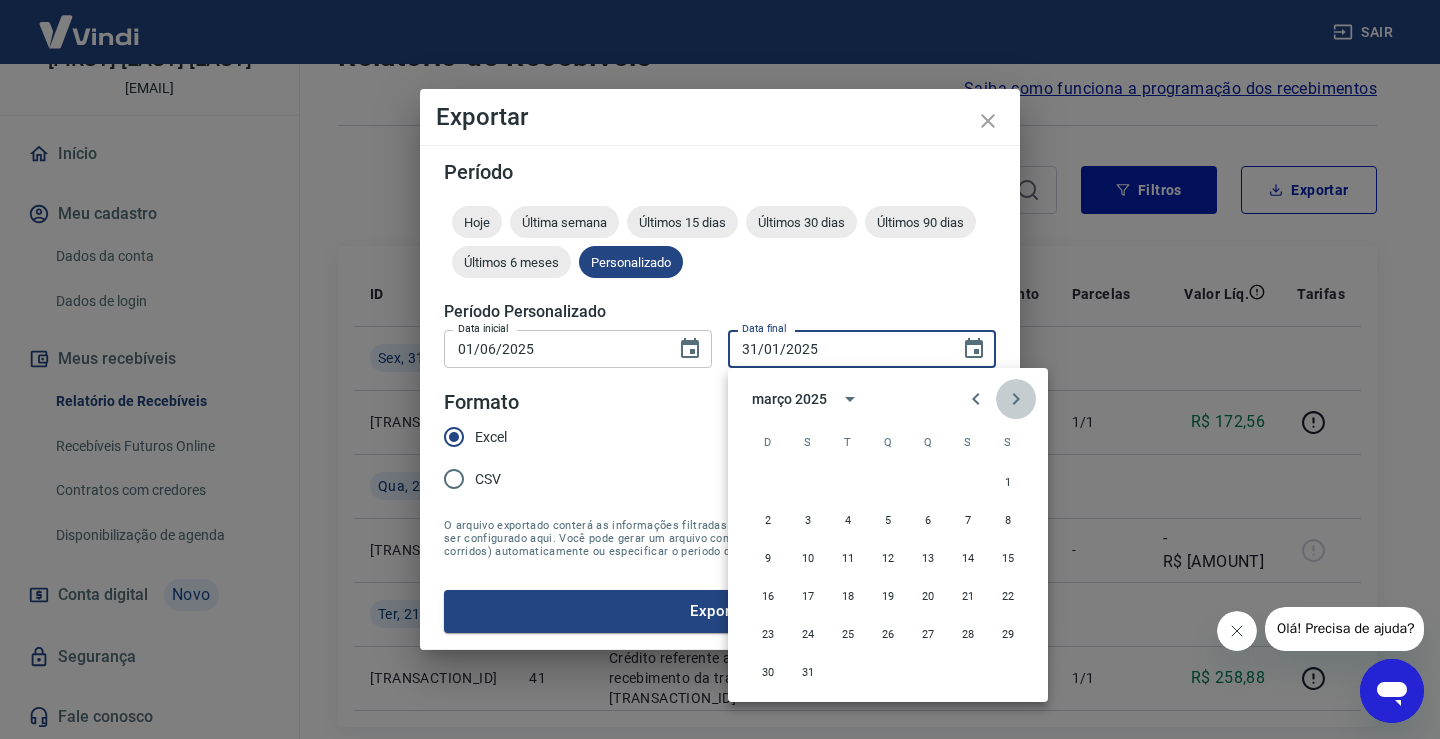 click 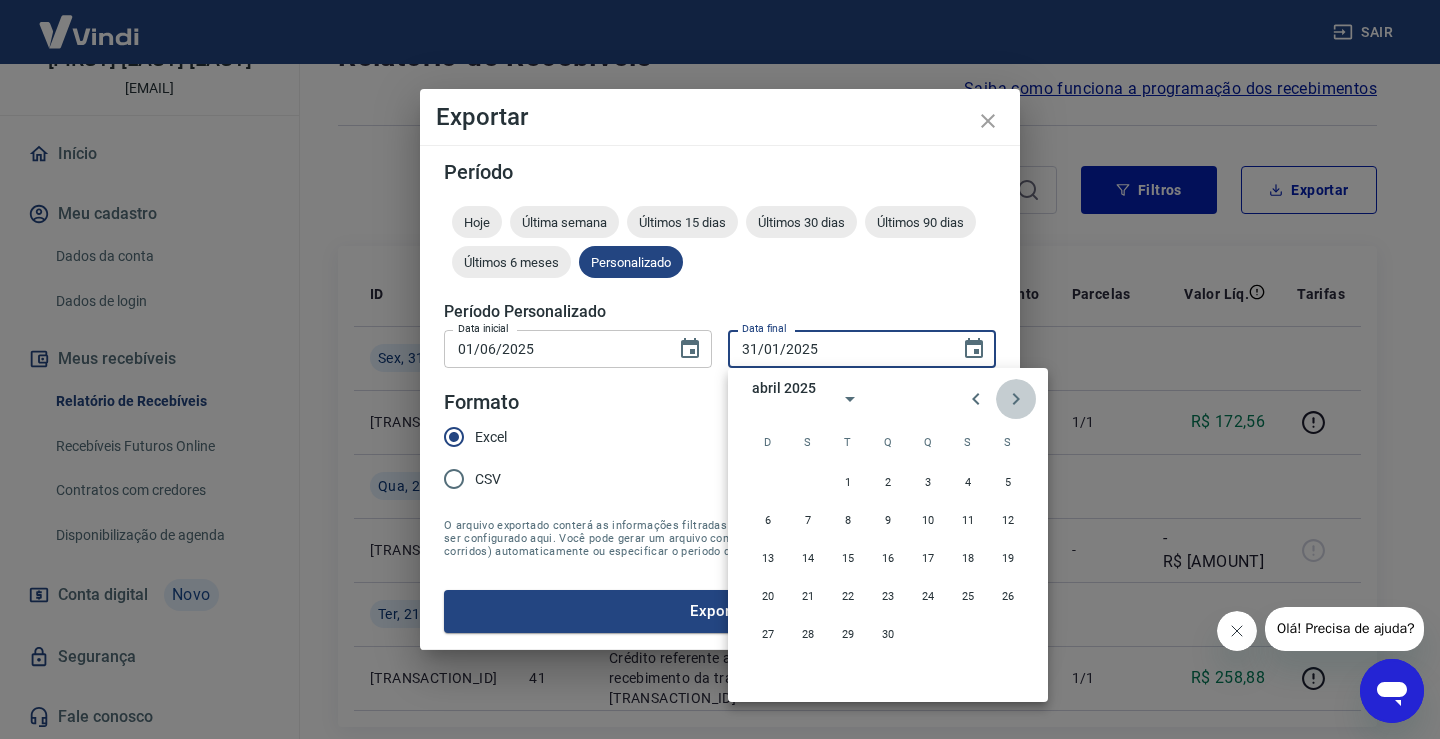 click 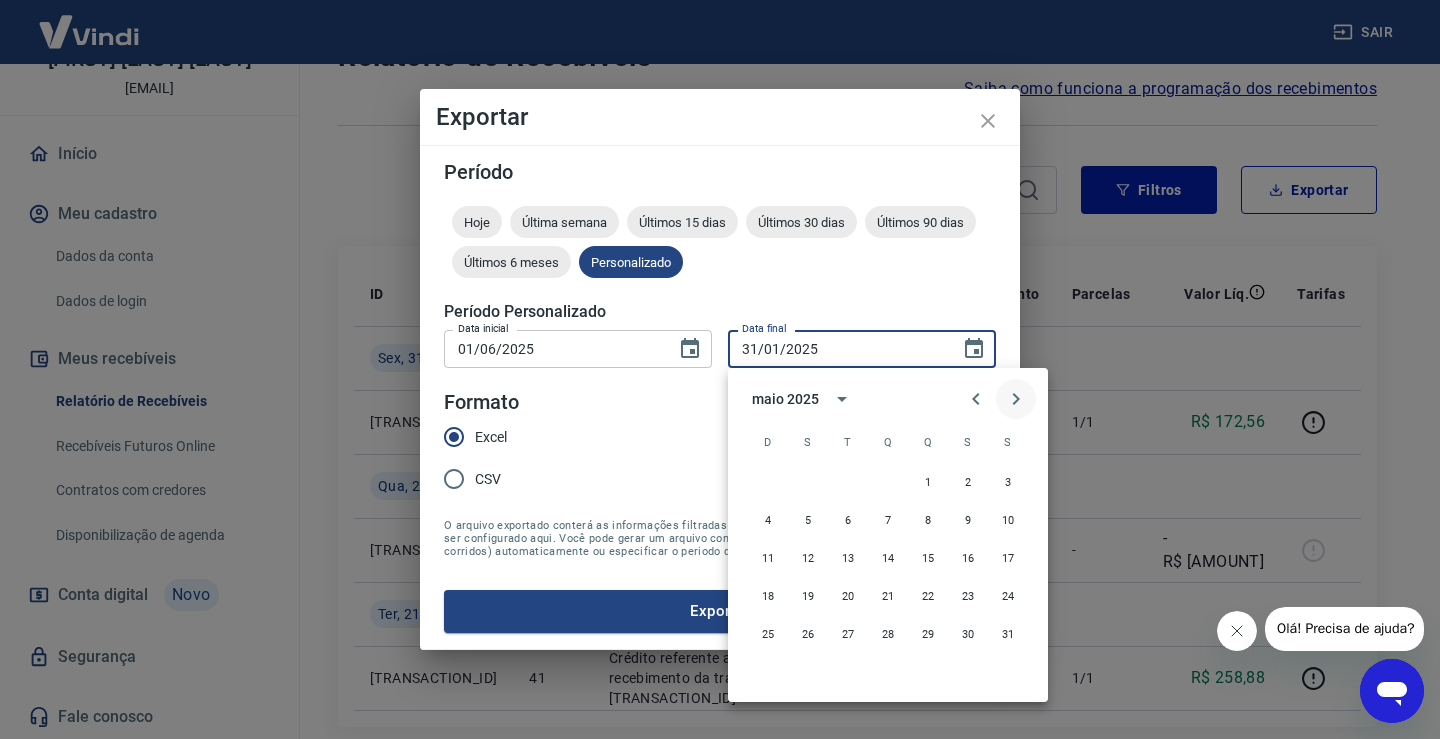 click 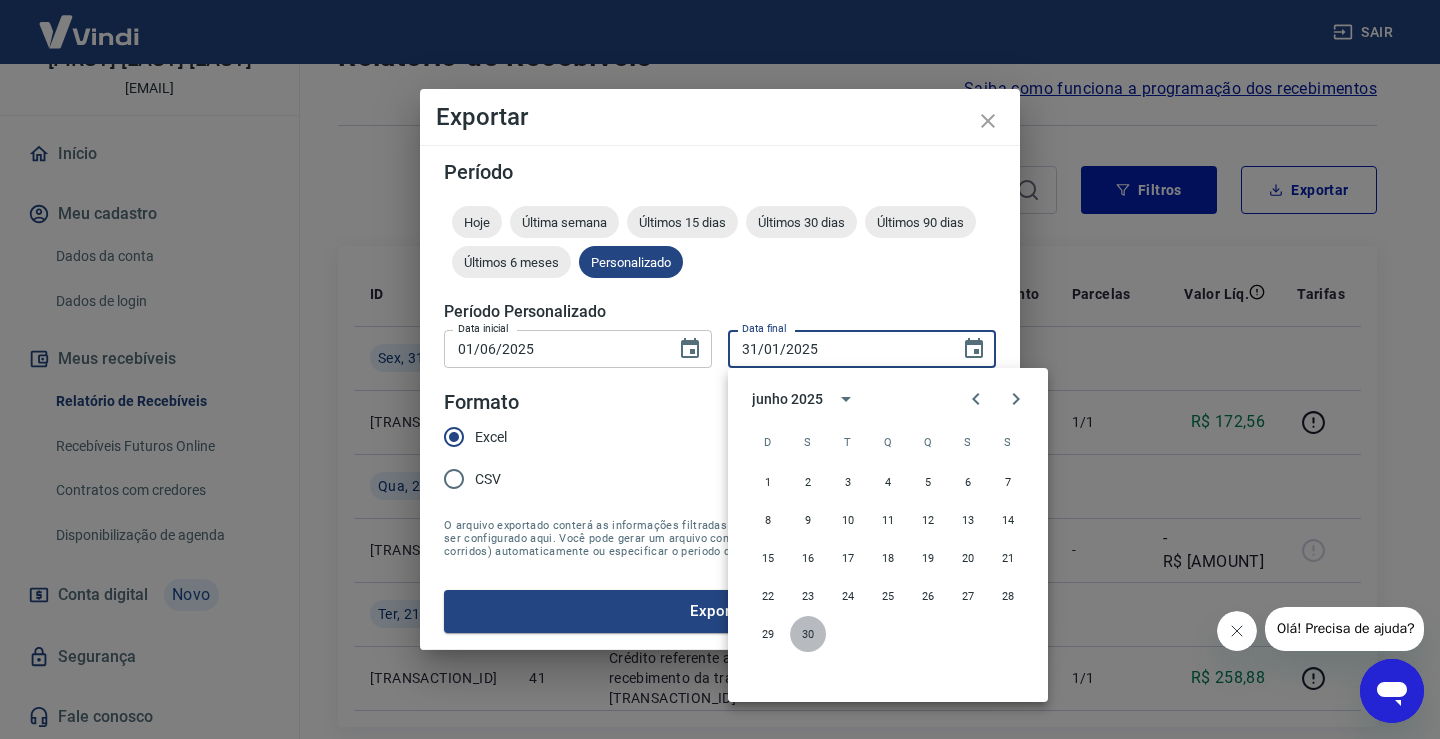 click on "30" at bounding box center [808, 634] 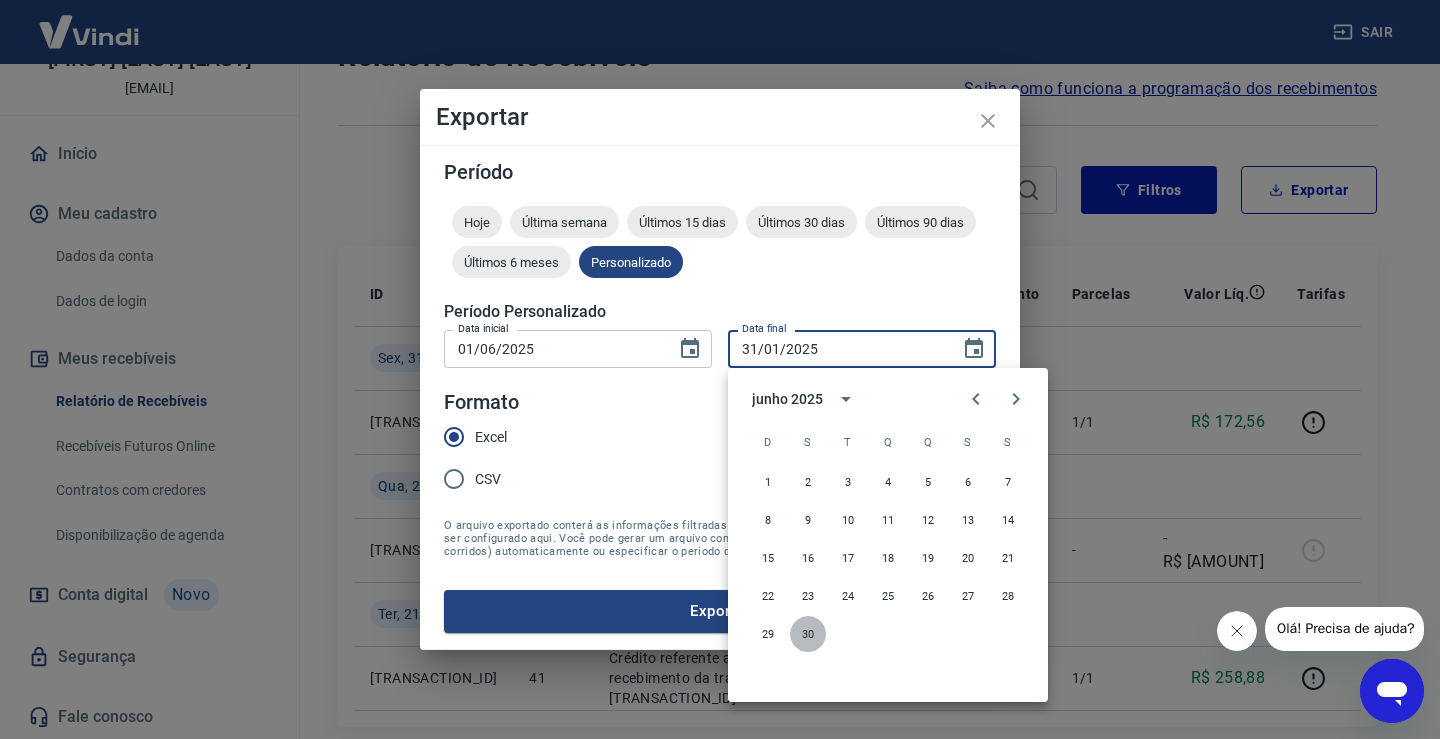 type on "30/06/2025" 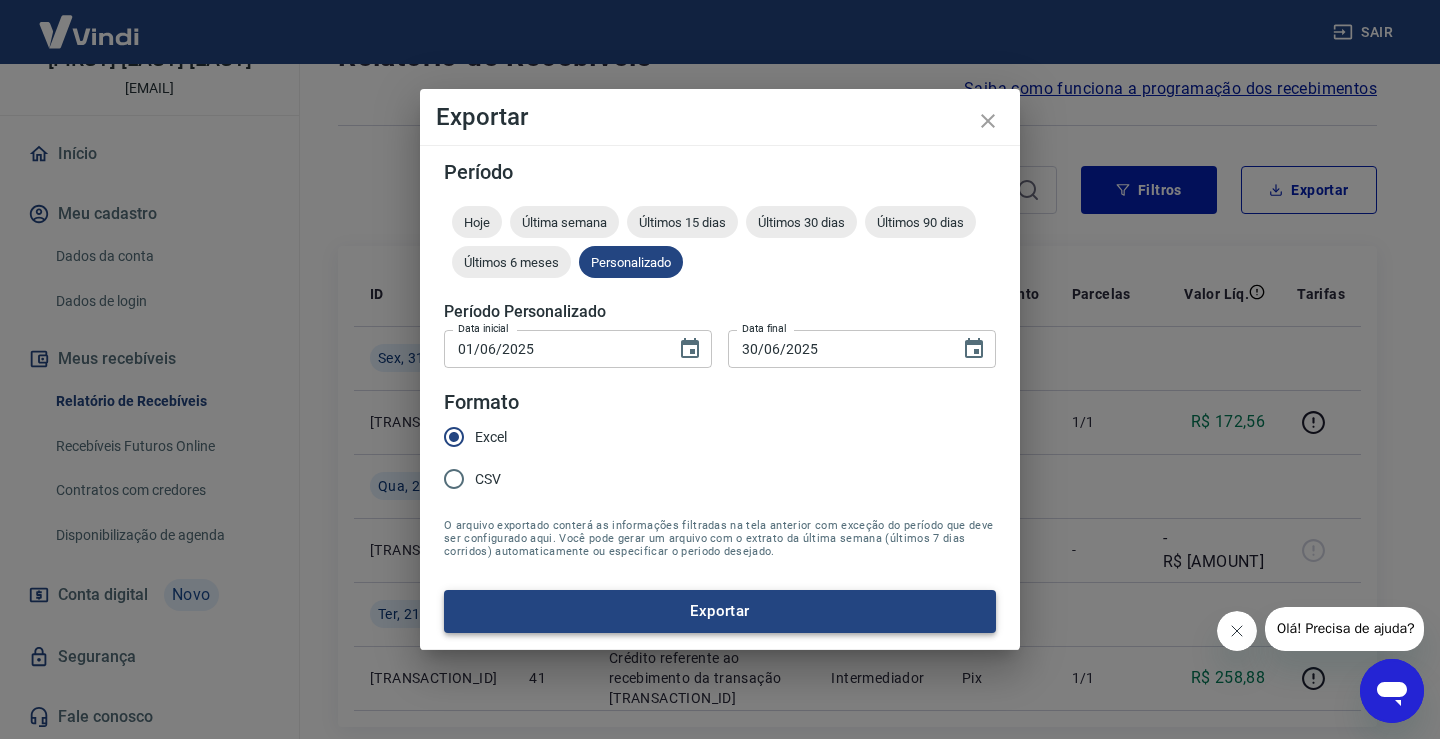 click on "Exportar" at bounding box center [720, 611] 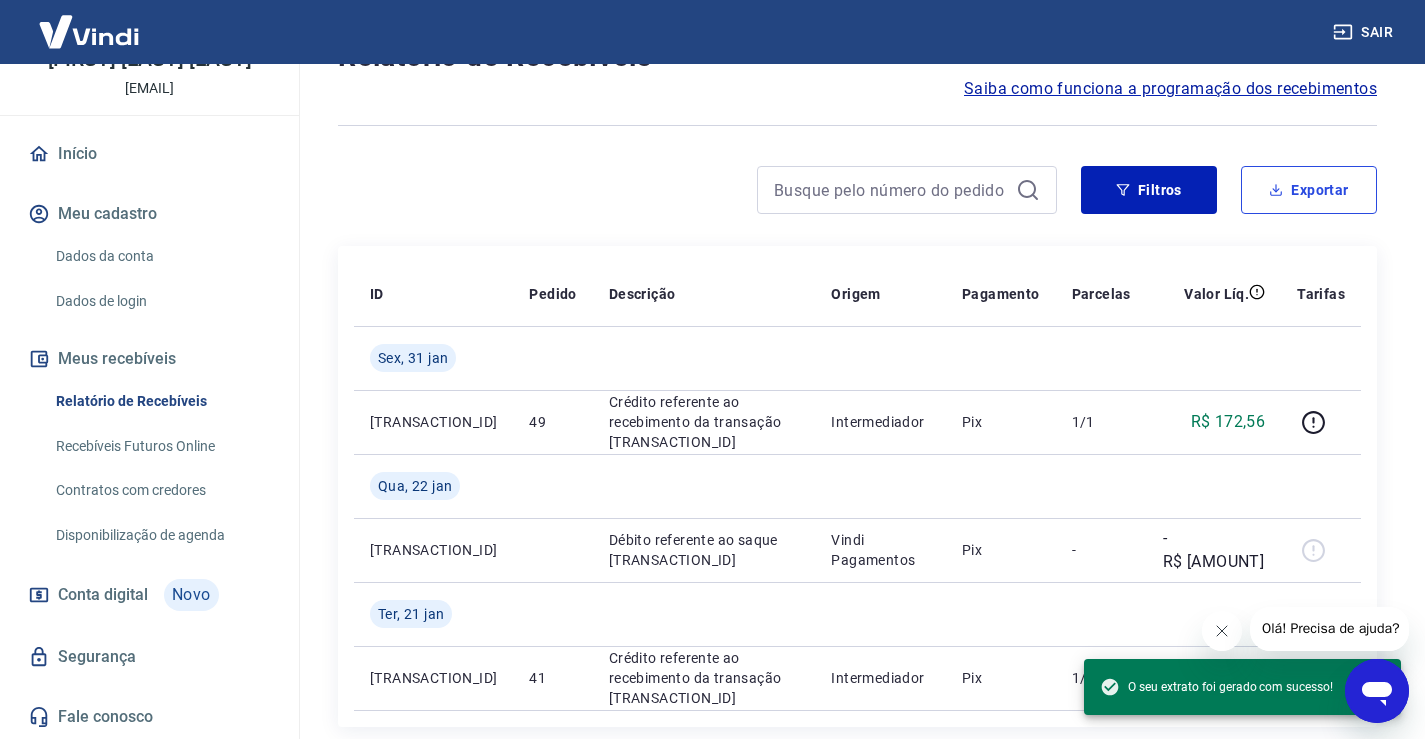 drag, startPoint x: 1282, startPoint y: 183, endPoint x: 1220, endPoint y: 194, distance: 62.968246 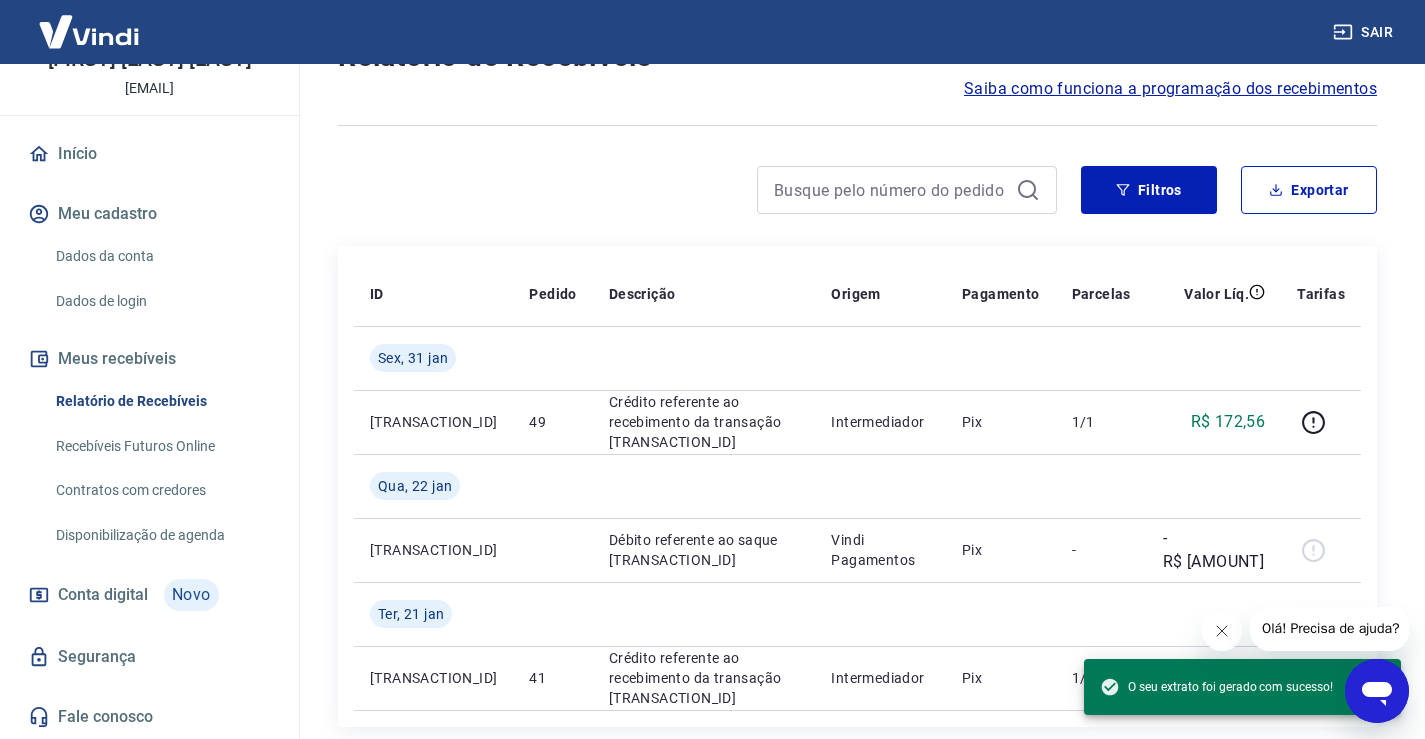 type on "01/01/2025" 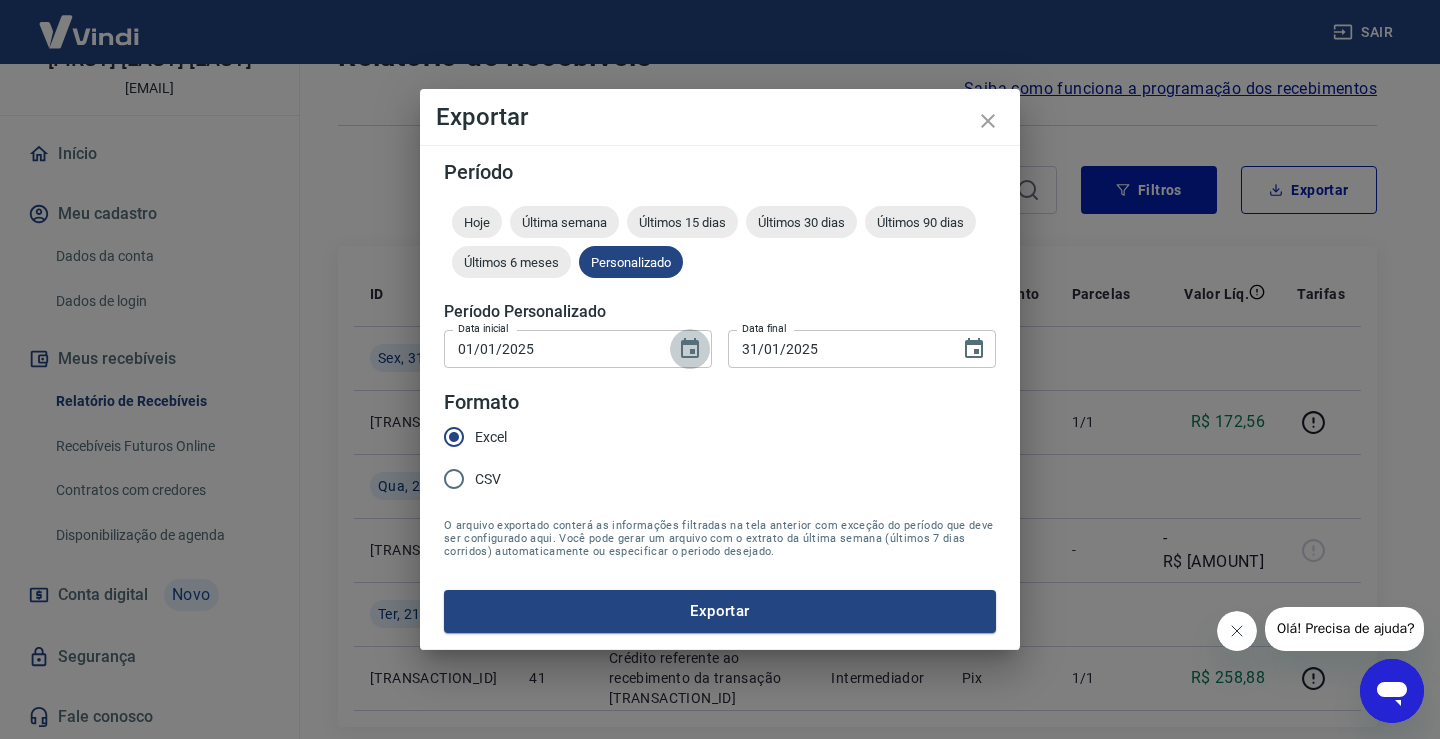 click 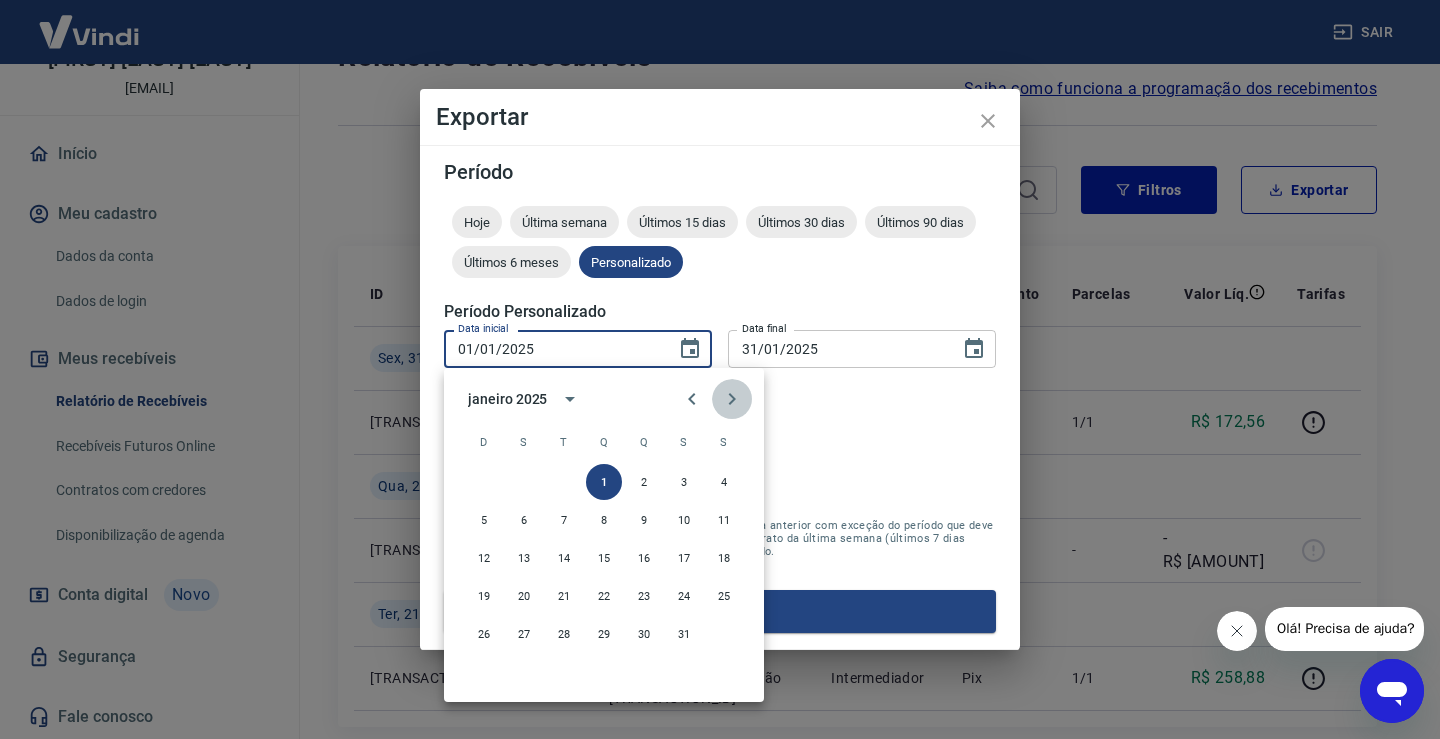 click 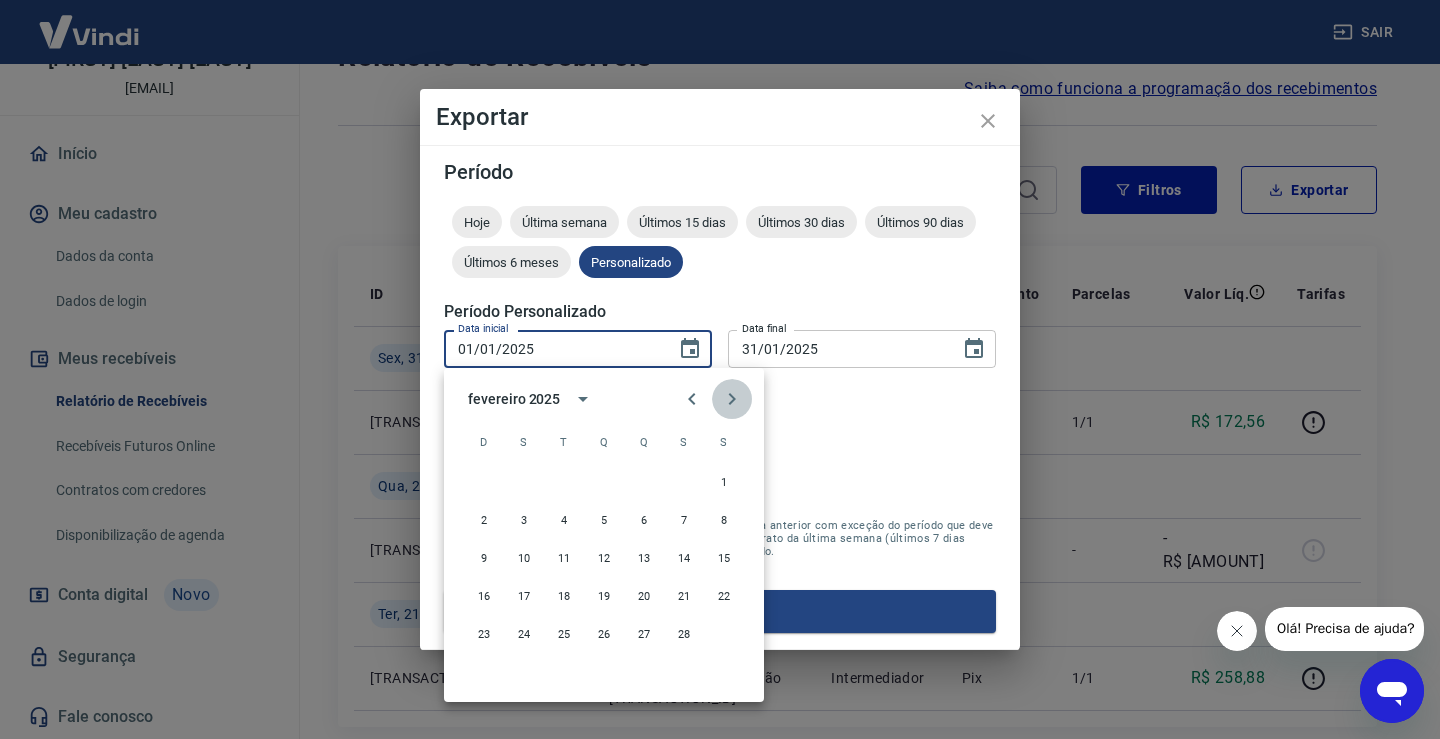click 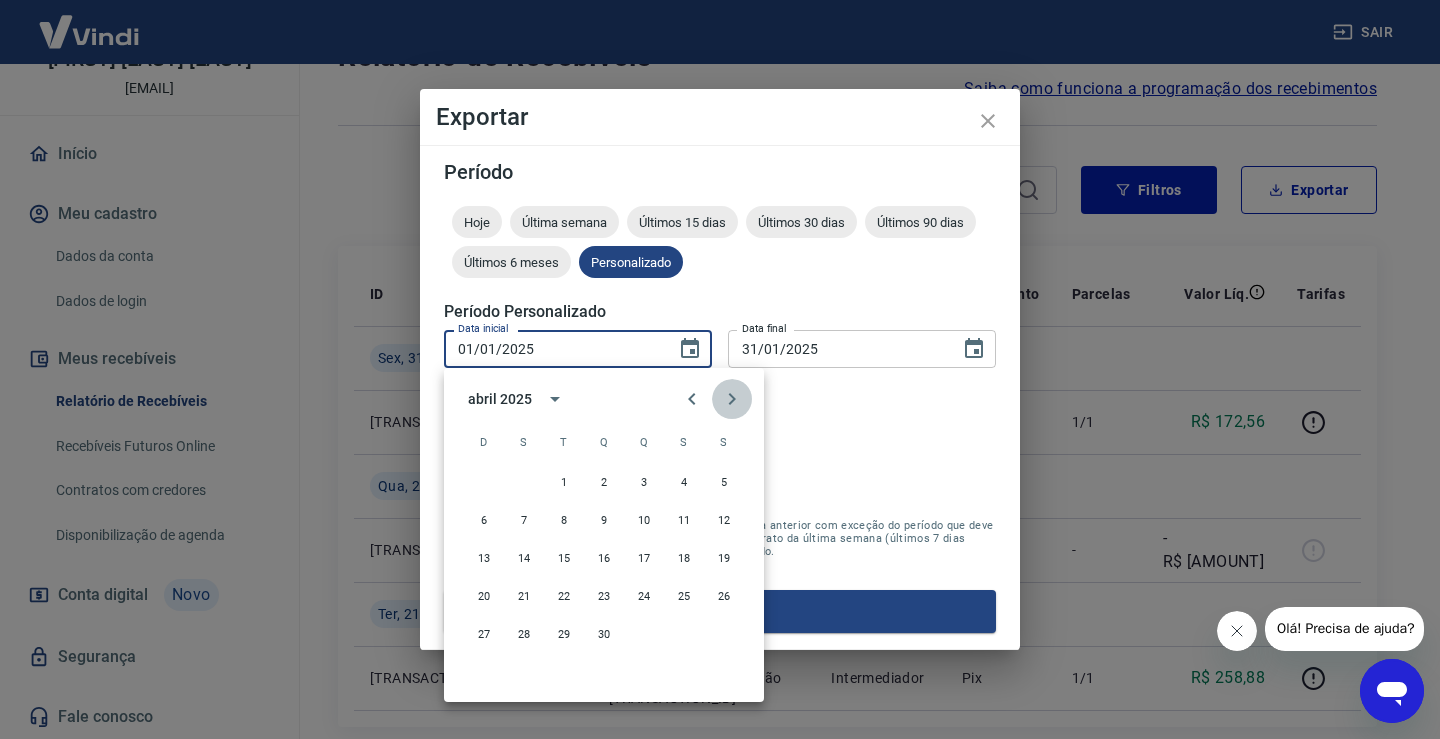 click 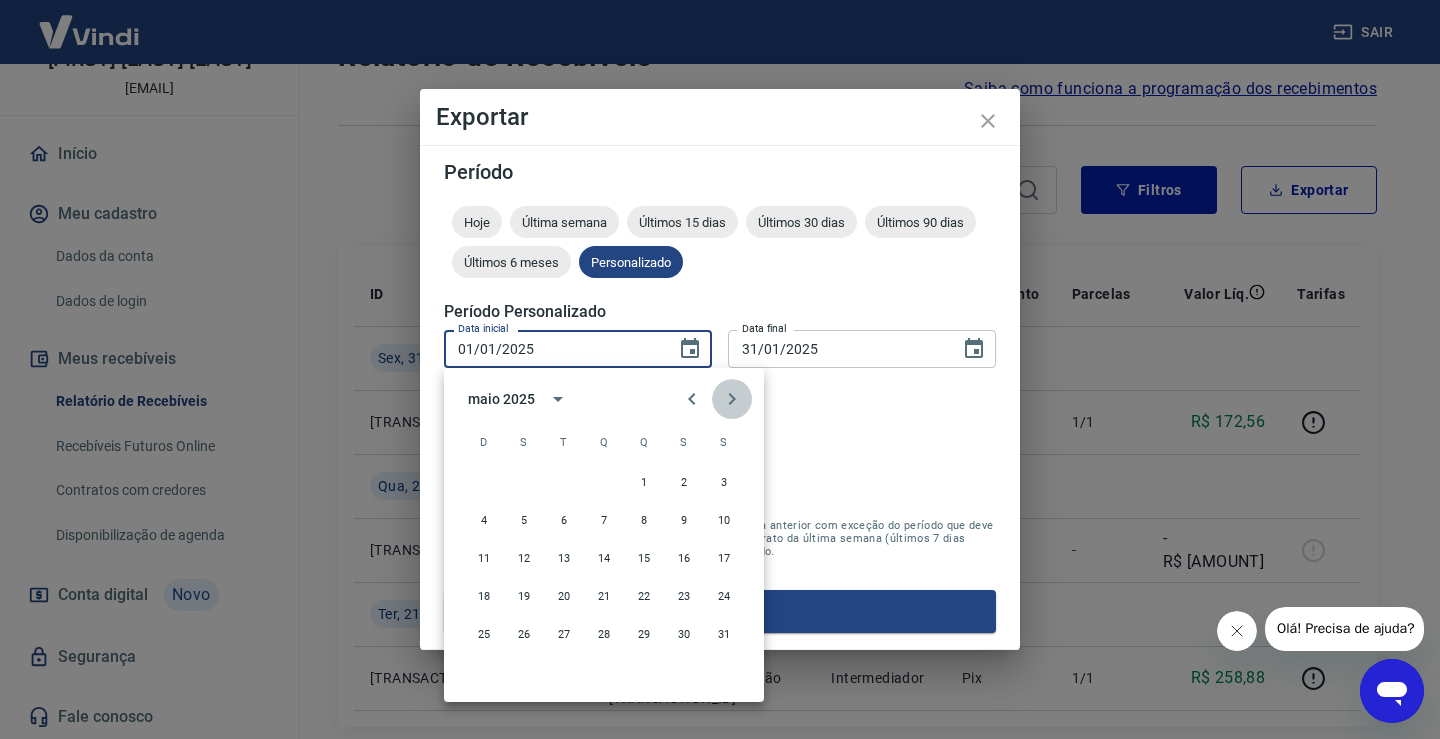 click 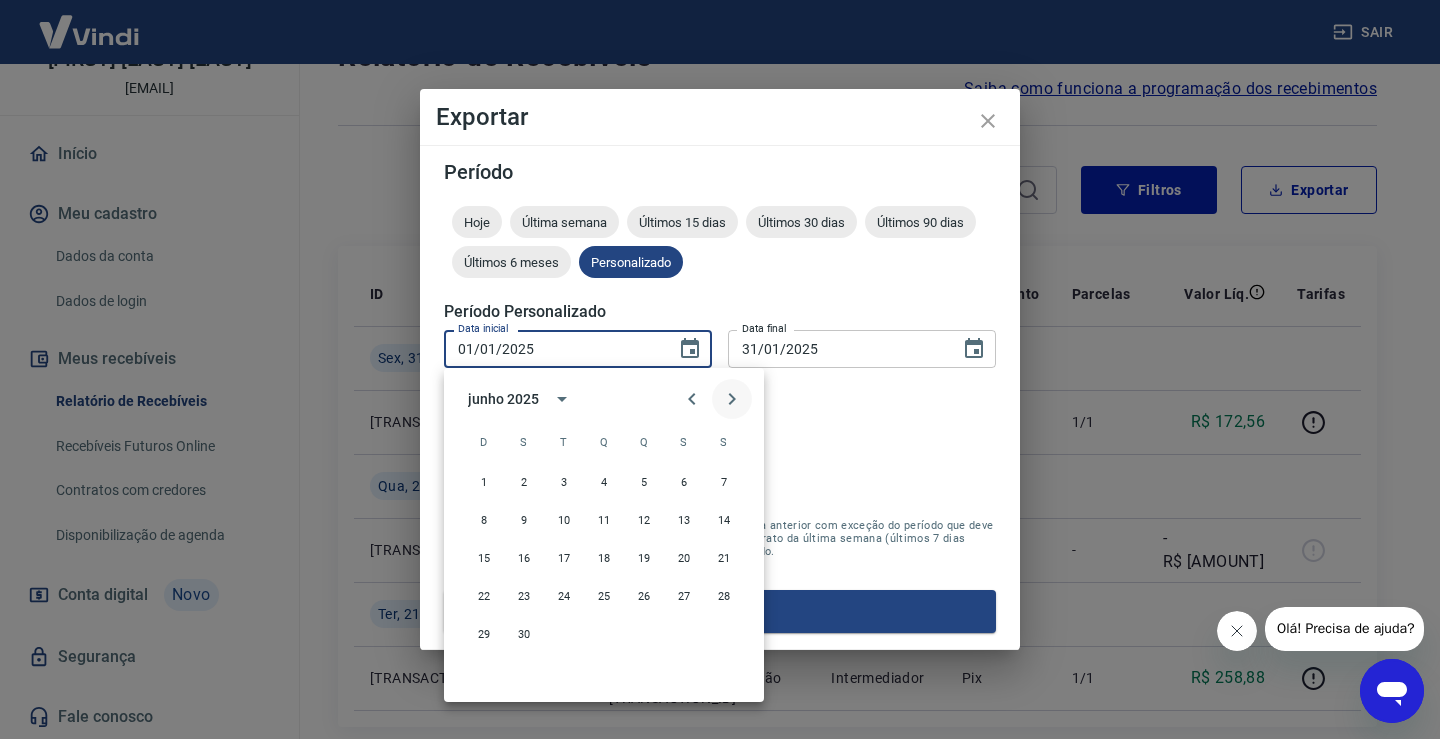 click 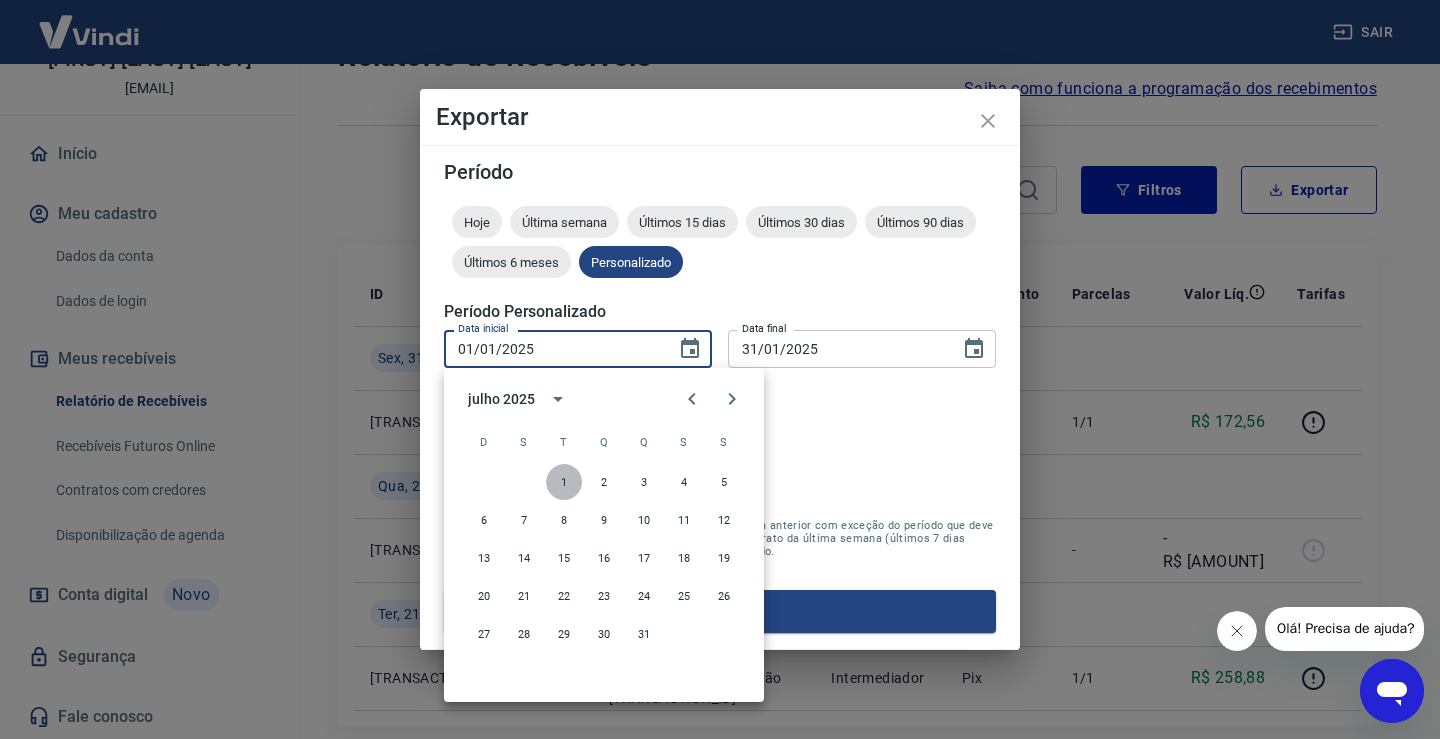 click on "1" at bounding box center (564, 482) 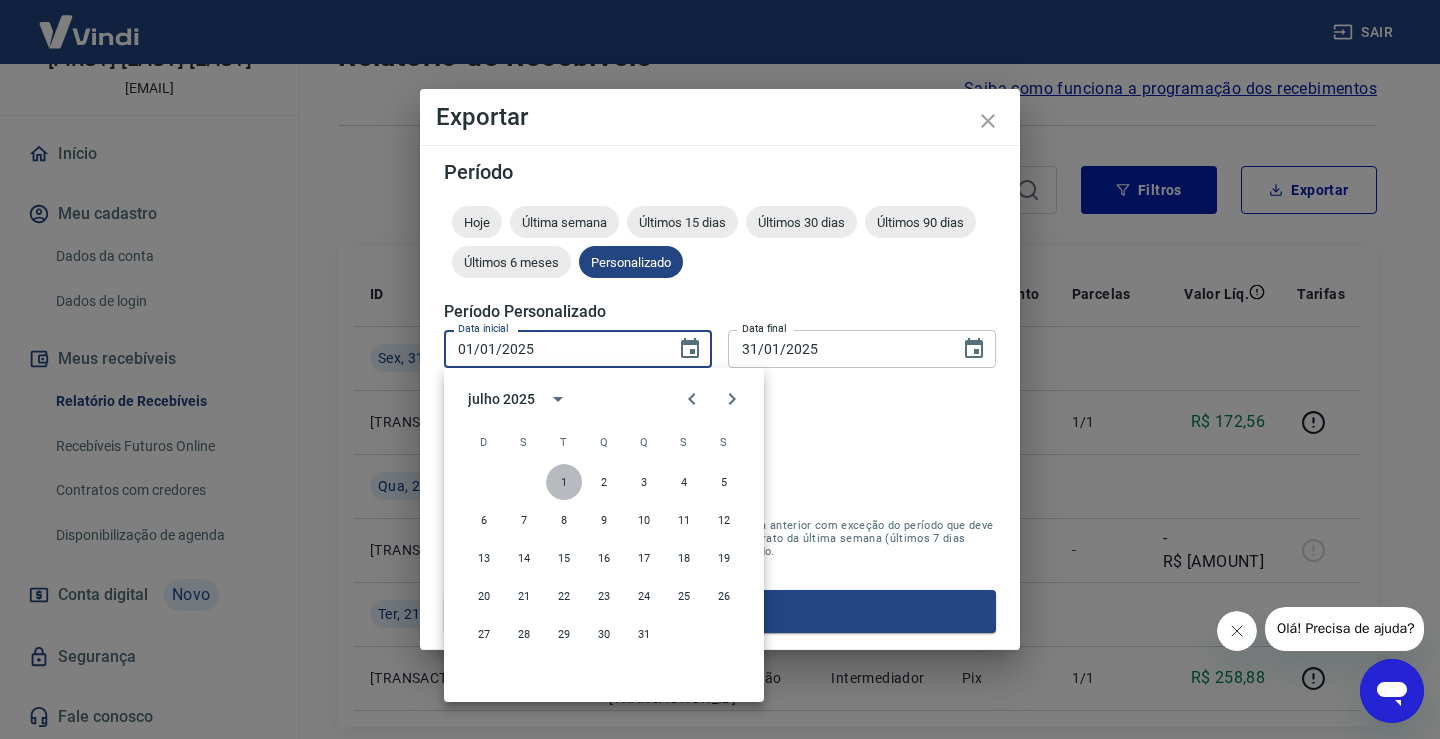 type on "01/07/2025" 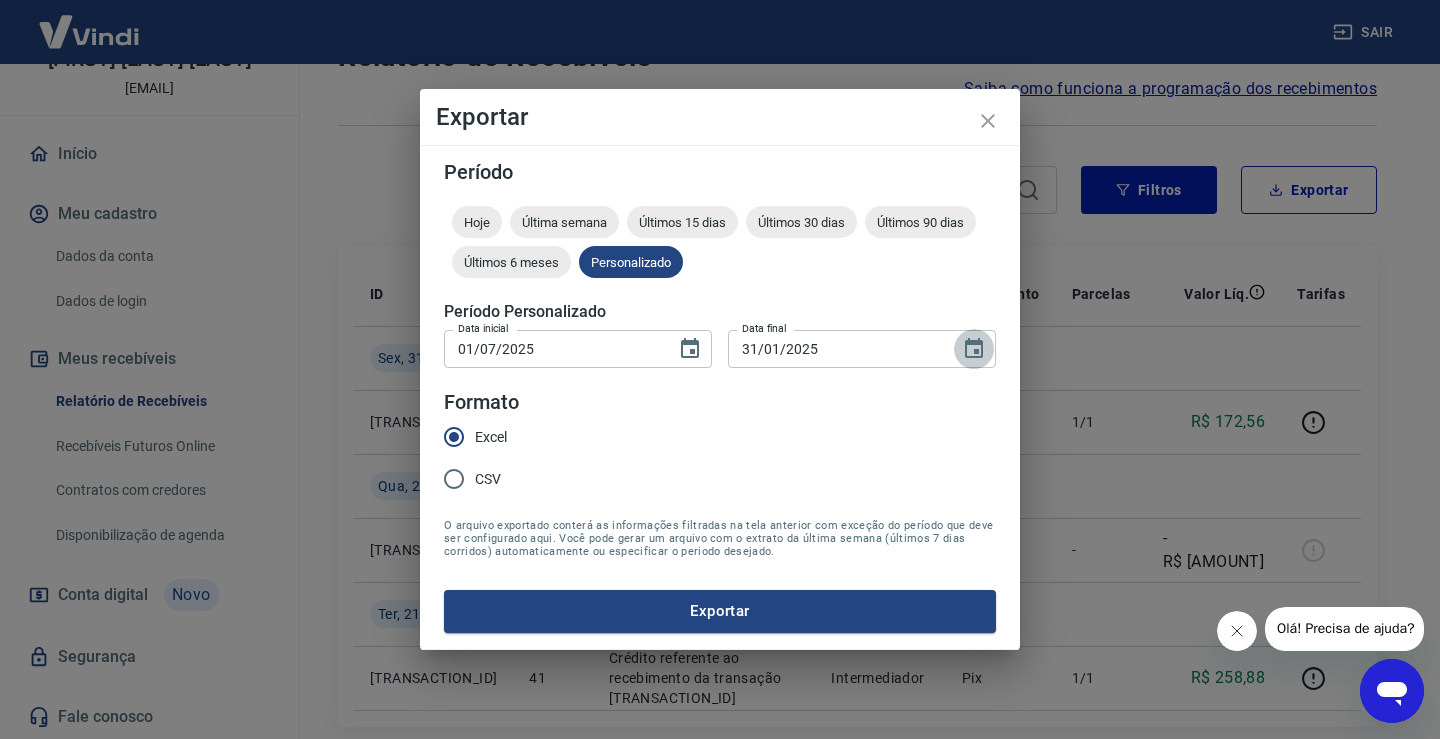 click 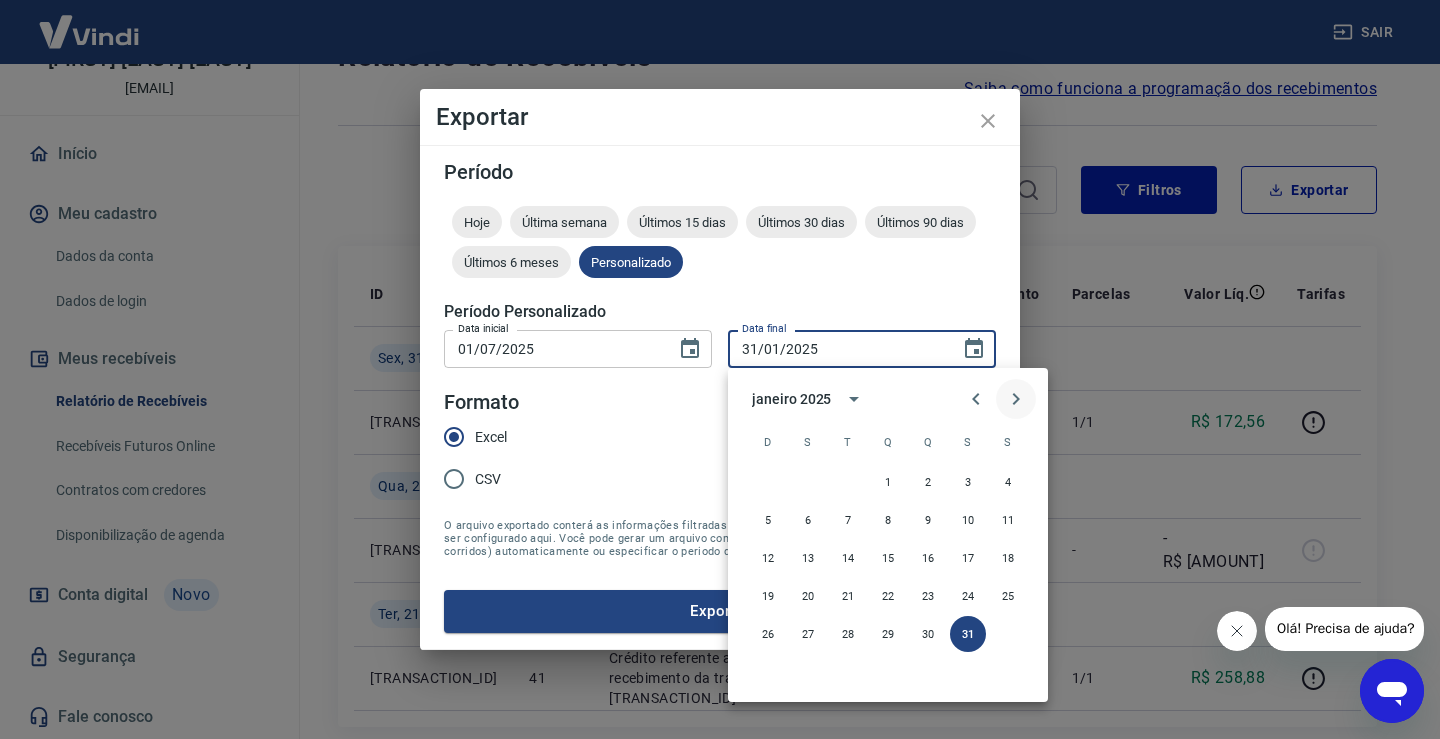 click 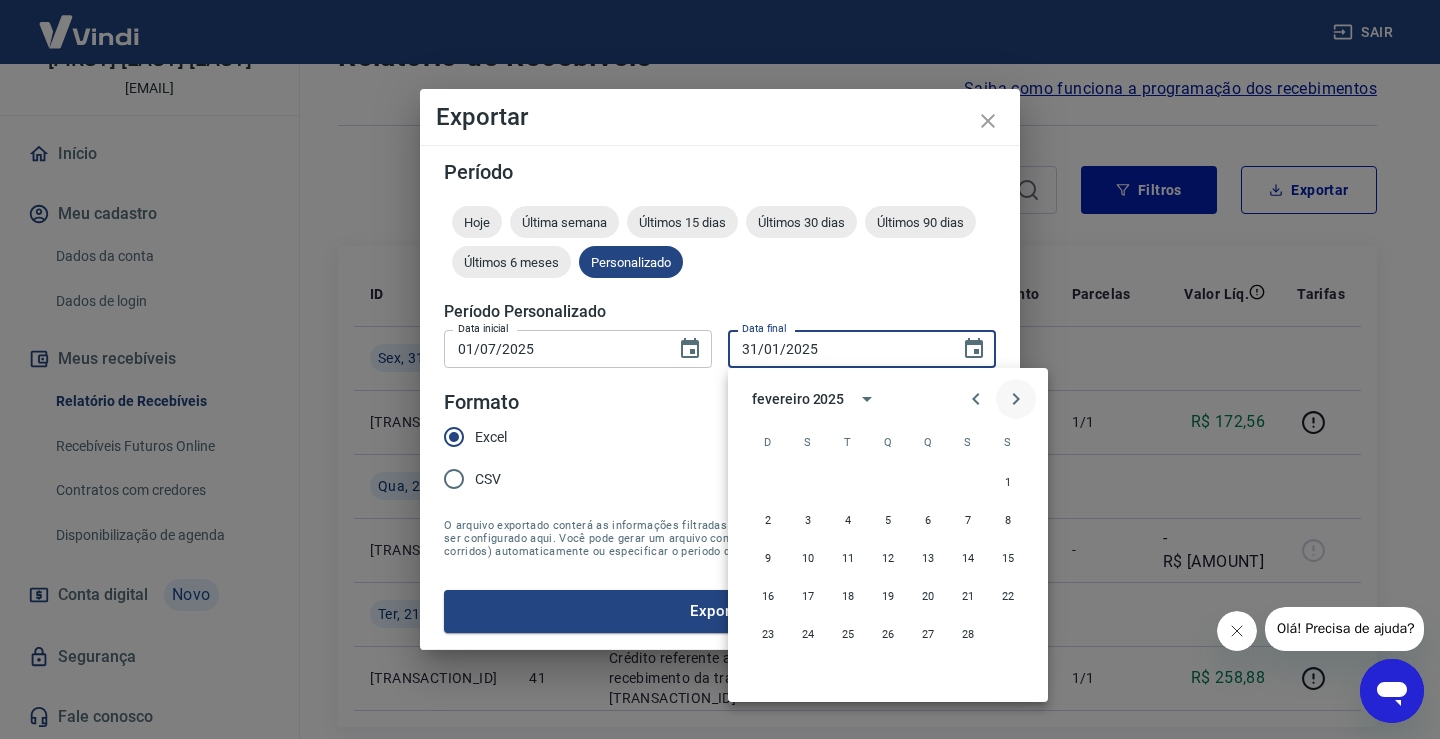 click 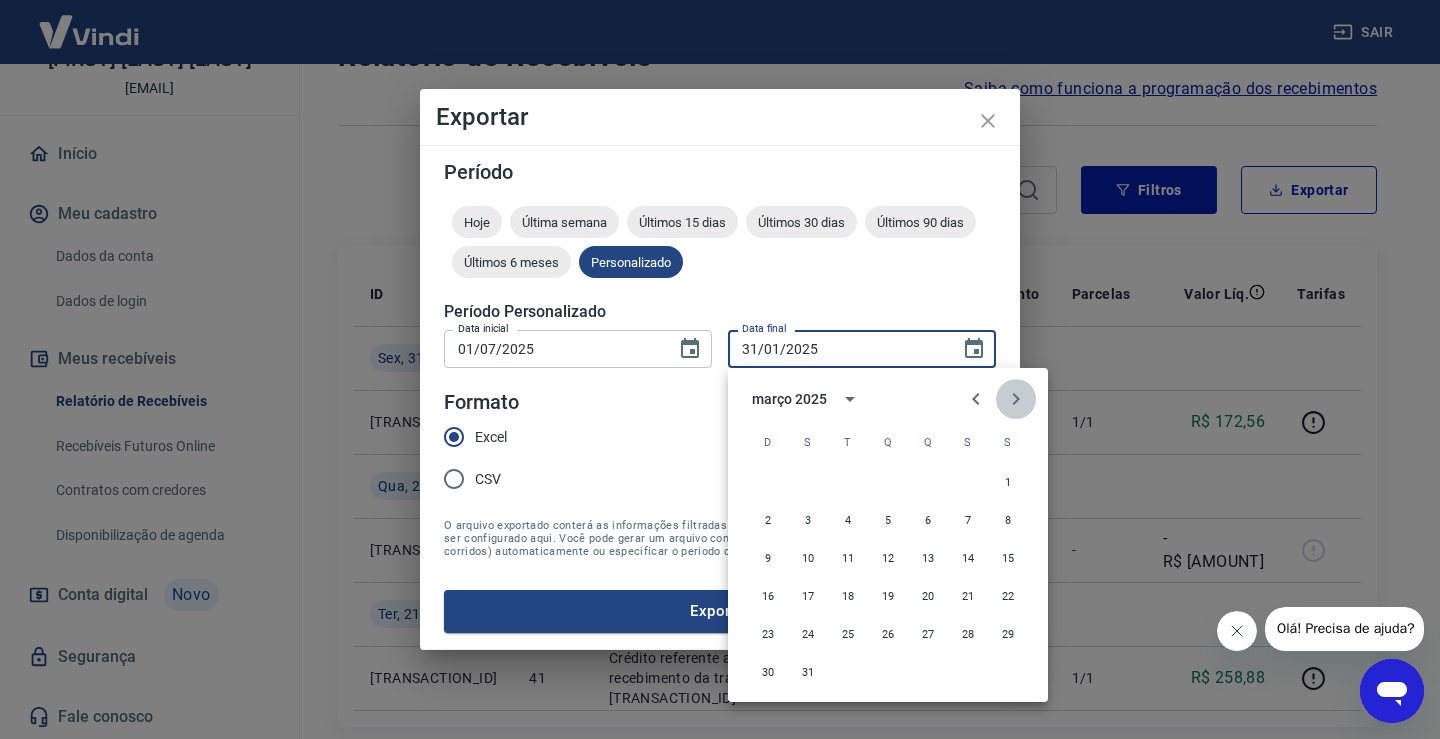 click 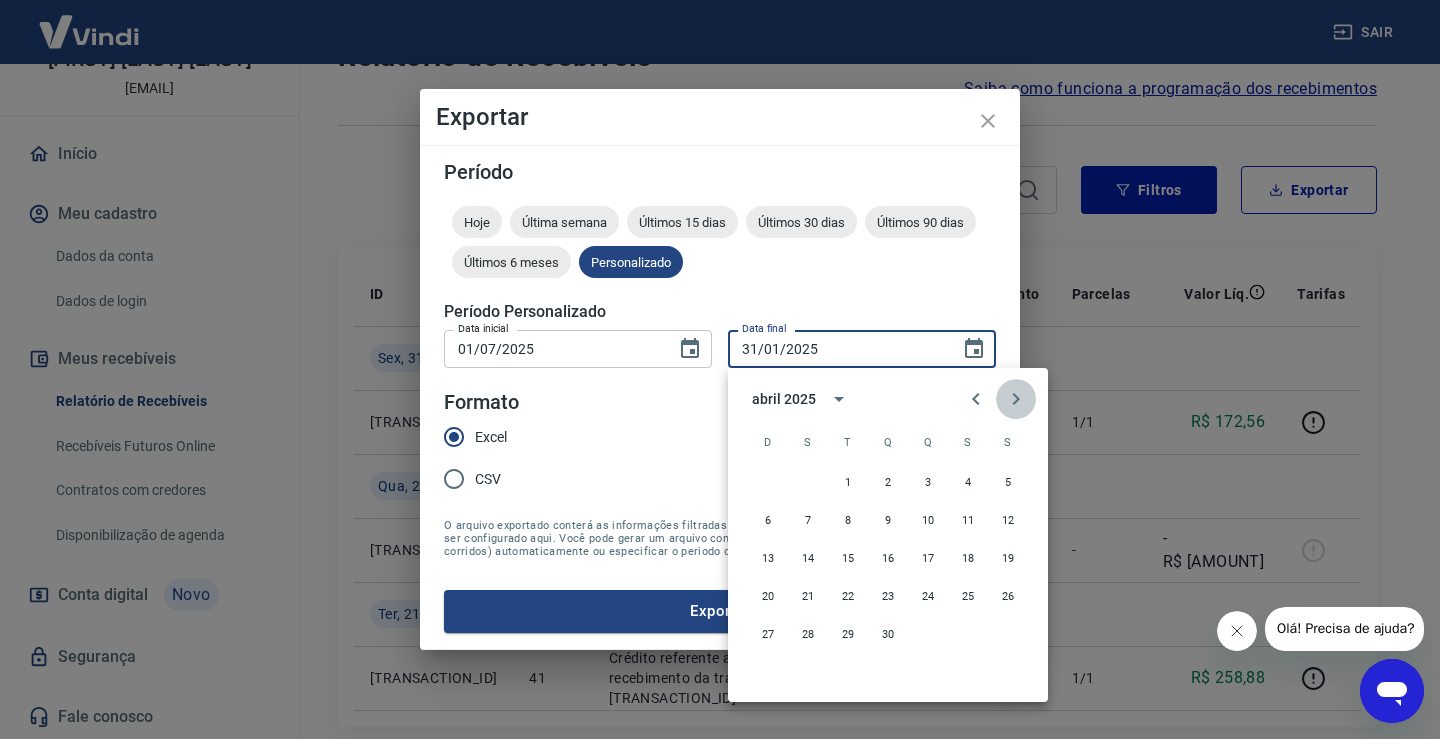 click 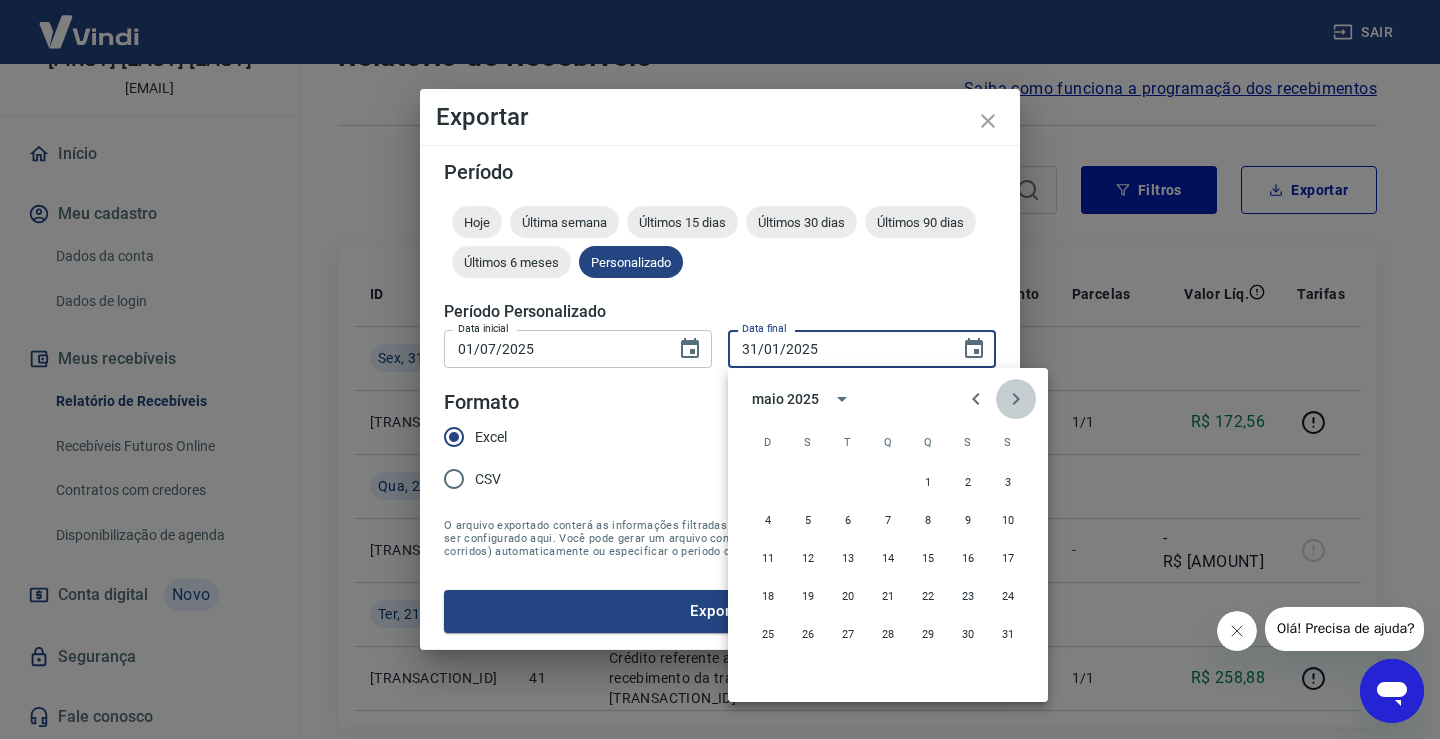 click 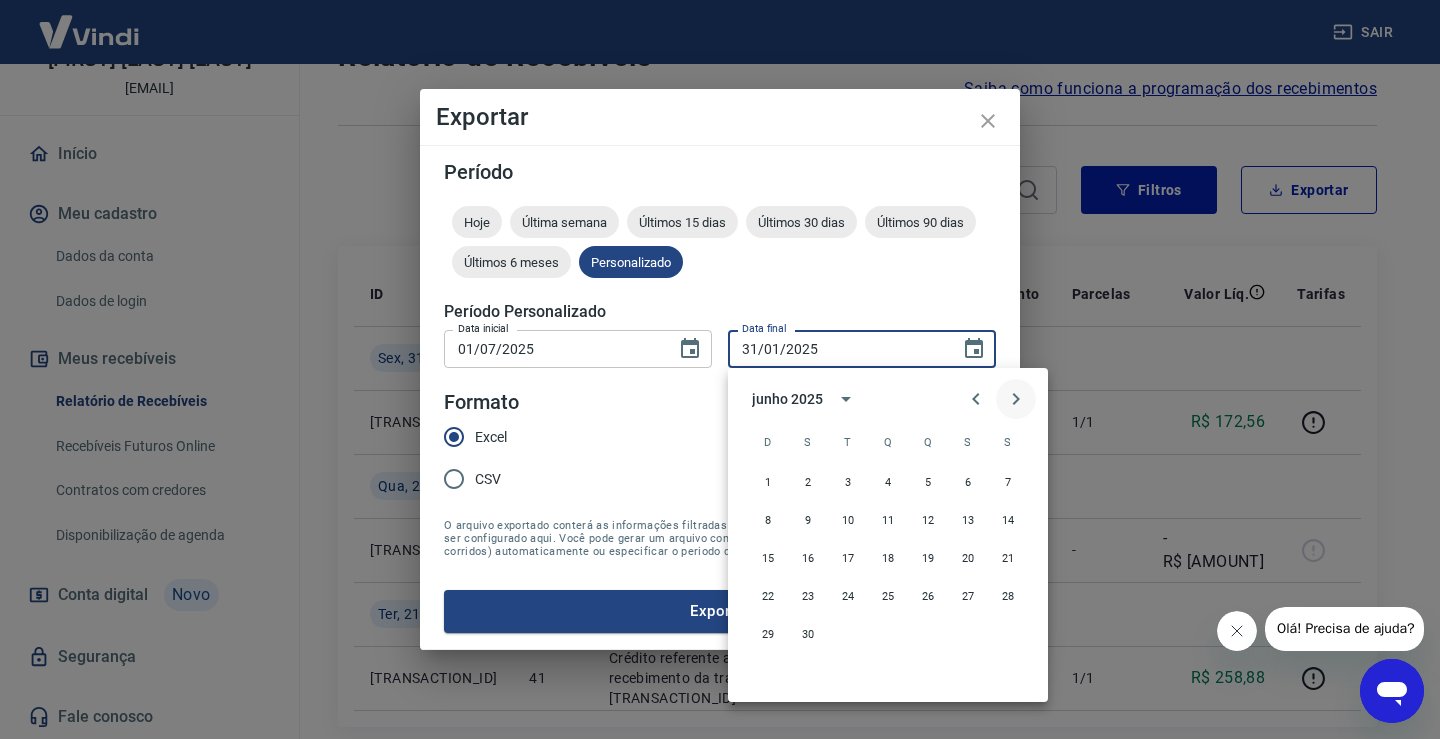 click 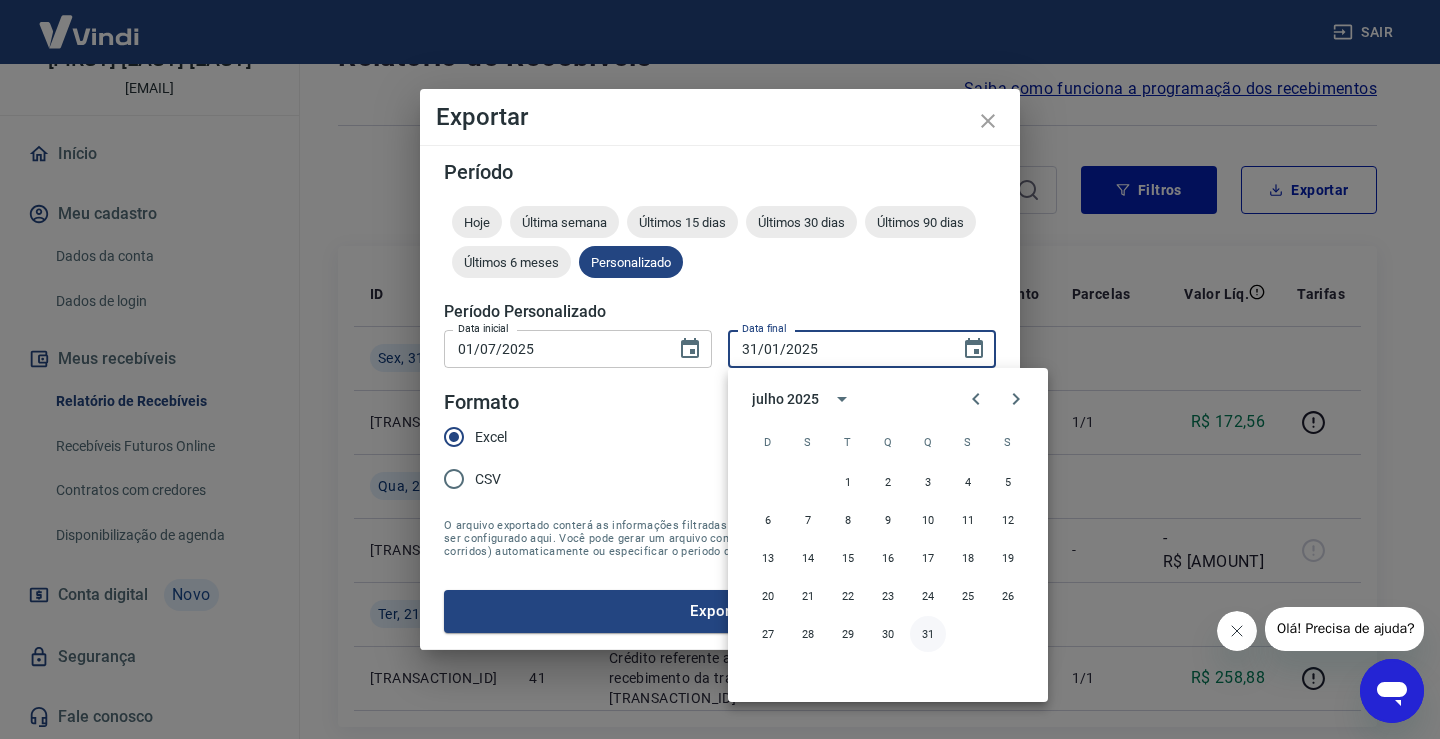 click on "31" at bounding box center [928, 634] 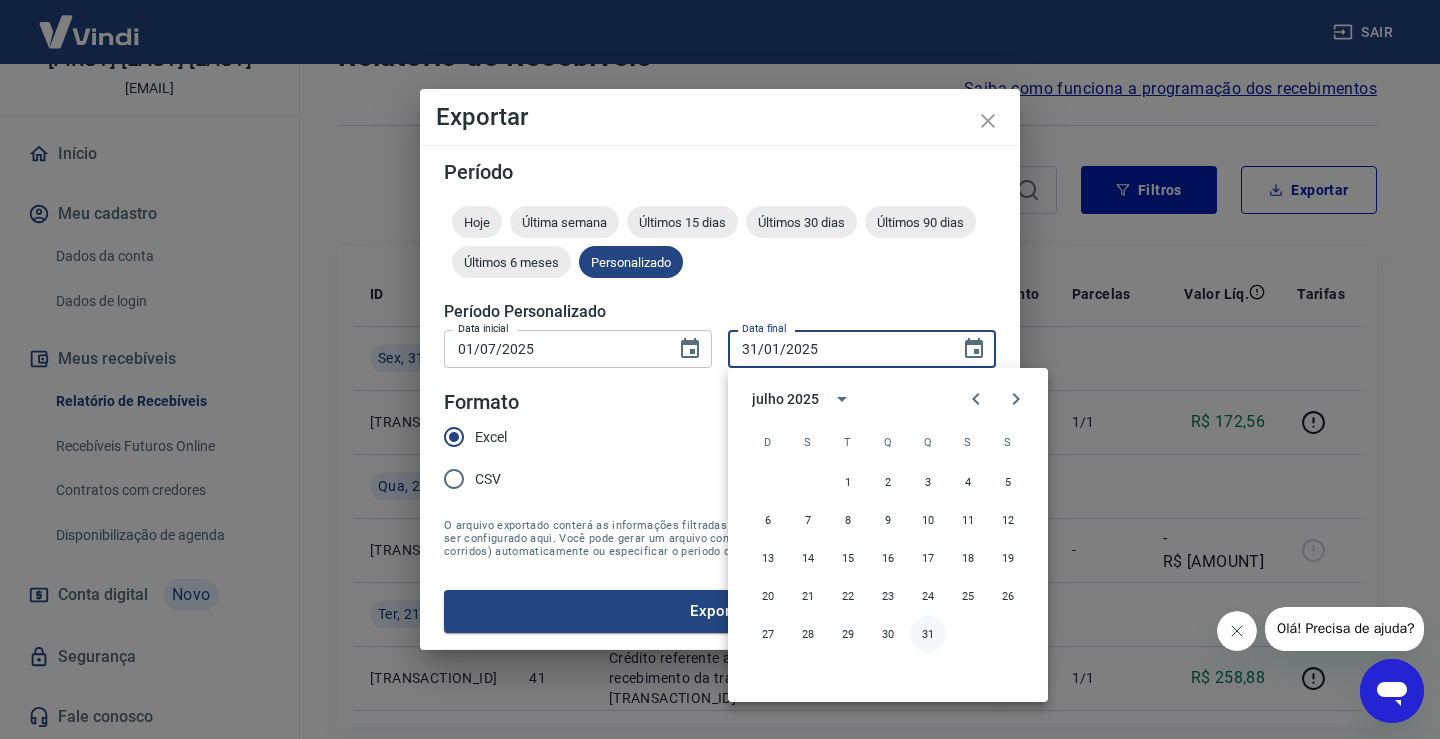 type on "31/07/2025" 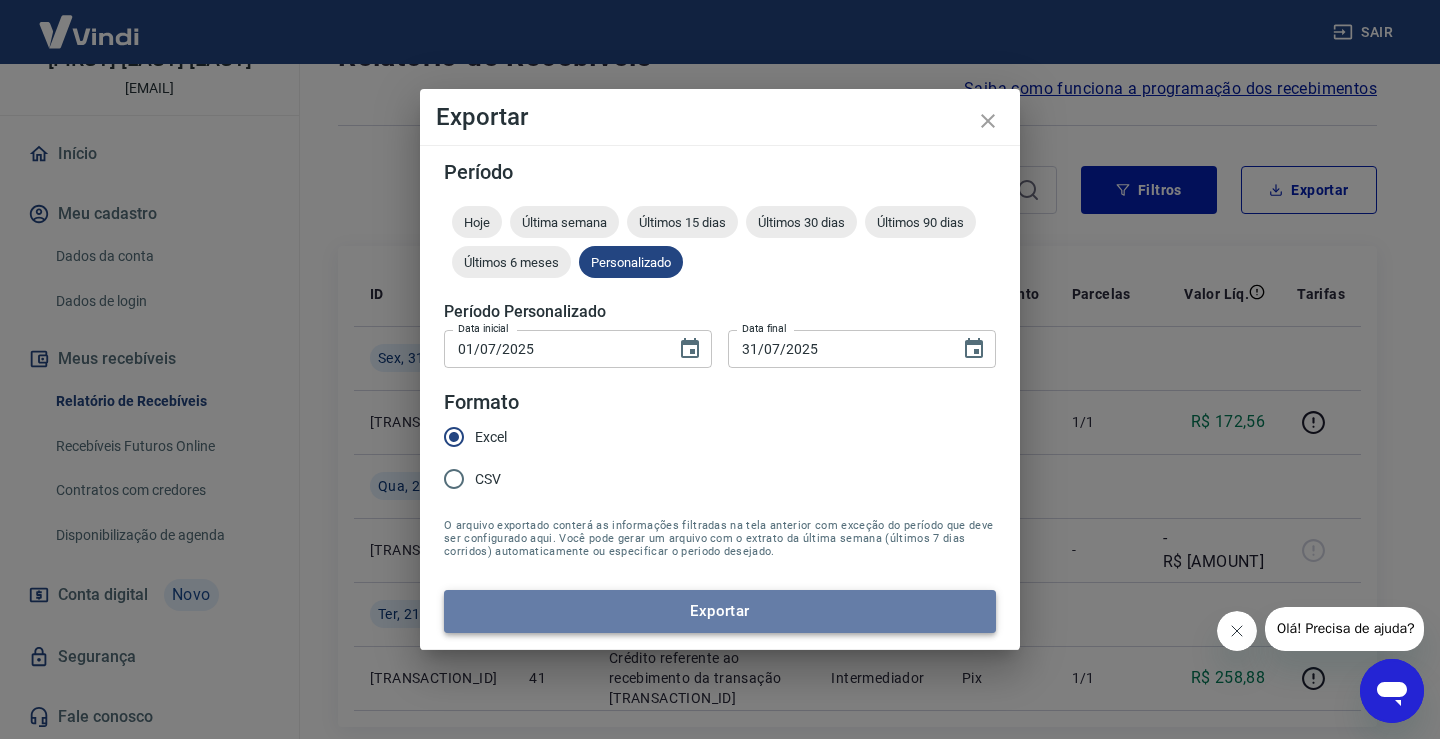 click on "Exportar" at bounding box center (720, 611) 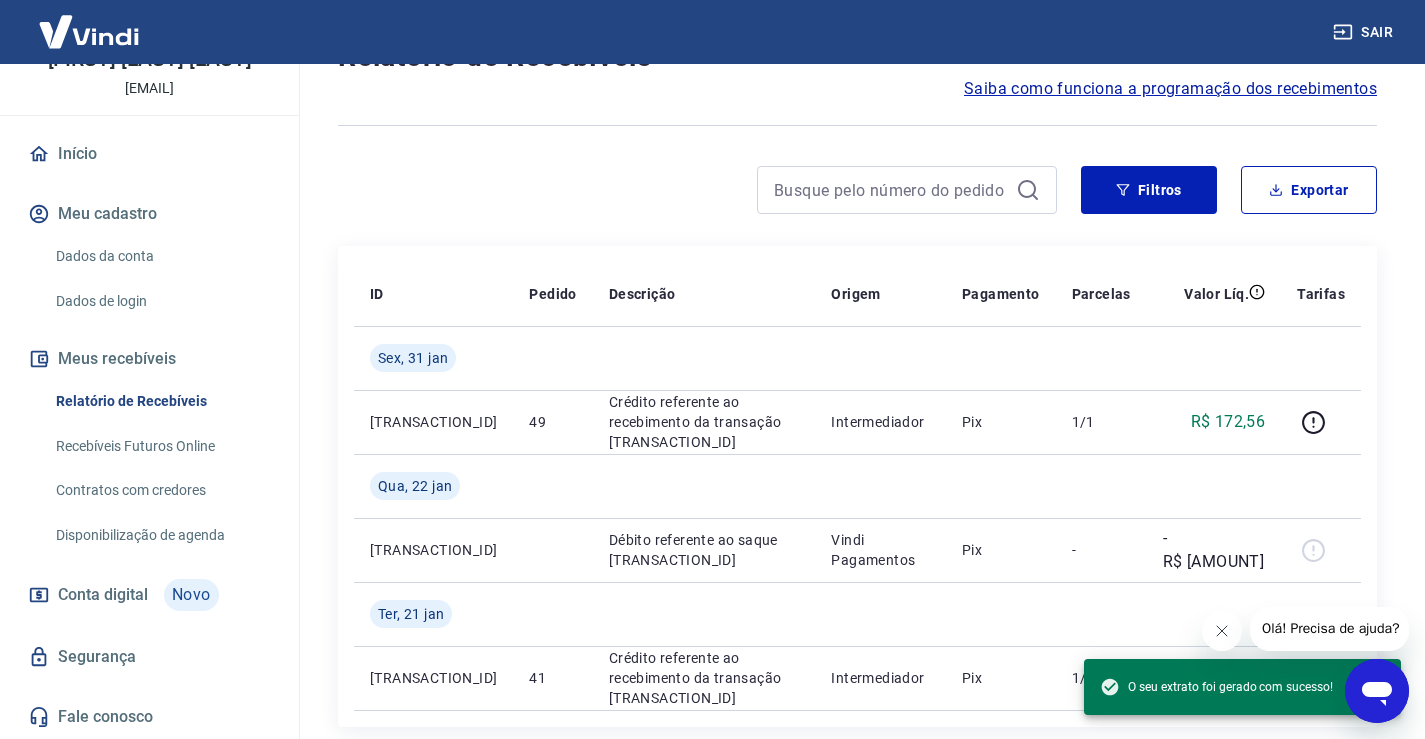 click on "Início / Meus Recebíveis / Relatório de Recebíveis Relatório de Recebíveis Saiba como funciona a programação dos recebimentos Saiba como funciona a programação dos recebimentos Filtros Exportar ID Pedido Descrição Origem Pagamento Parcelas Valor Líq. Tarifas Sex, 31 jan [TRANSACTION_ID] 49 Crédito referente ao recebimento da transação [TRANSACTION_ID] Intermediador Pix 1/1 R$ [AMOUNT] Qua, 22 jan [TRANSACTION_ID] Débito referente ao saque [TRANSACTION_ID] Vindi Pagamentos Pix - -R$ [AMOUNT] Ter, 21 jan [TRANSACTION_ID] 41 Crédito referente ao recebimento da transação [TRANSACTION_ID] Intermediador Pix 1/1 R$ [AMOUNT] 1 - 3 de 3 1   Extratos Antigos Para ver lançamentos de recebíveis retroativos ao lançamento do extrato unificado,   você pode acessar os extratos antigos por meio de pagamento (Pix e Cartões). Acesse Extratos Antigos" at bounding box center (857, 467) 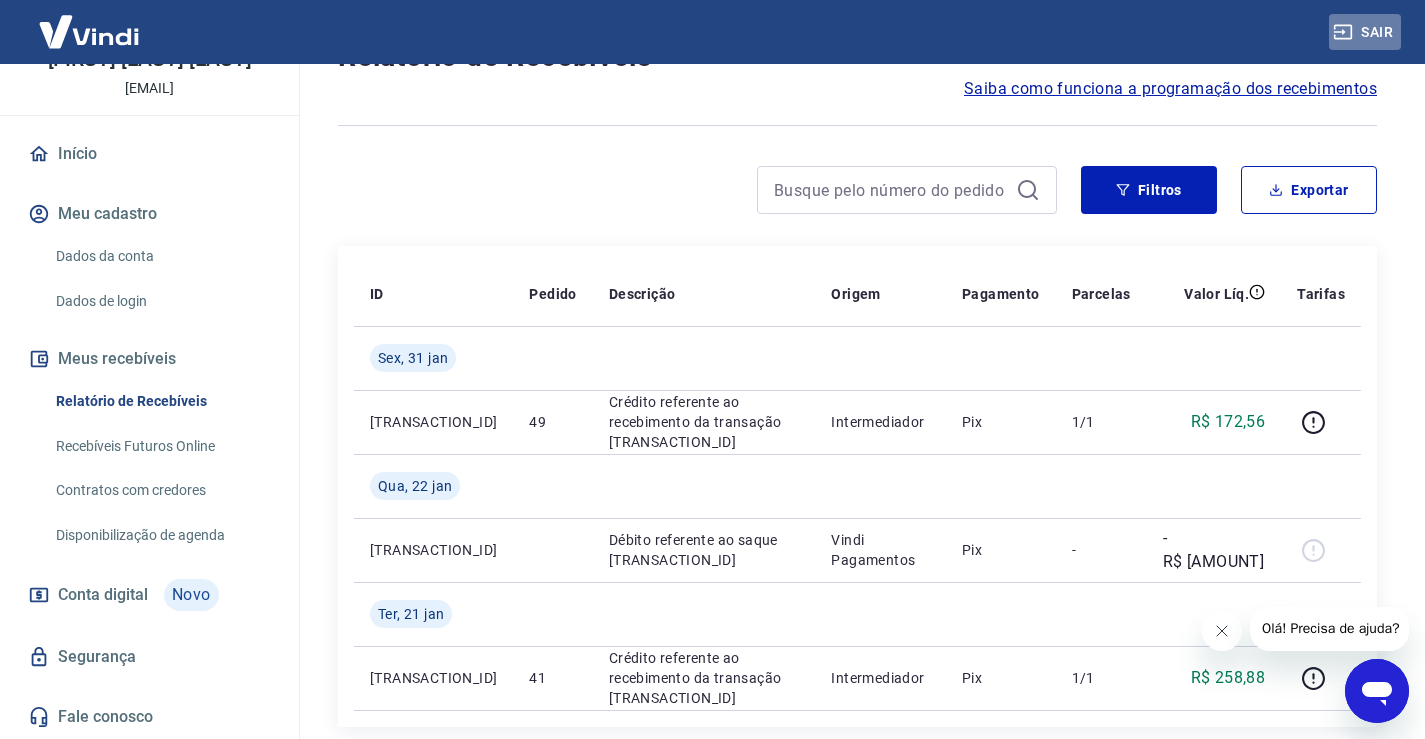 click on "Sair" at bounding box center [1365, 32] 